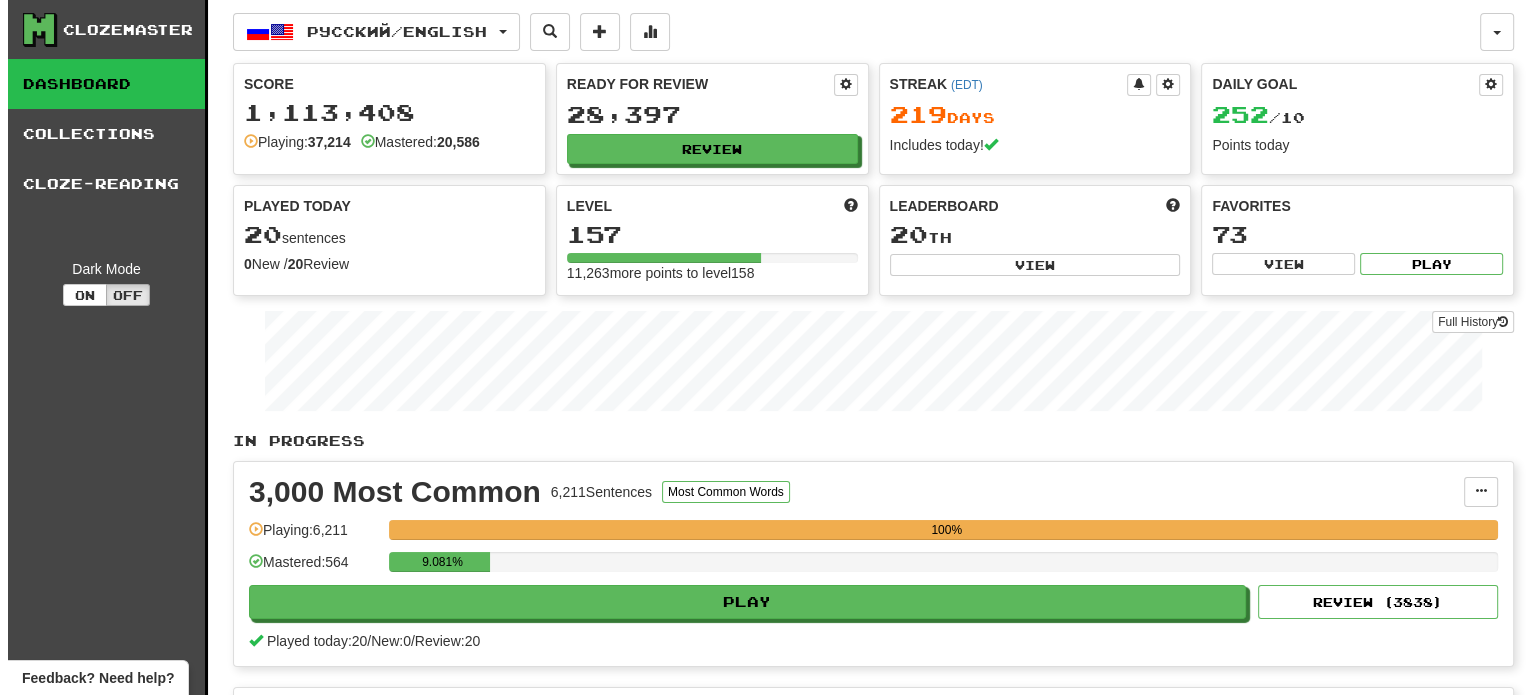 scroll, scrollTop: 300, scrollLeft: 0, axis: vertical 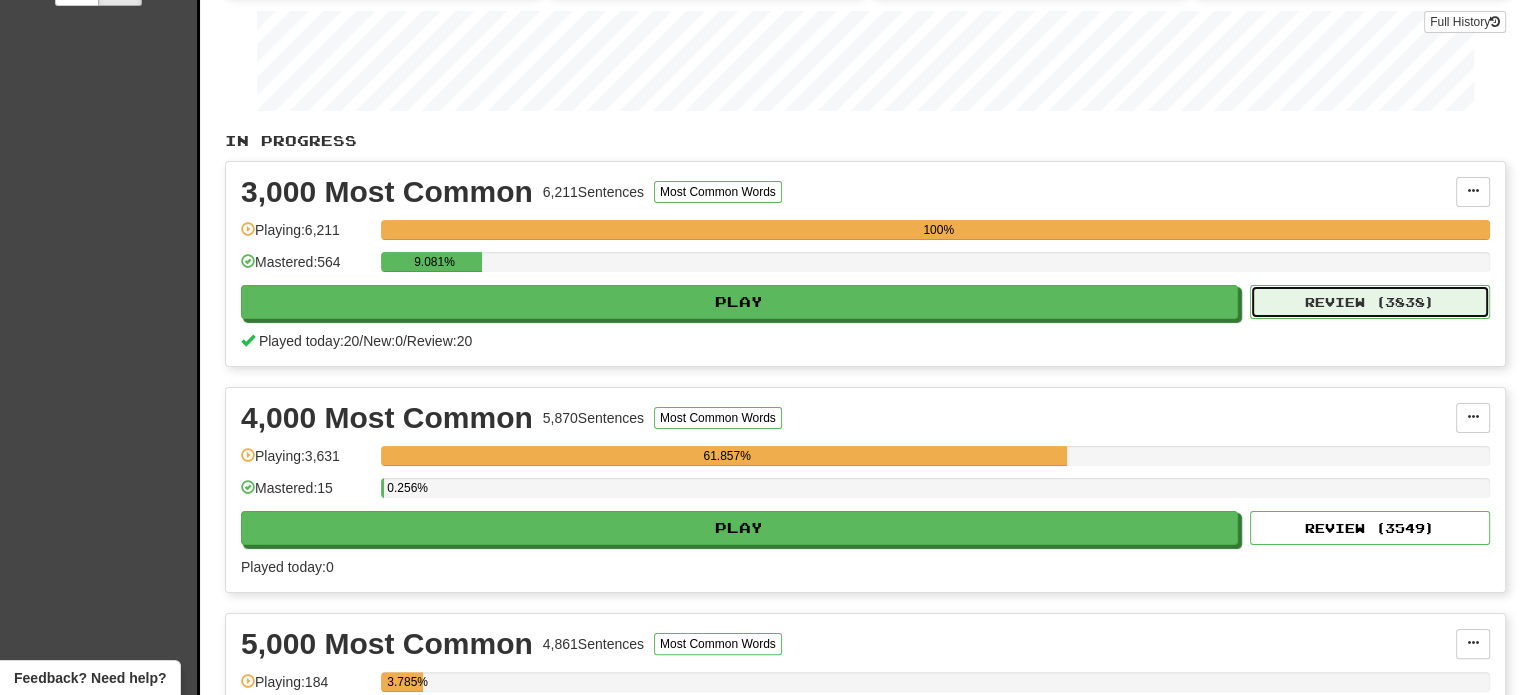 click on "Review ( 3838 )" at bounding box center [1370, 302] 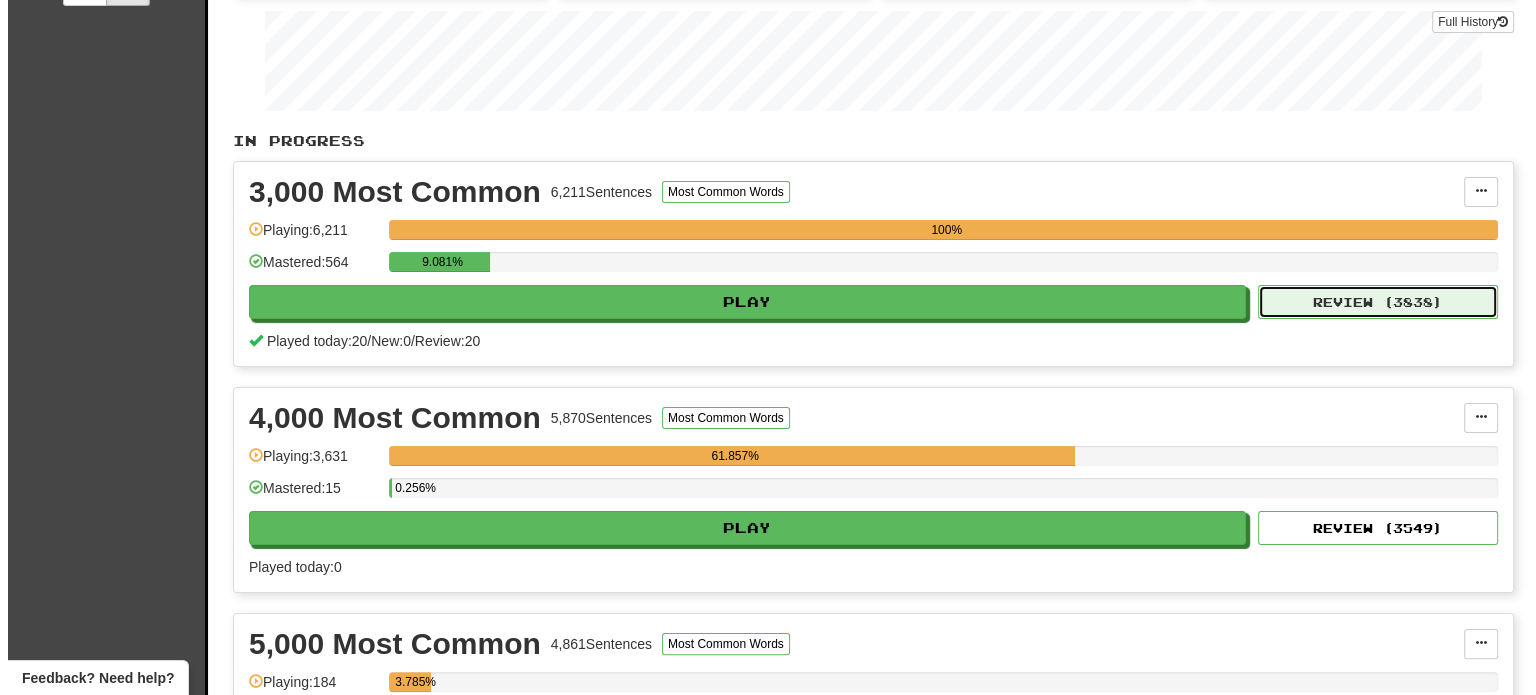select on "**" 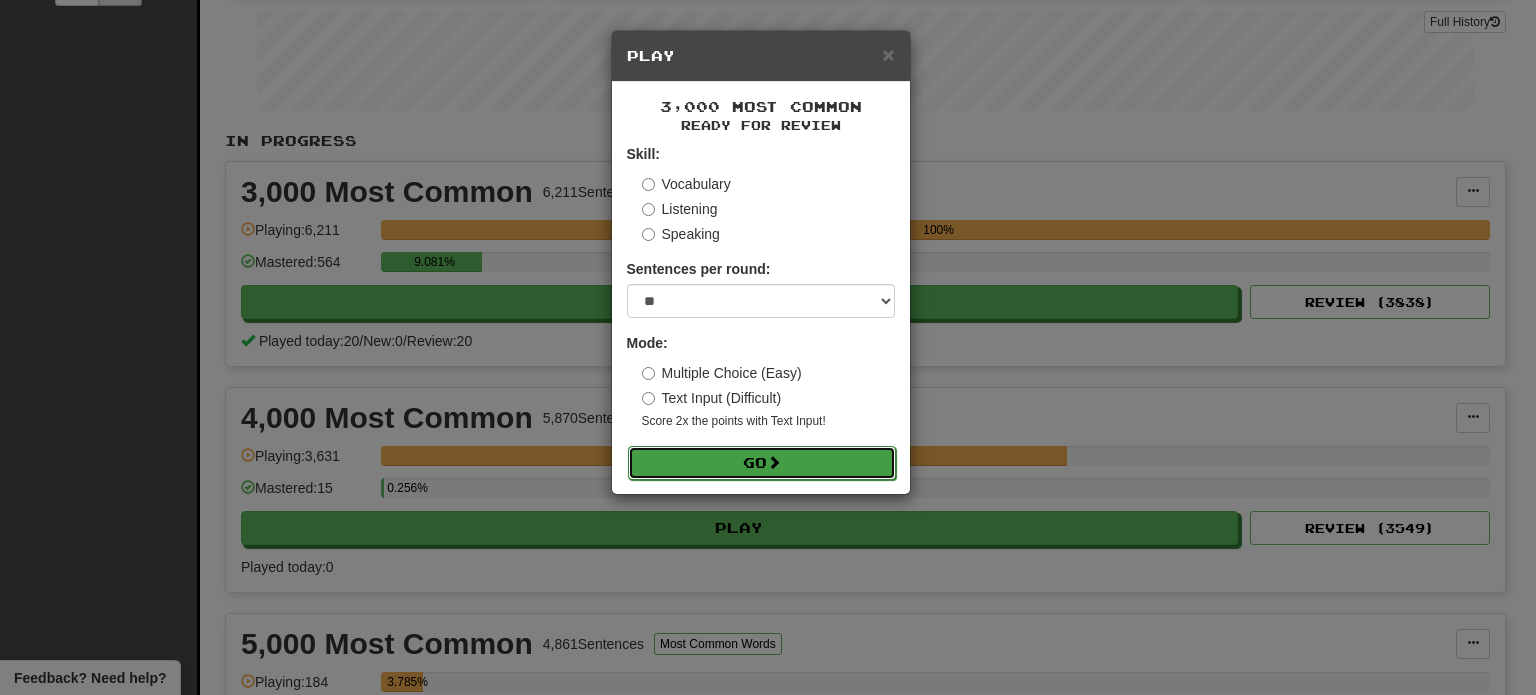 click on "Go" at bounding box center [762, 463] 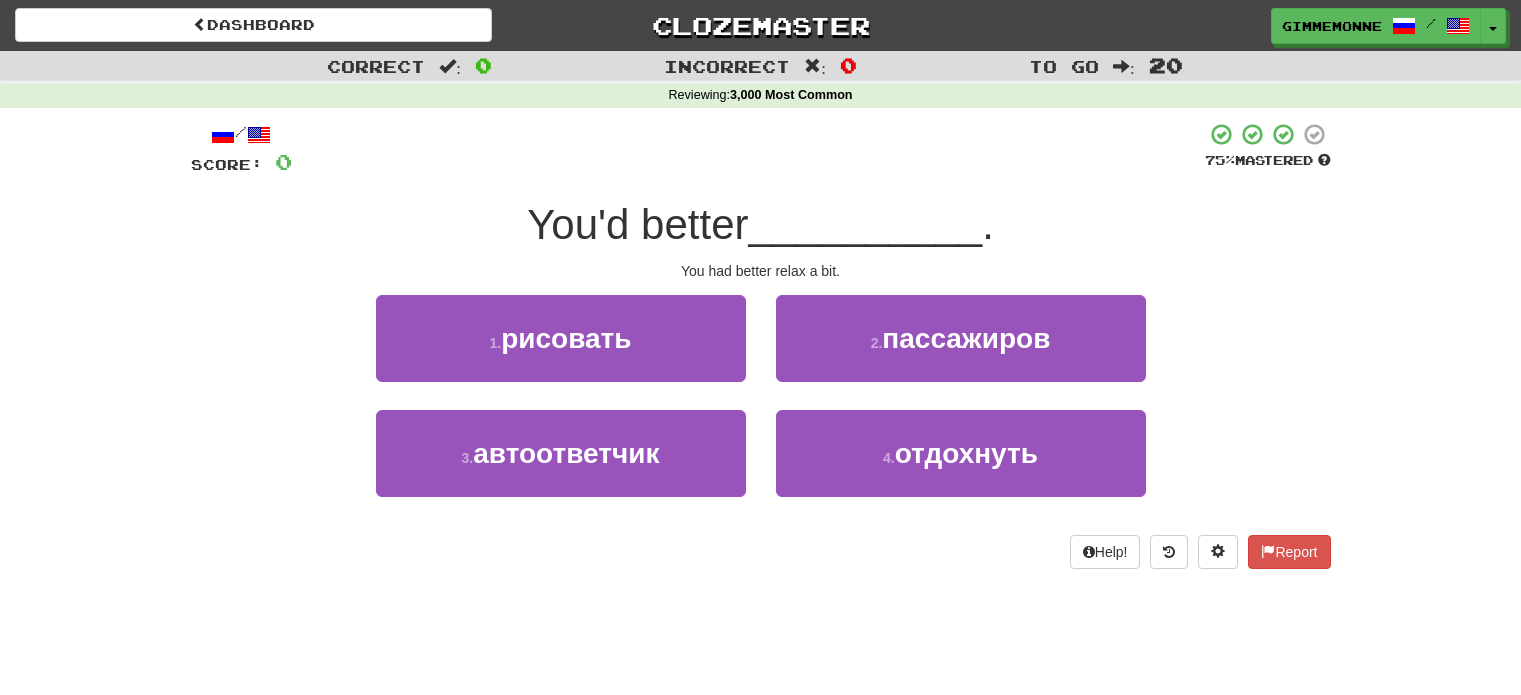 scroll, scrollTop: 0, scrollLeft: 0, axis: both 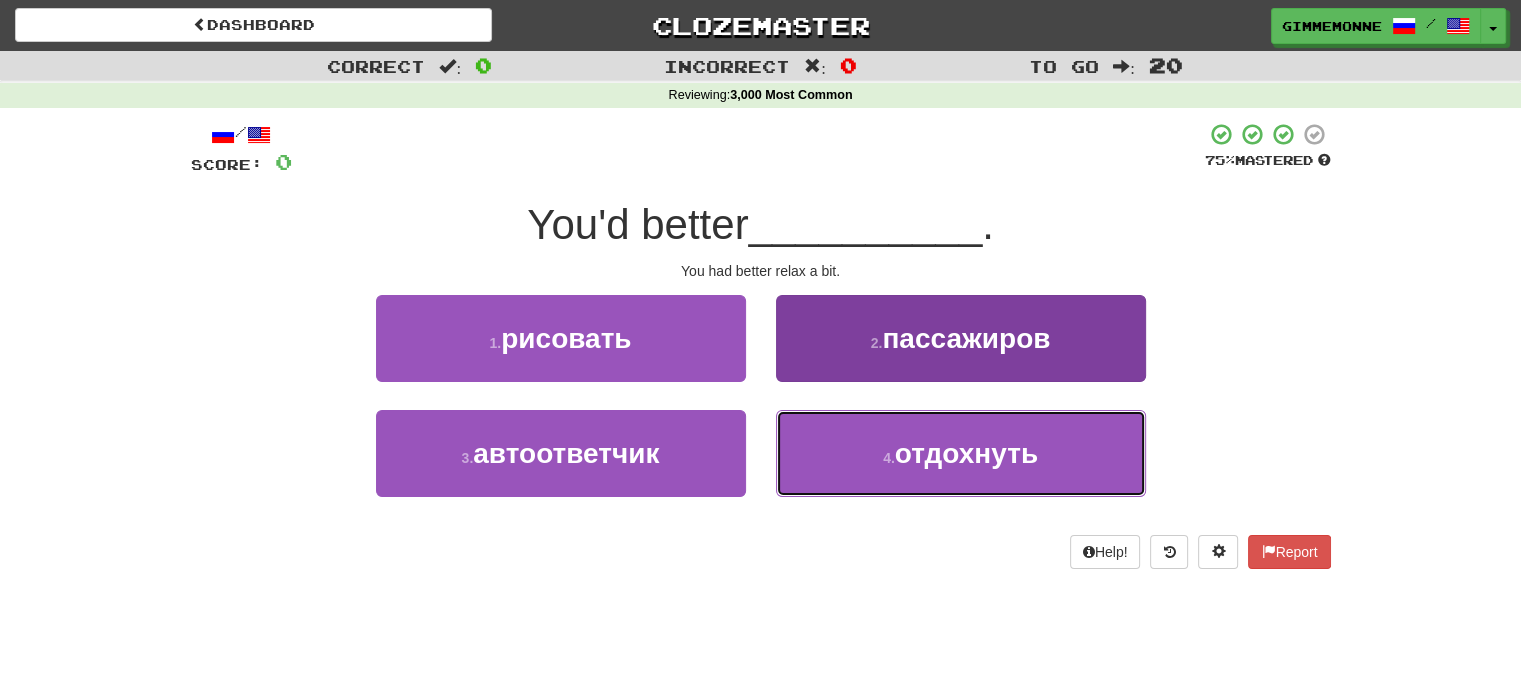 drag, startPoint x: 944, startPoint y: 464, endPoint x: 915, endPoint y: 446, distance: 34.132095 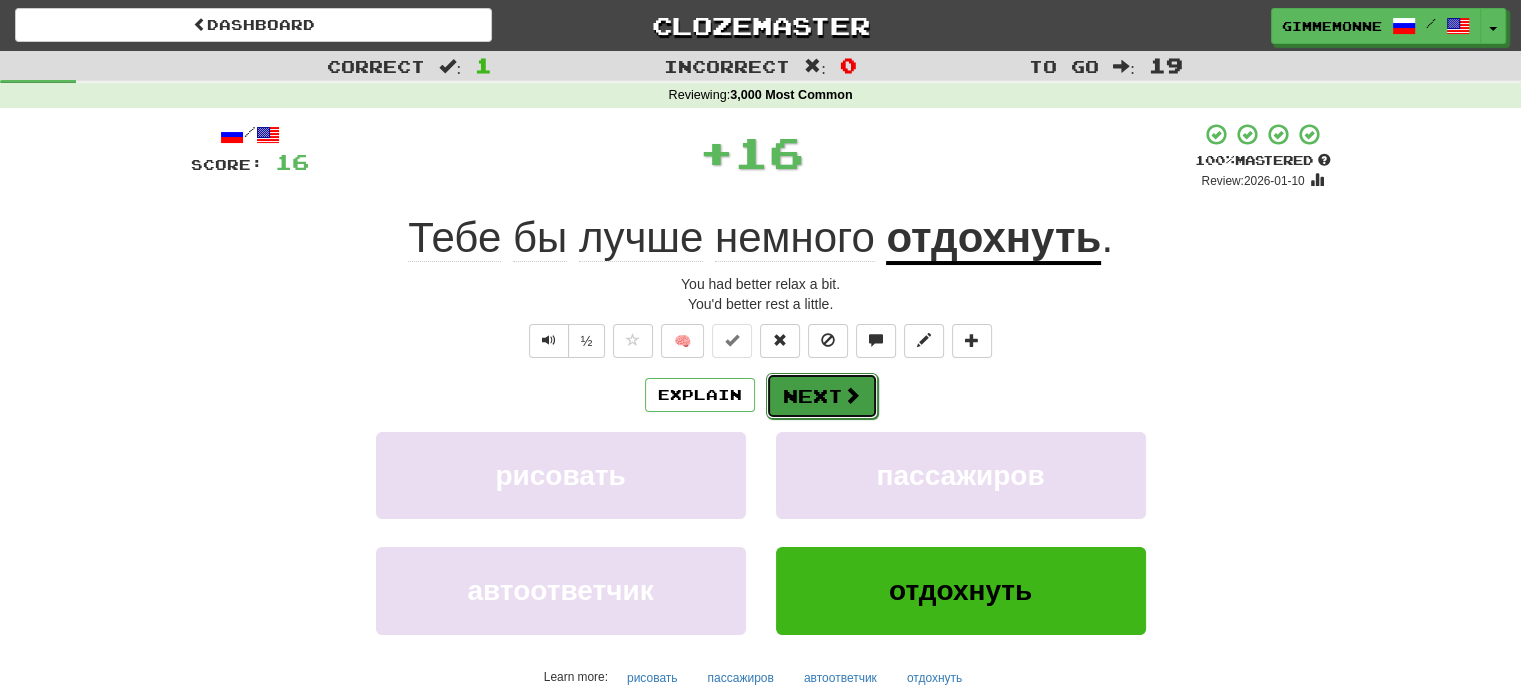 click on "Next" at bounding box center (822, 396) 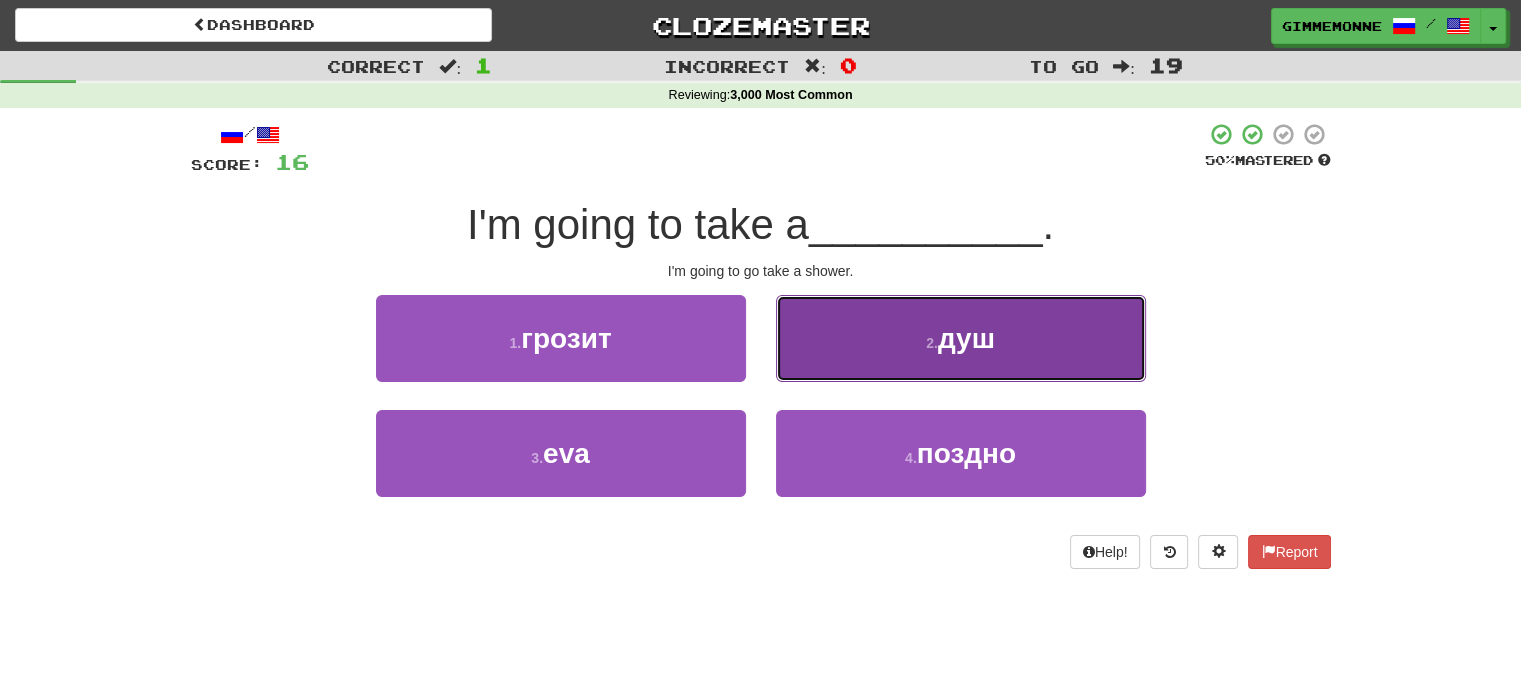 click on "2 .  душ" at bounding box center [961, 338] 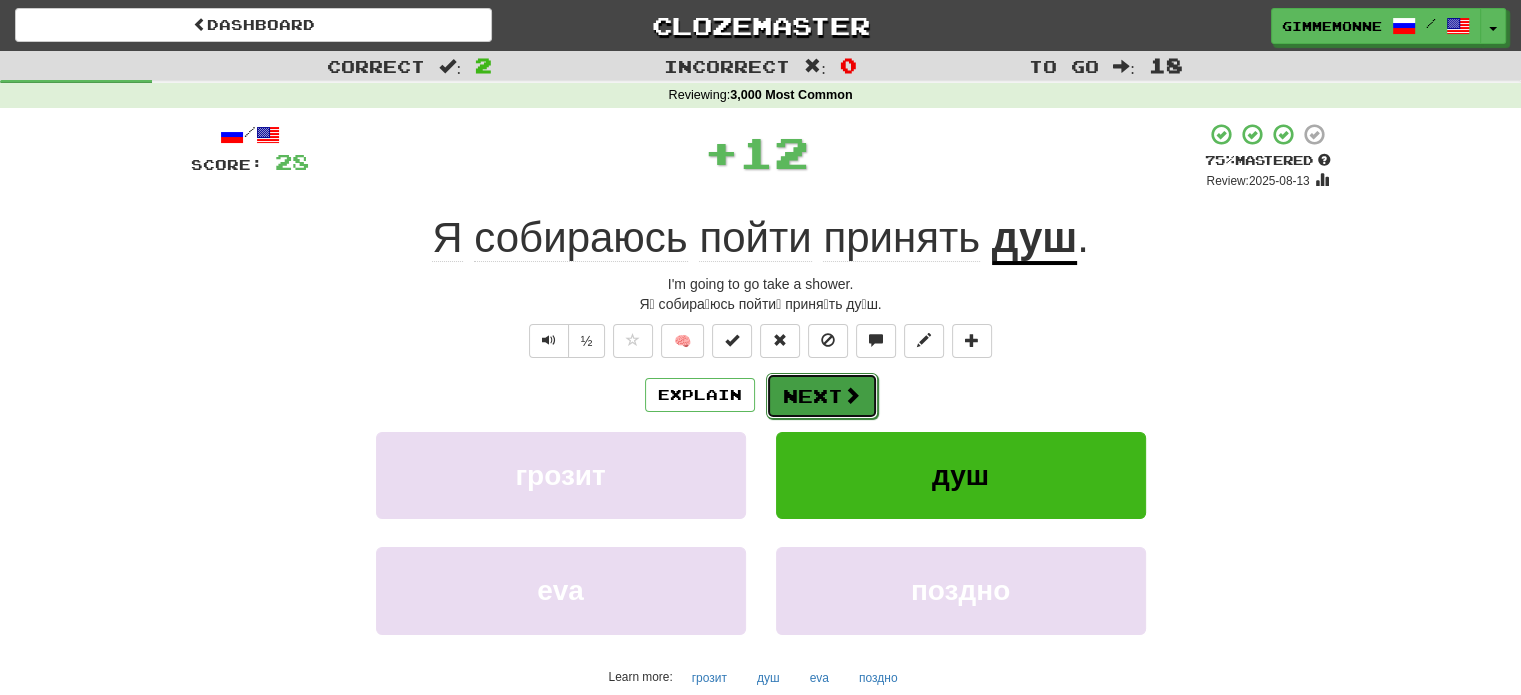 click on "Next" at bounding box center (822, 396) 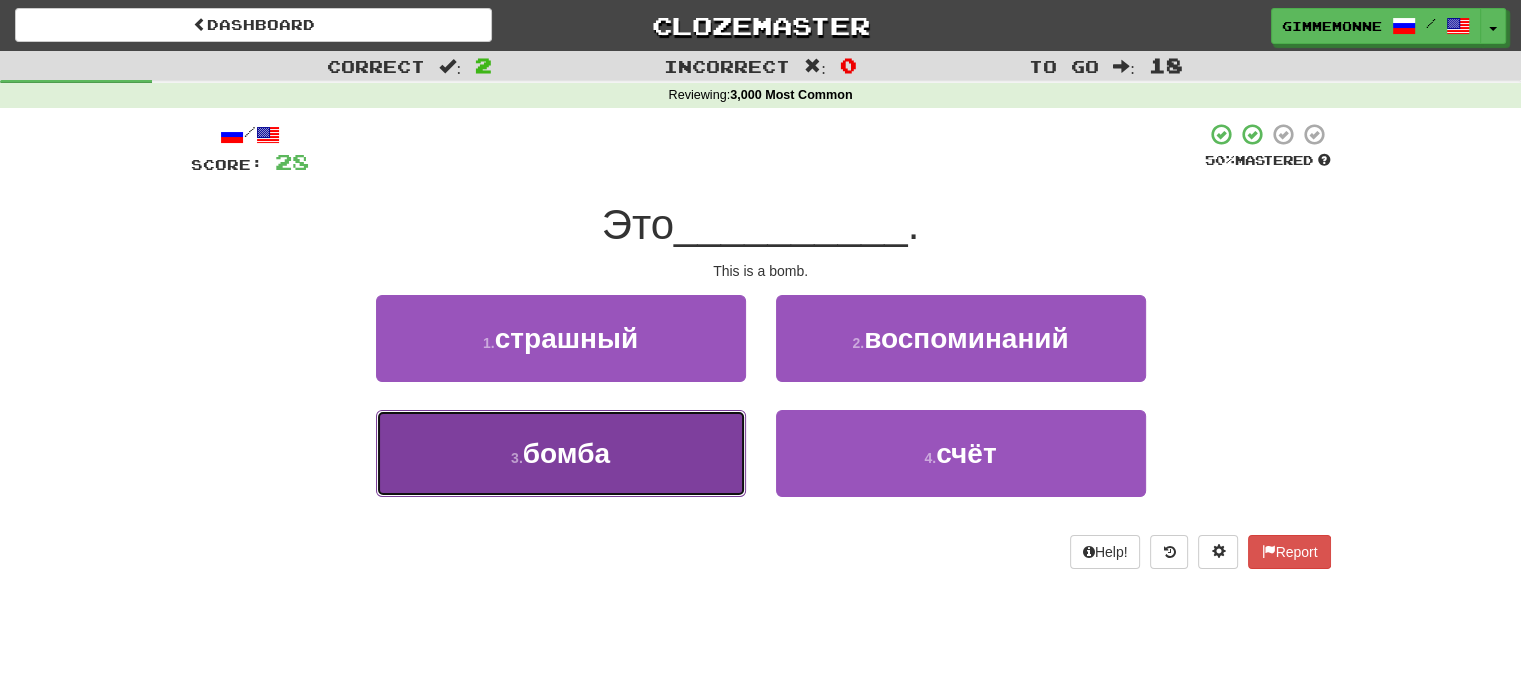 drag, startPoint x: 624, startPoint y: 487, endPoint x: 635, endPoint y: 487, distance: 11 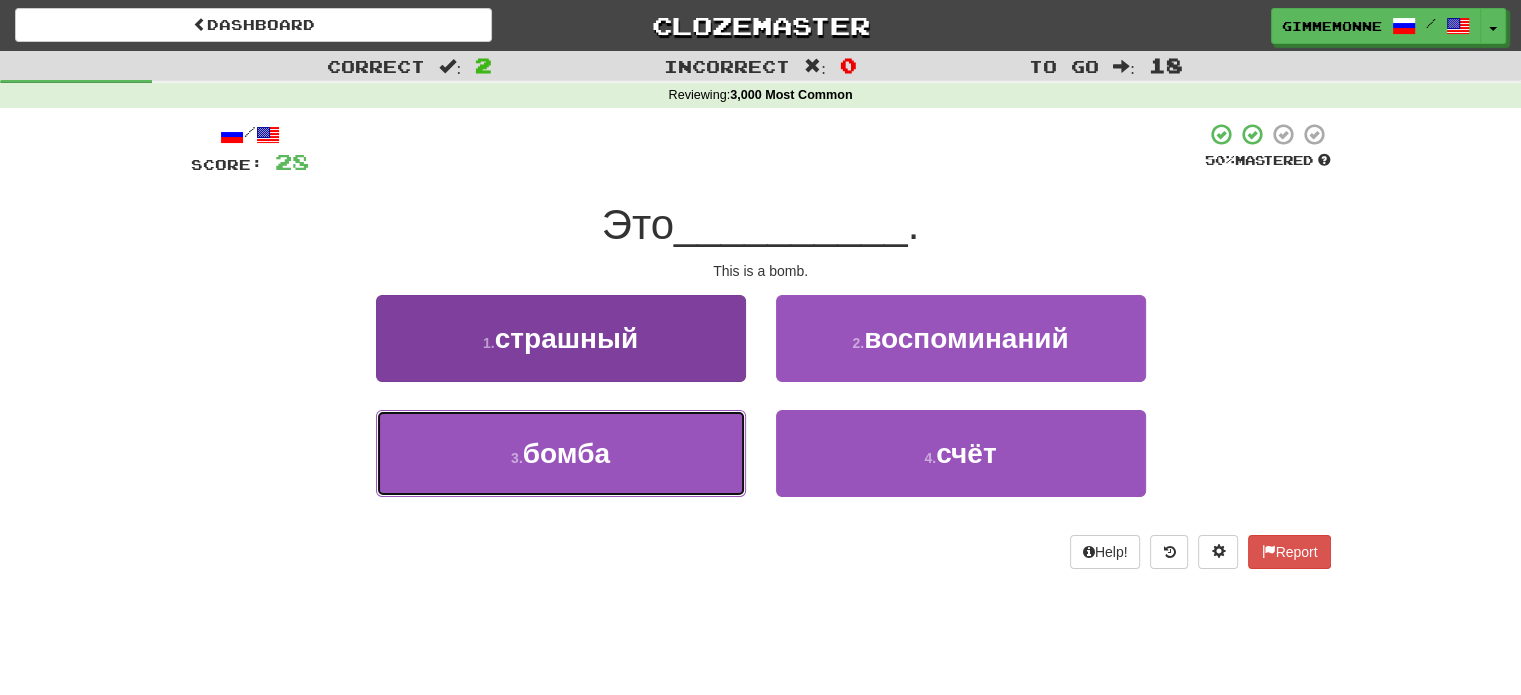 click on "bomb" at bounding box center [561, 453] 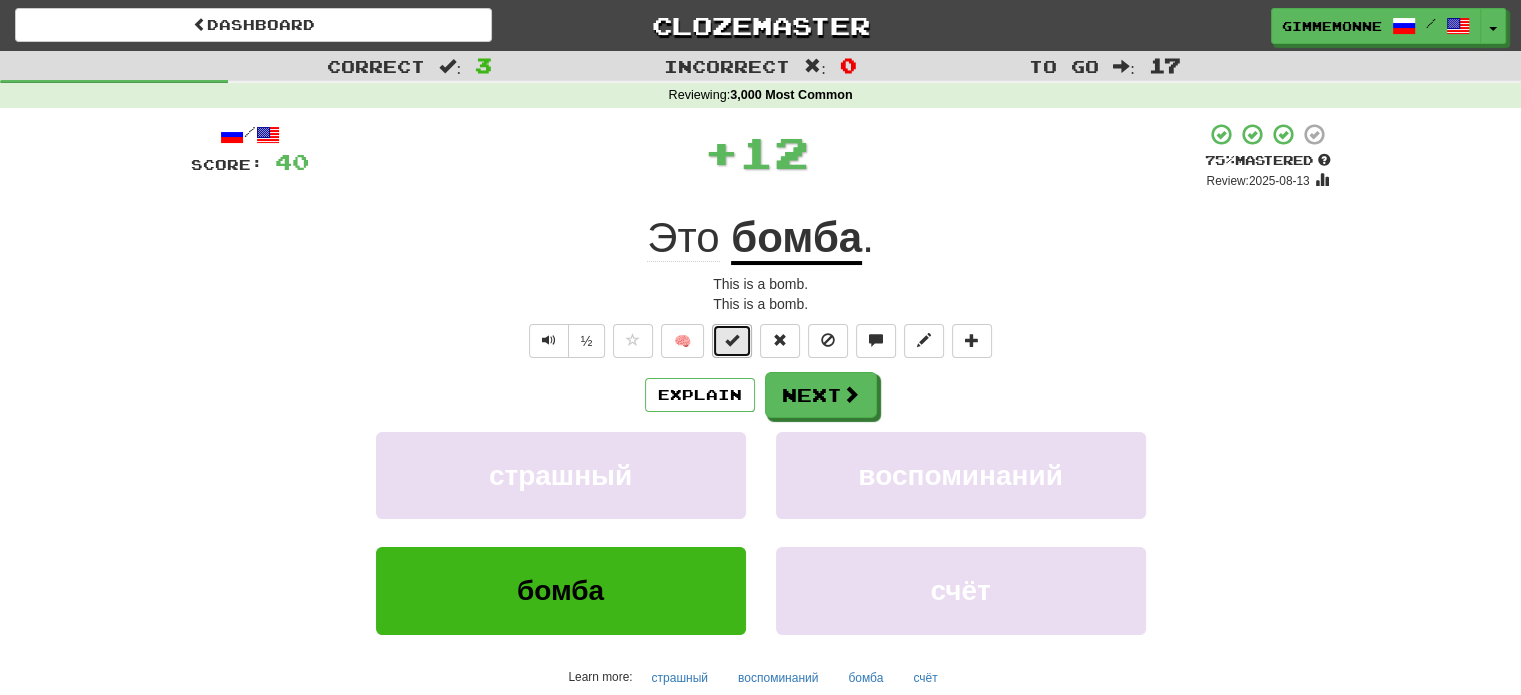 click at bounding box center [732, 341] 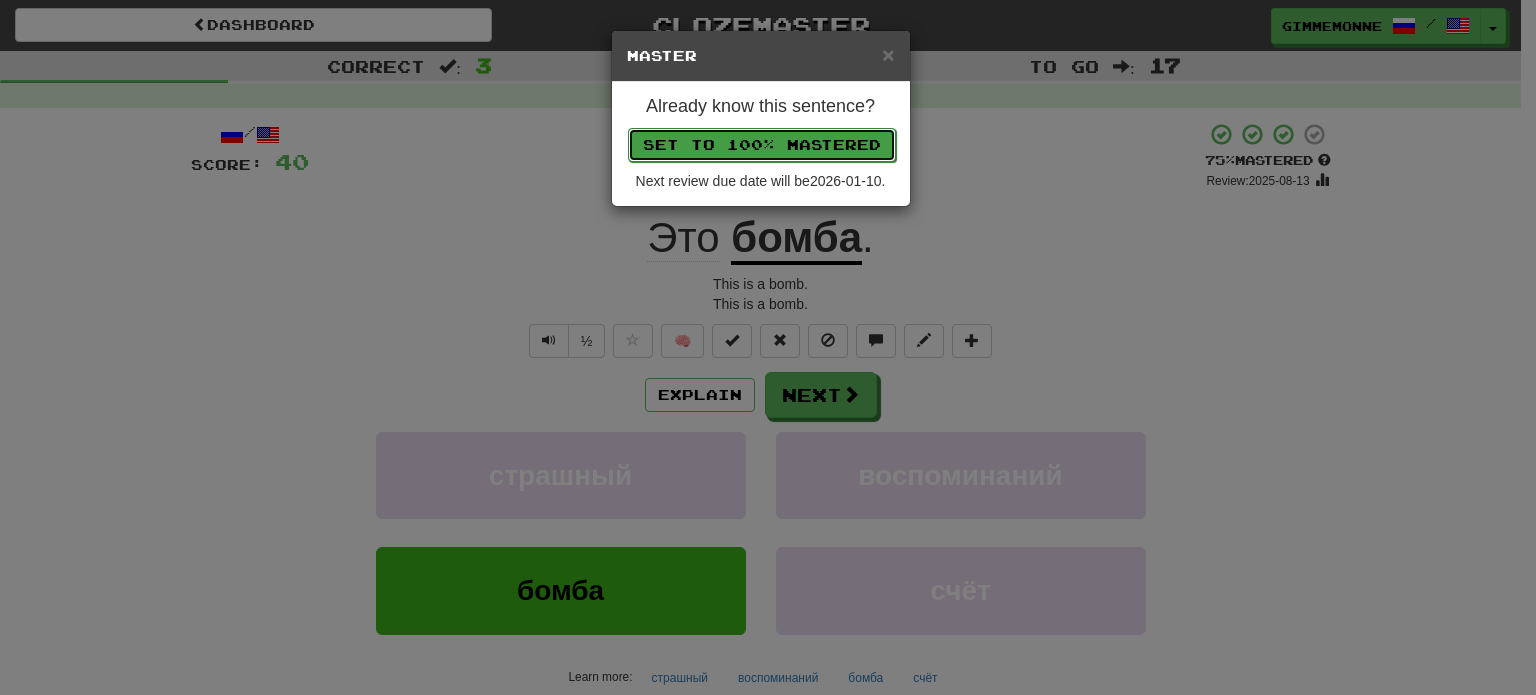 click on "Set to 100% Mastered" at bounding box center [762, 145] 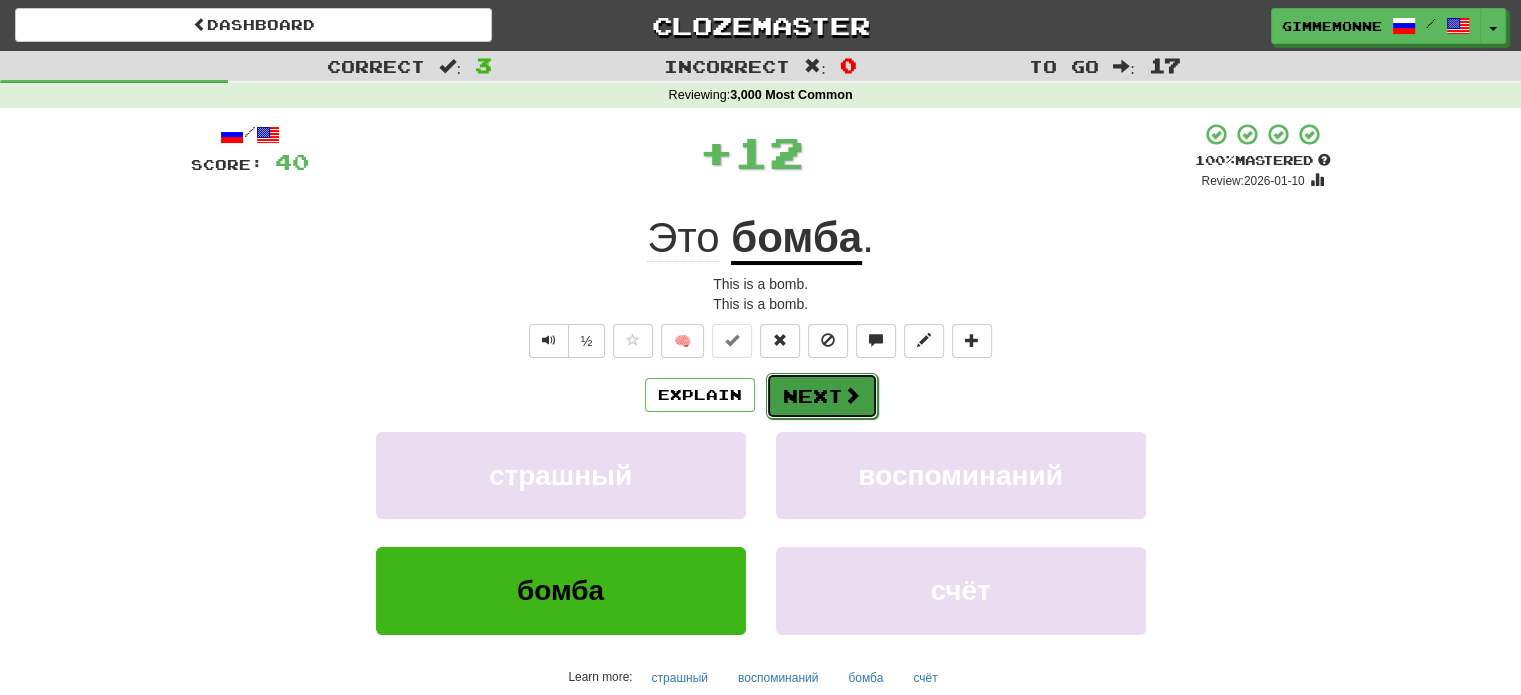 click on "Next" at bounding box center [822, 396] 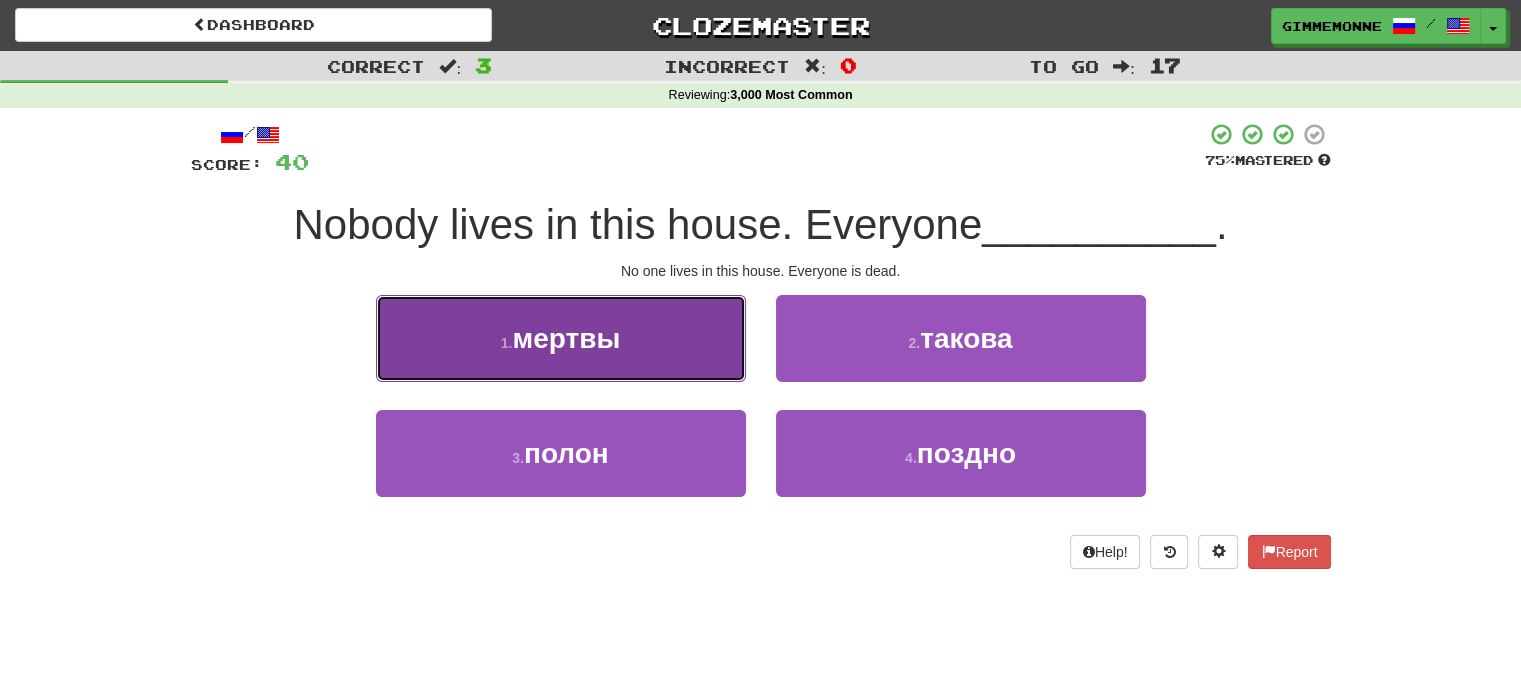 click on "dead" at bounding box center (561, 338) 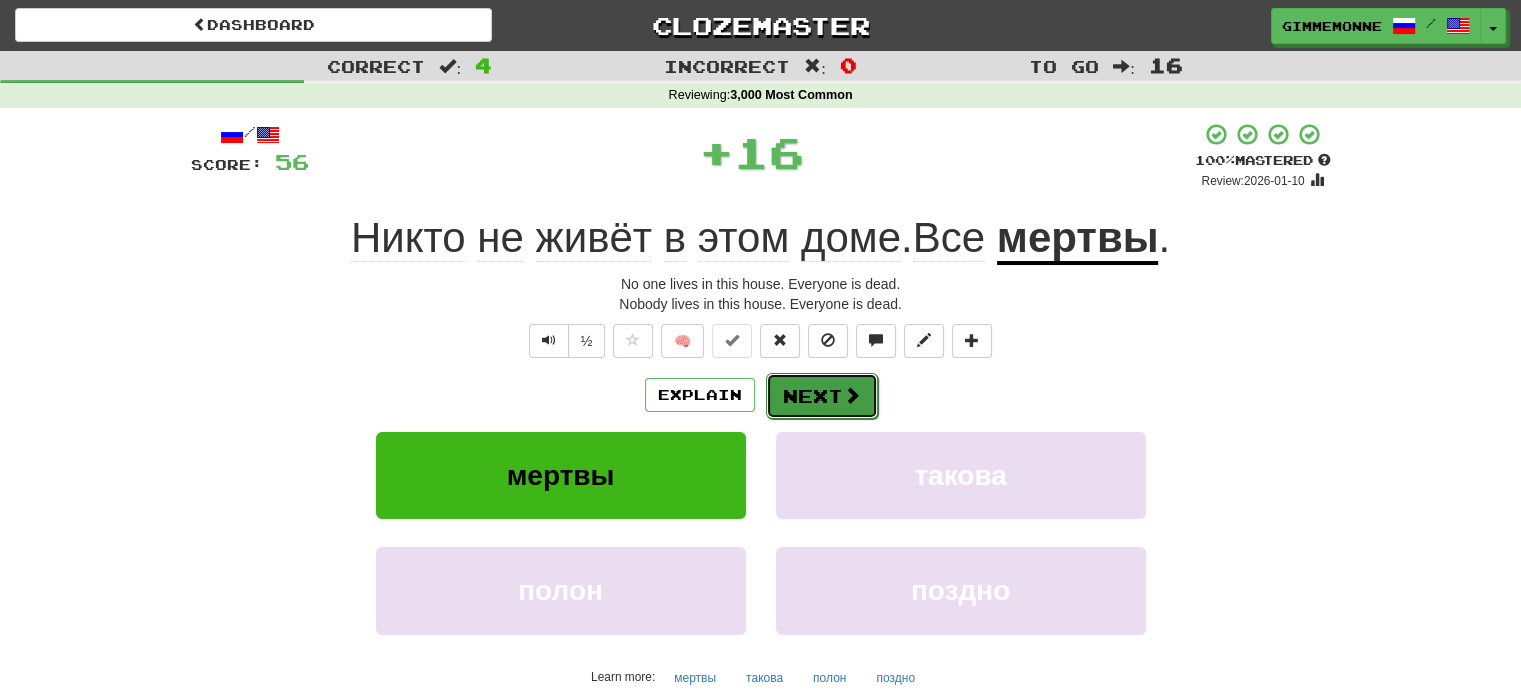 click at bounding box center [852, 395] 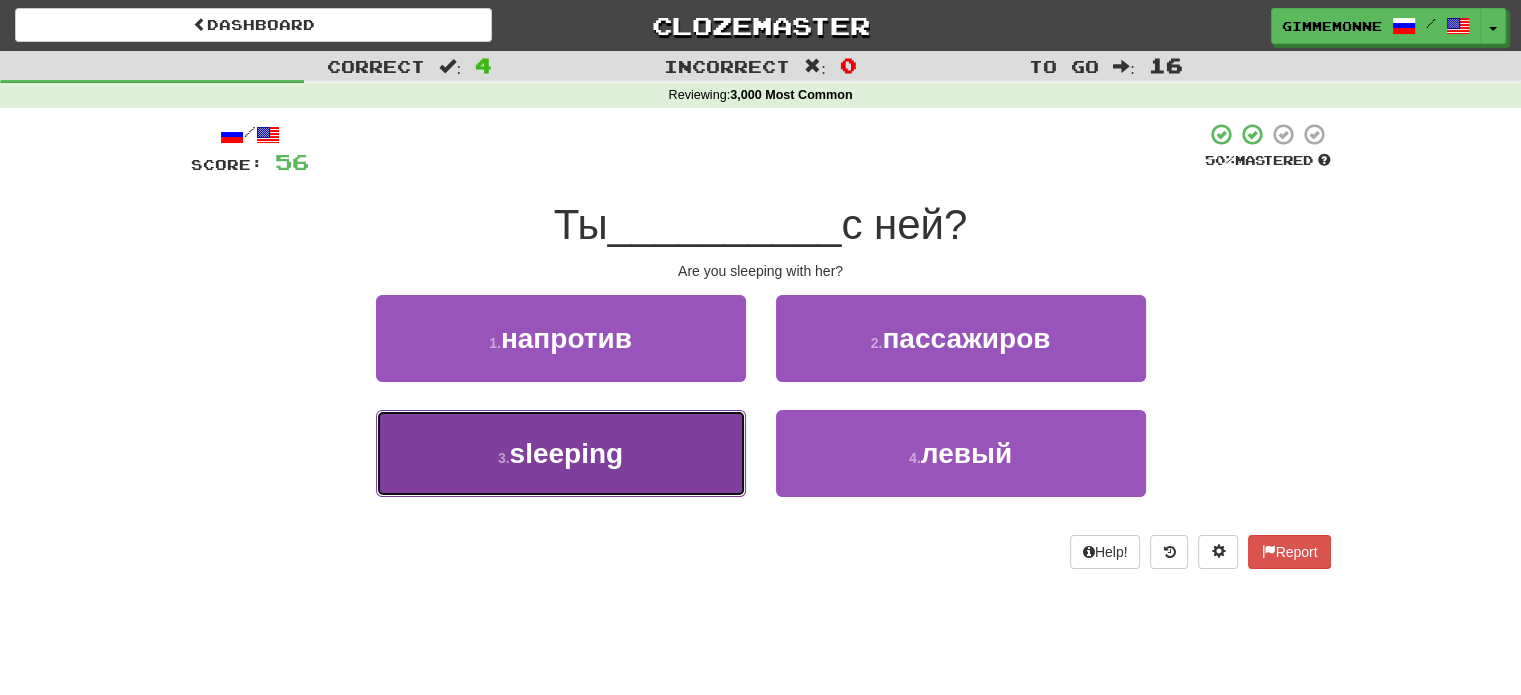 click on "sleeping" at bounding box center [561, 453] 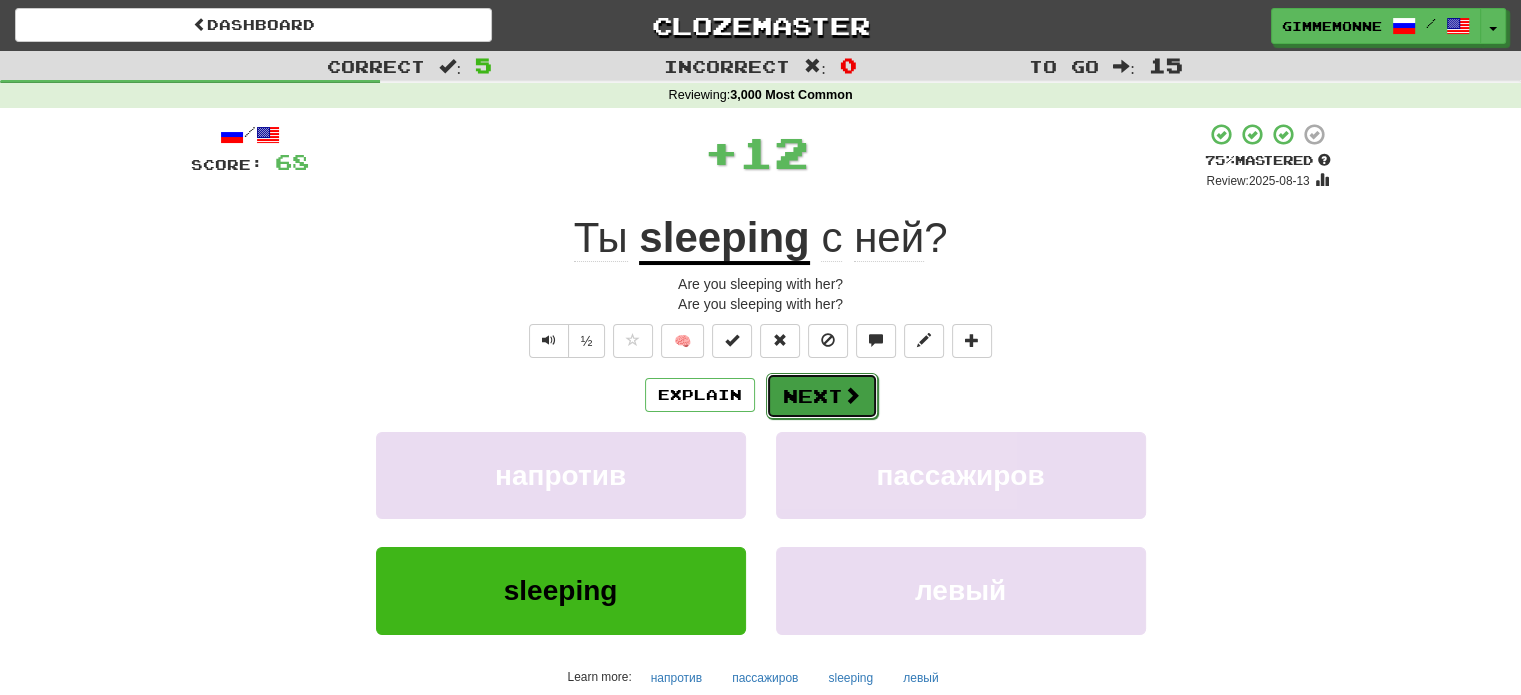 click at bounding box center [852, 395] 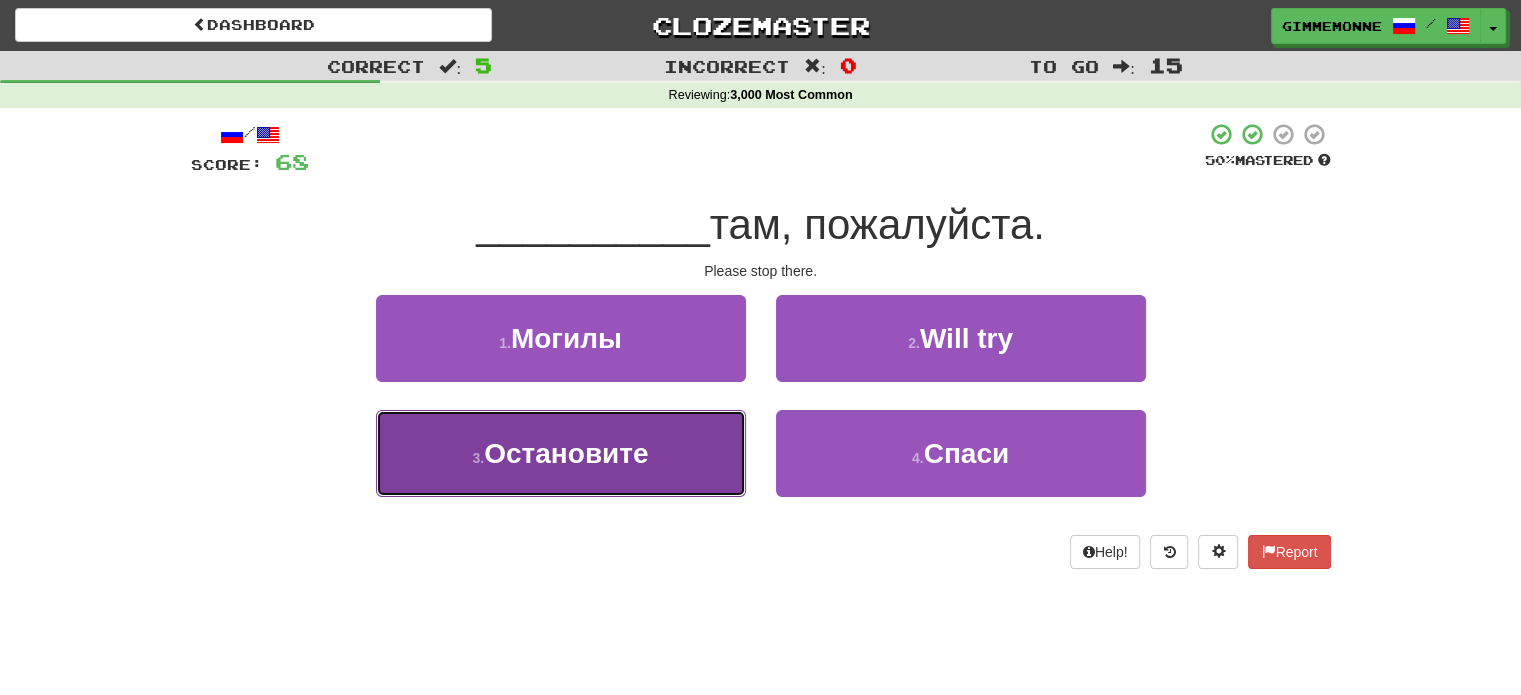 click on "Stop" at bounding box center [561, 453] 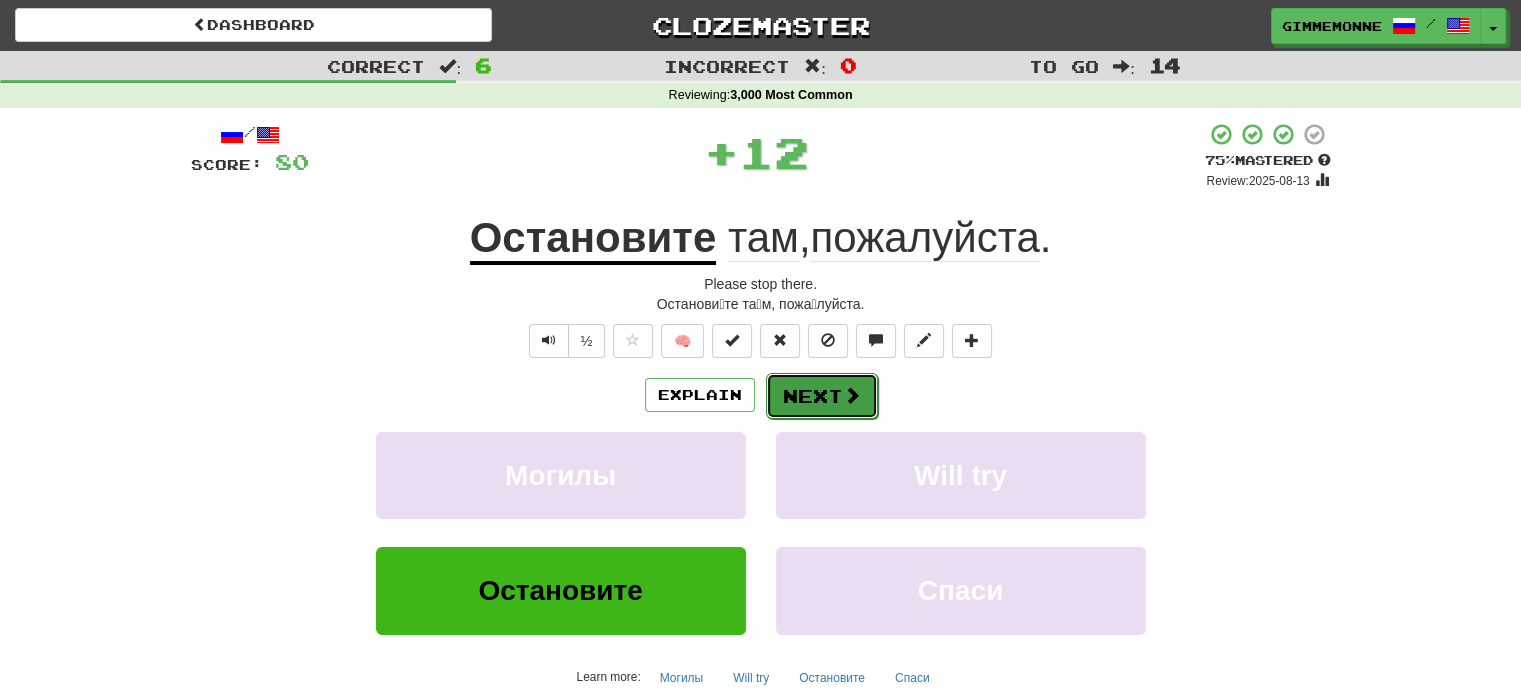 click on "Next" at bounding box center (822, 396) 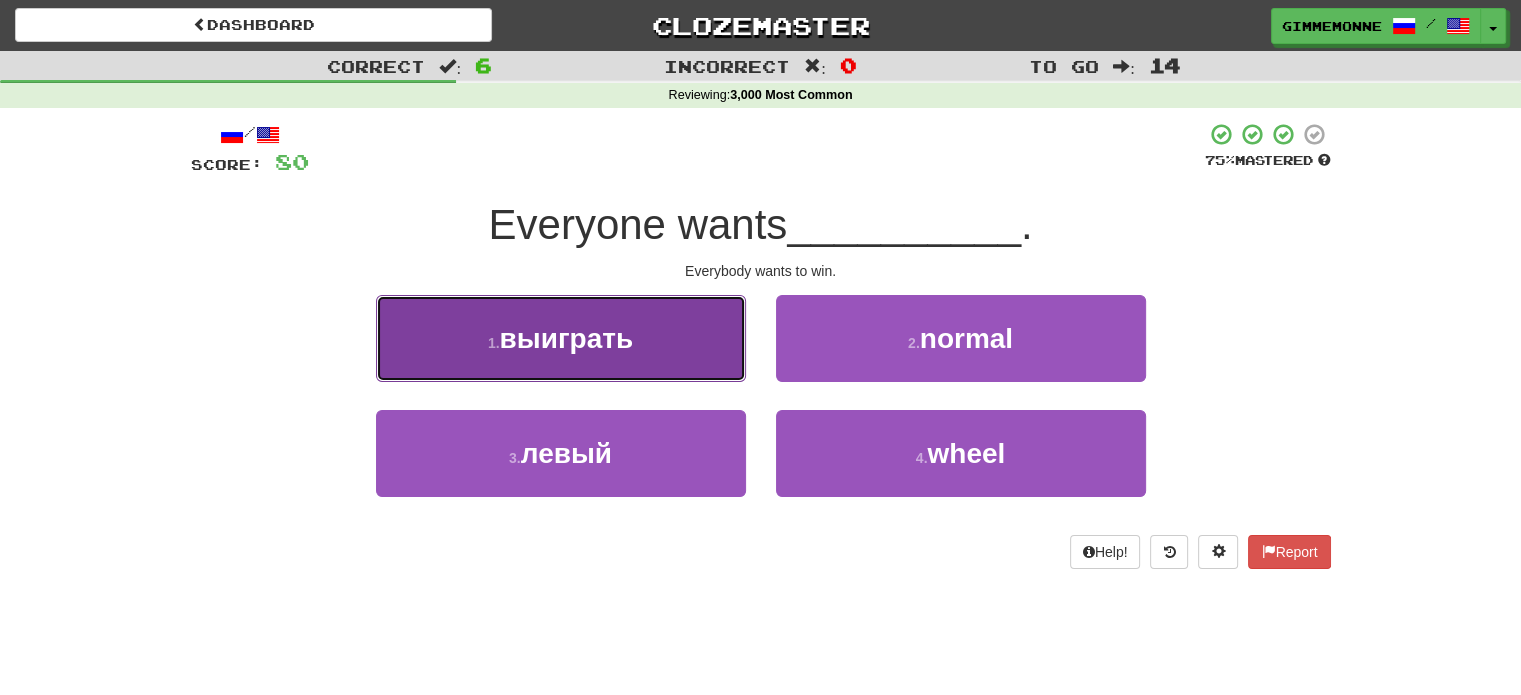 click on "1 .  выиграть" at bounding box center [561, 338] 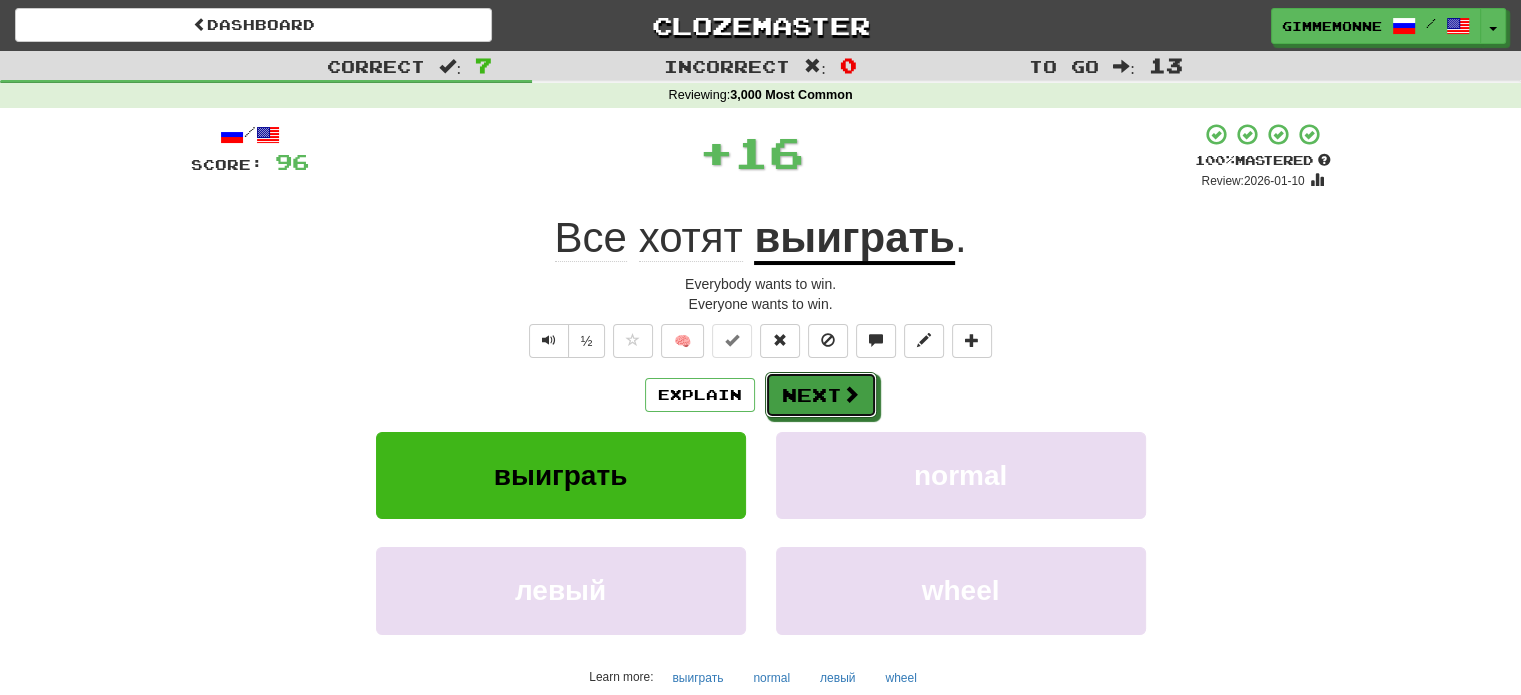 click on "Next" at bounding box center (821, 395) 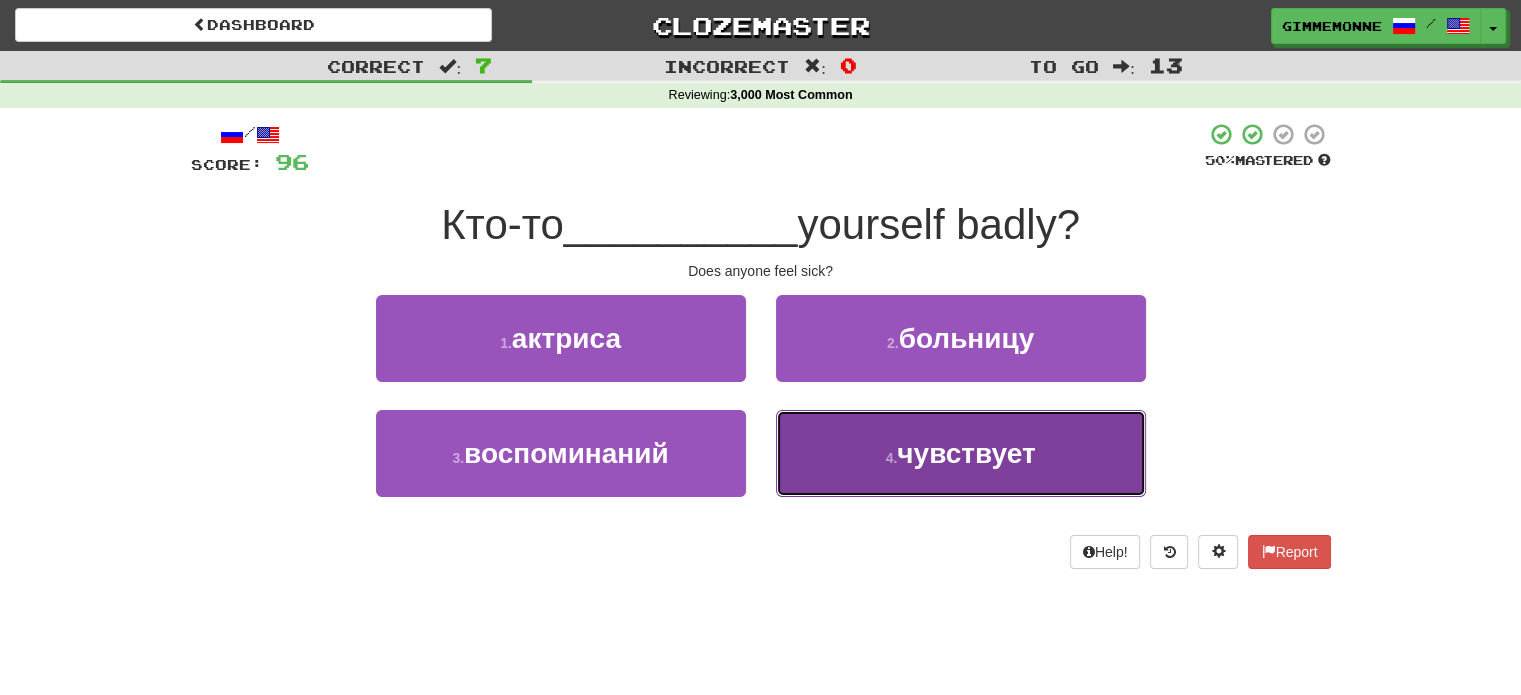 click on "чувствует" at bounding box center [966, 453] 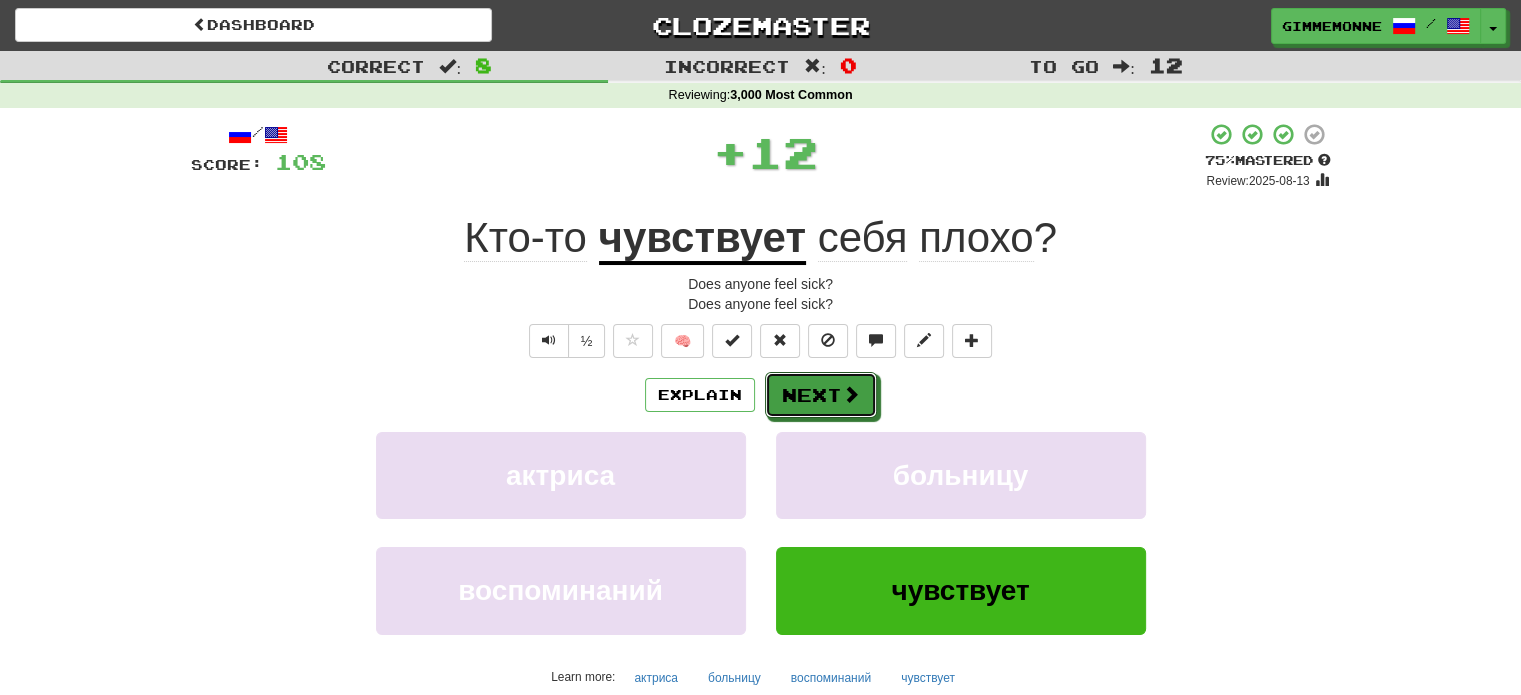 click on "Next" at bounding box center [821, 395] 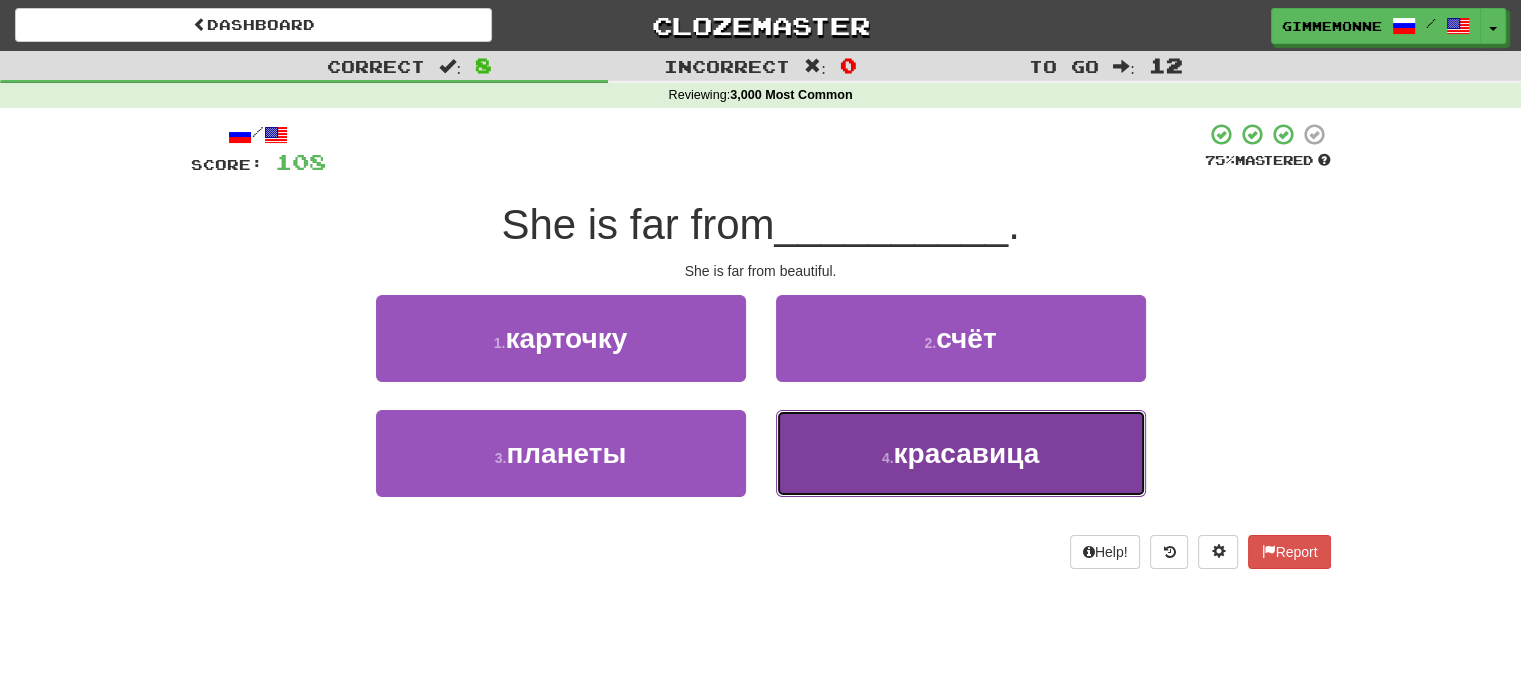 click on "красавица" at bounding box center [966, 453] 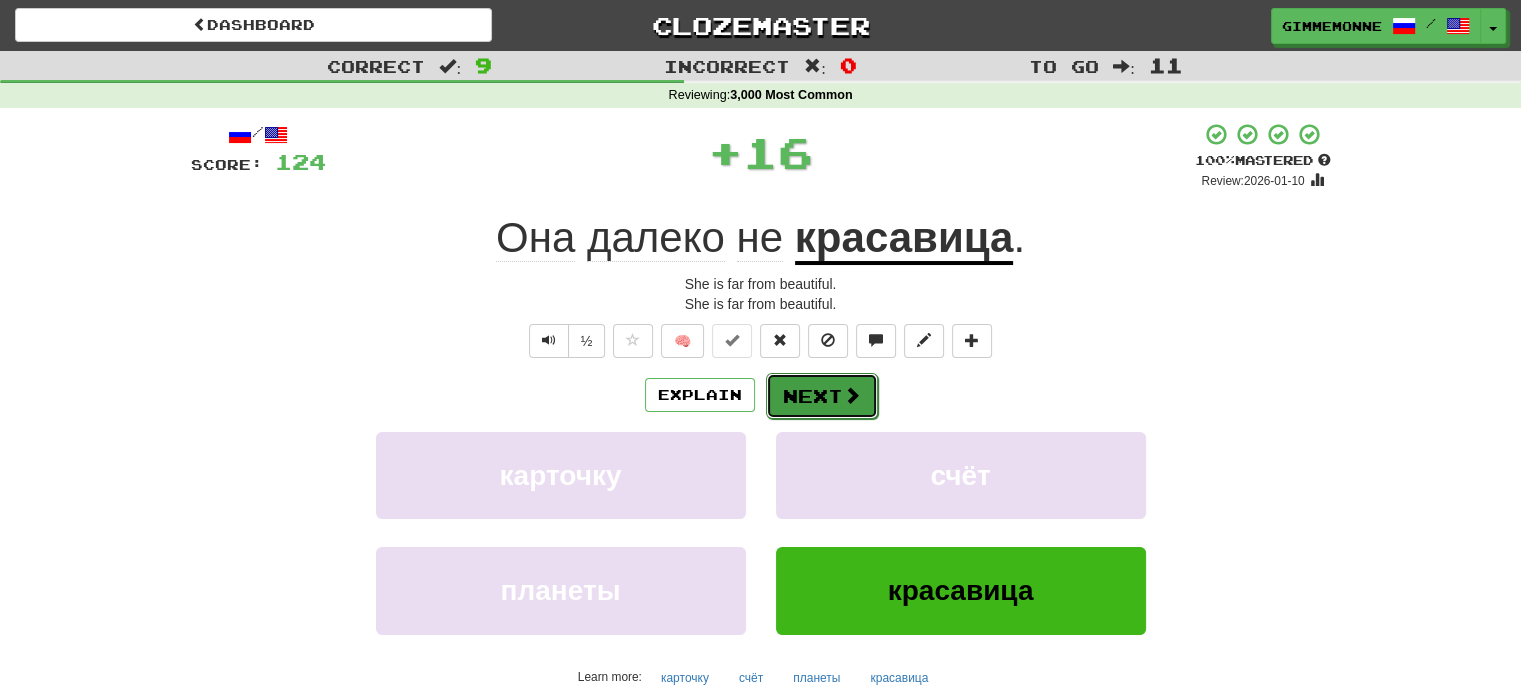 click on "Next" at bounding box center [822, 396] 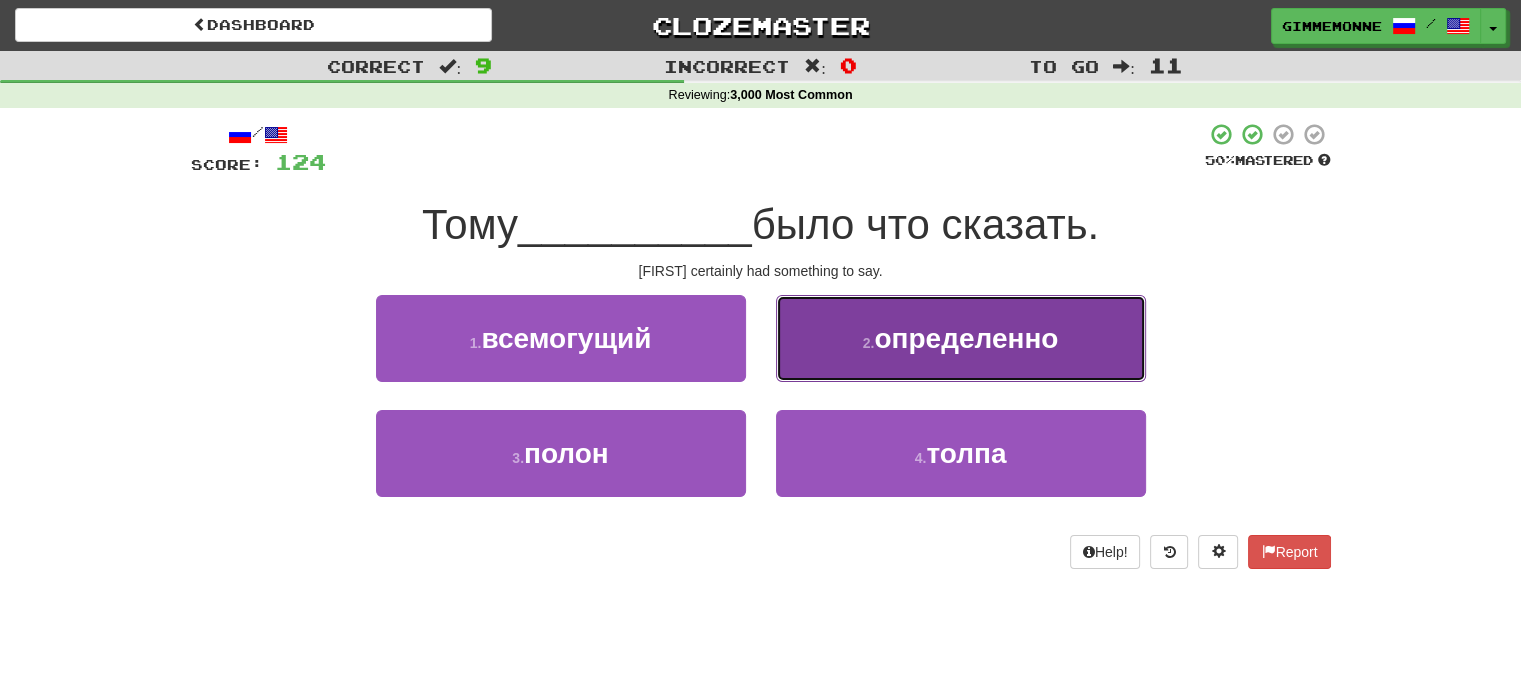 click on "определенно" at bounding box center (966, 338) 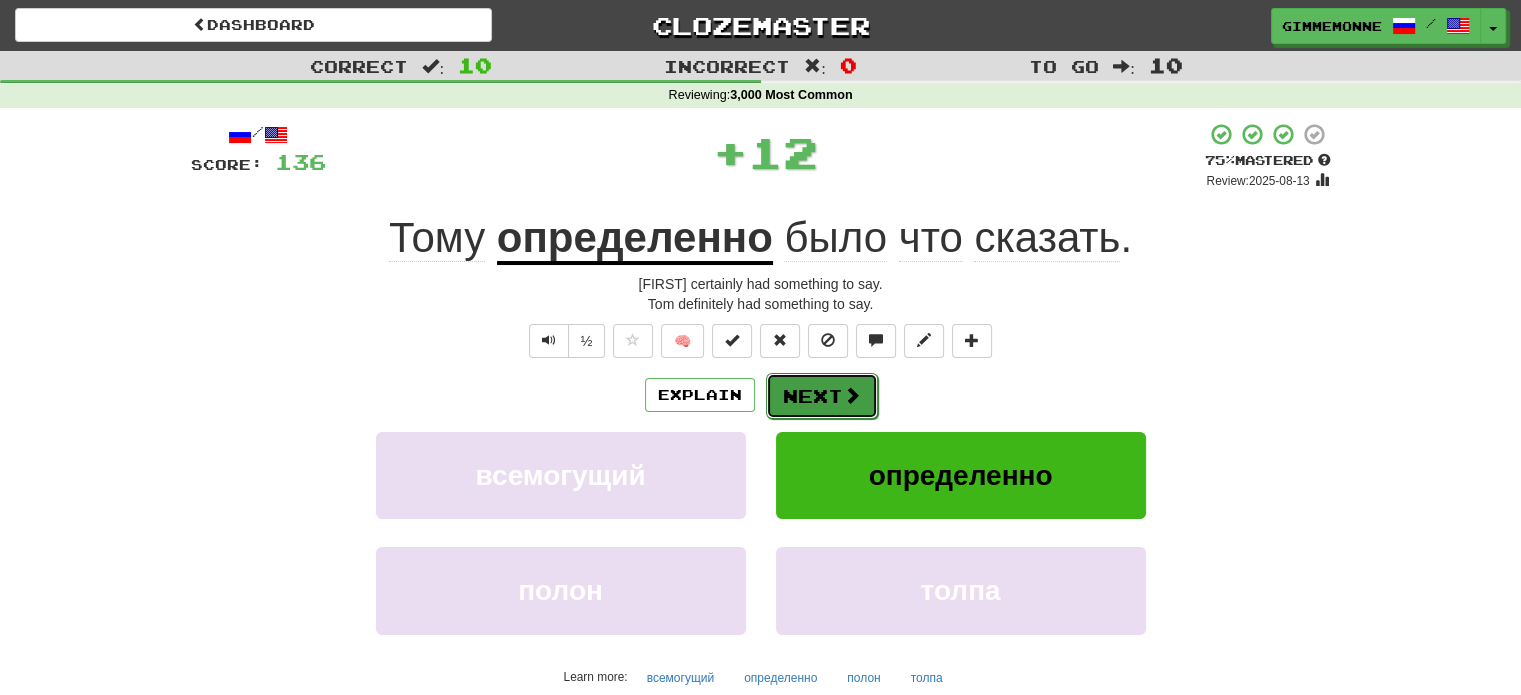 click on "Next" at bounding box center (822, 396) 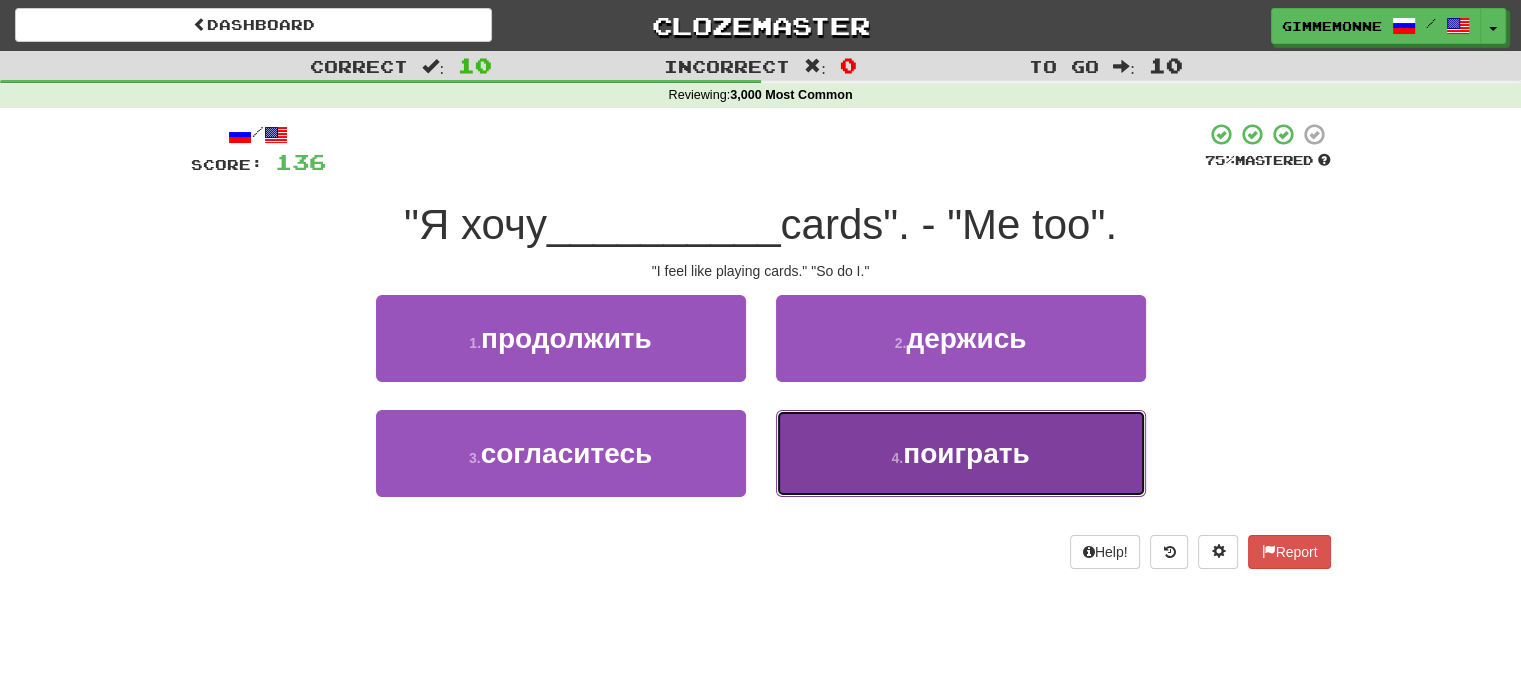 click on "поиграть" at bounding box center (966, 453) 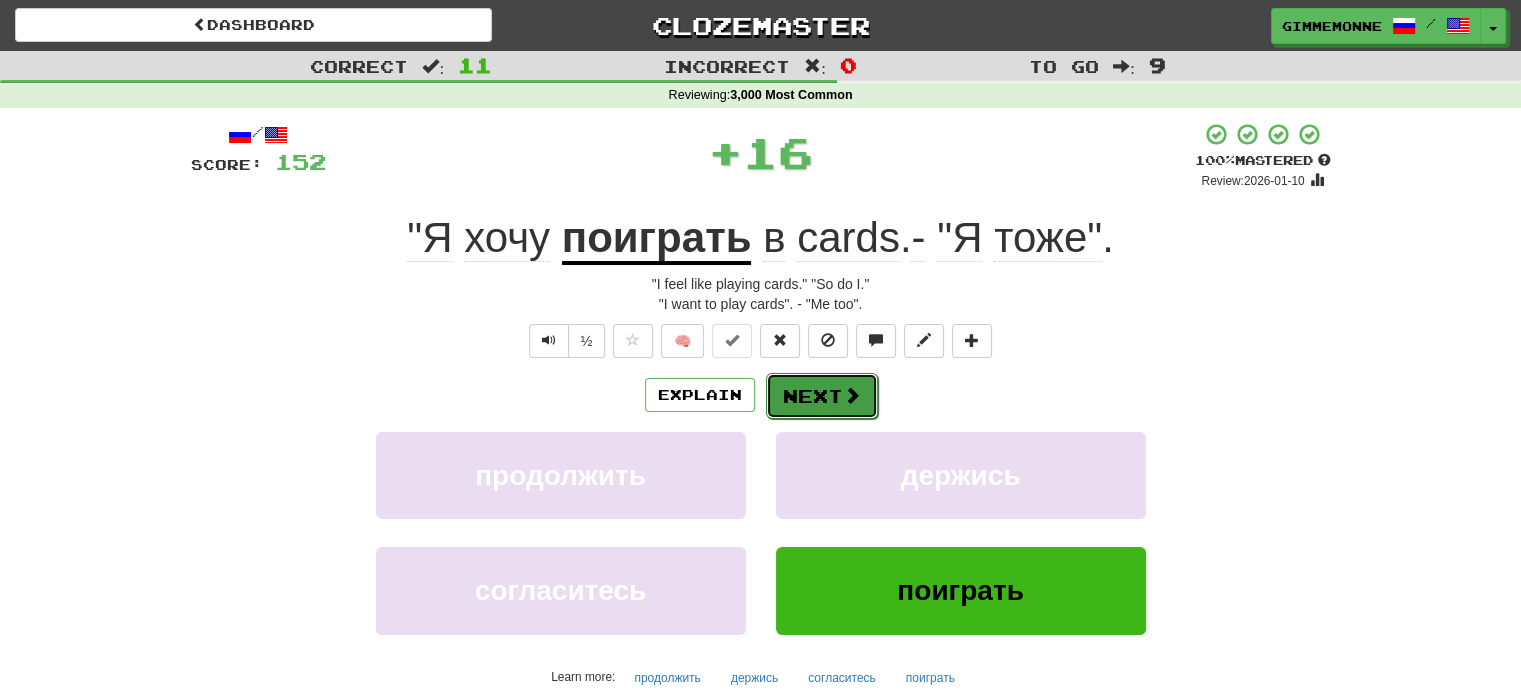 click on "Next" at bounding box center [822, 396] 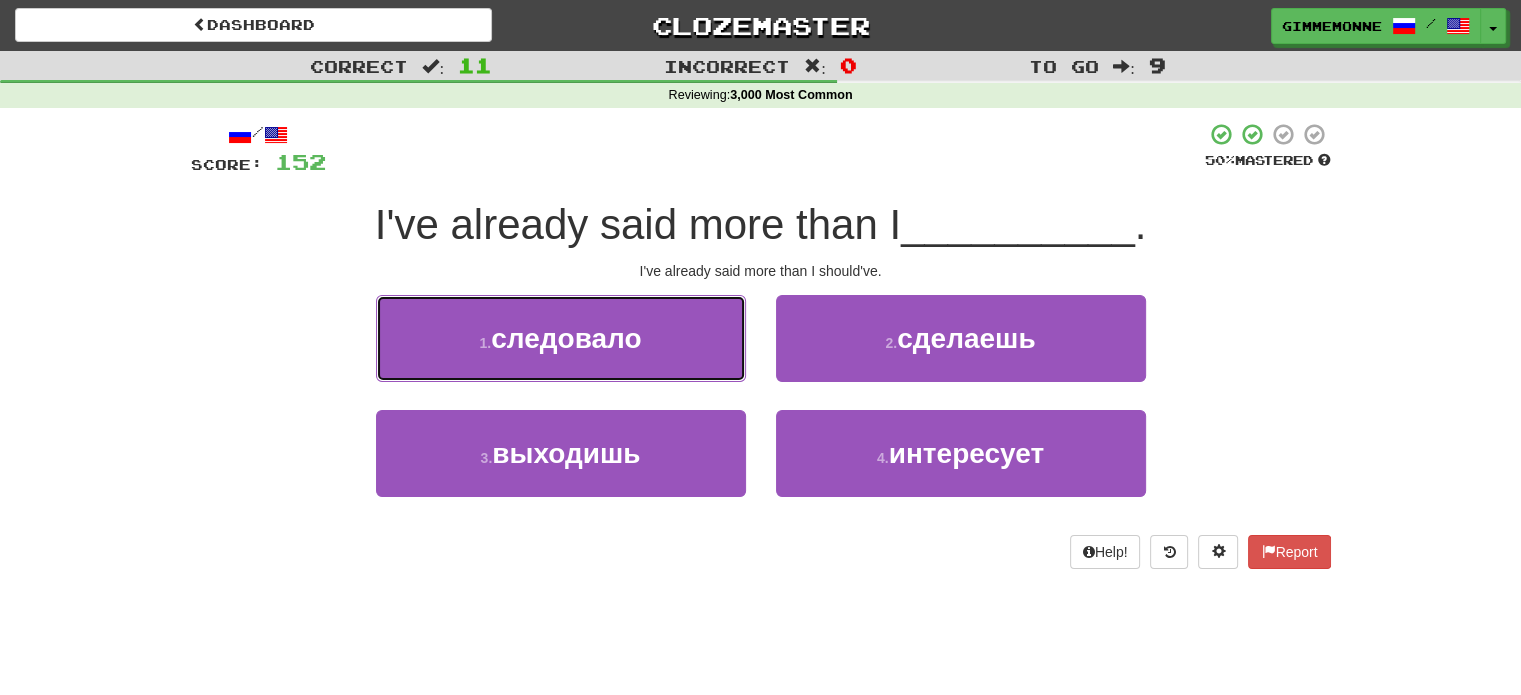 click on "should" at bounding box center (561, 338) 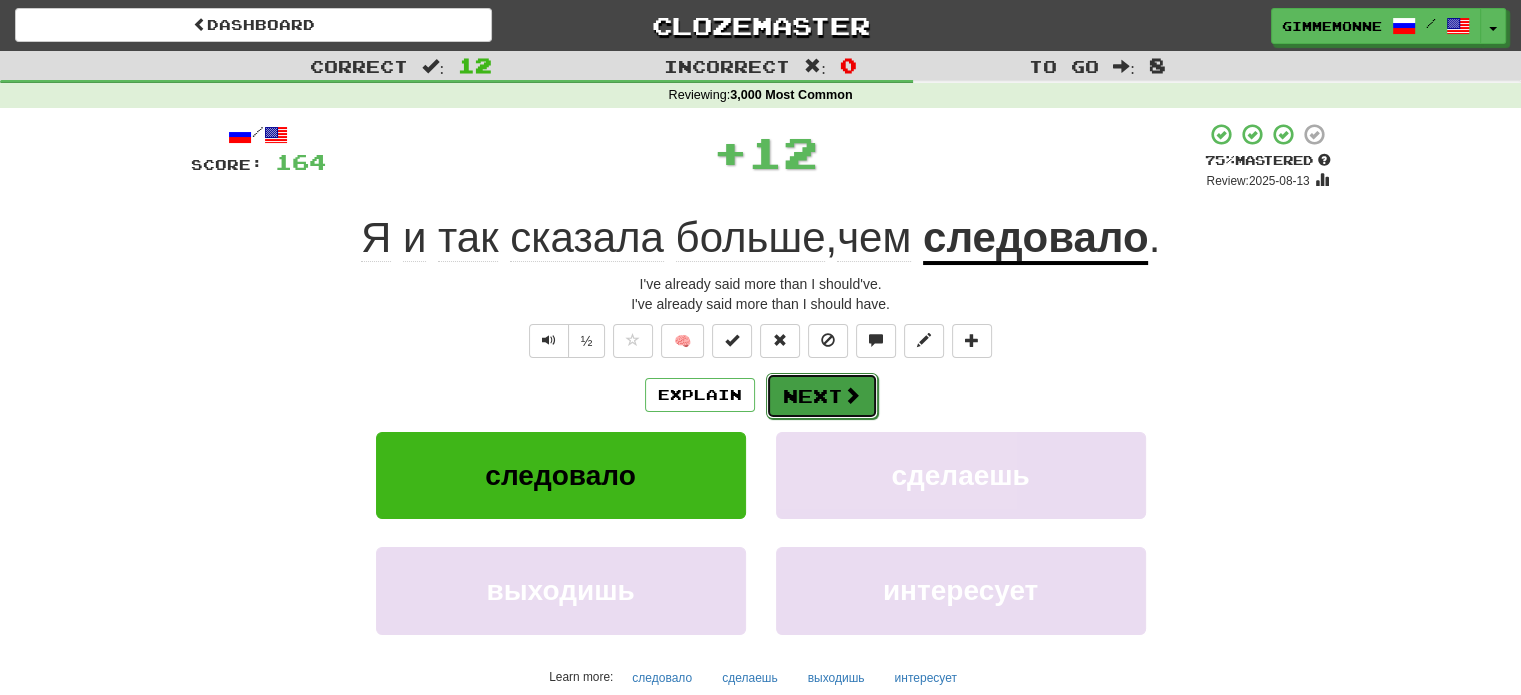 click on "Next" at bounding box center (822, 396) 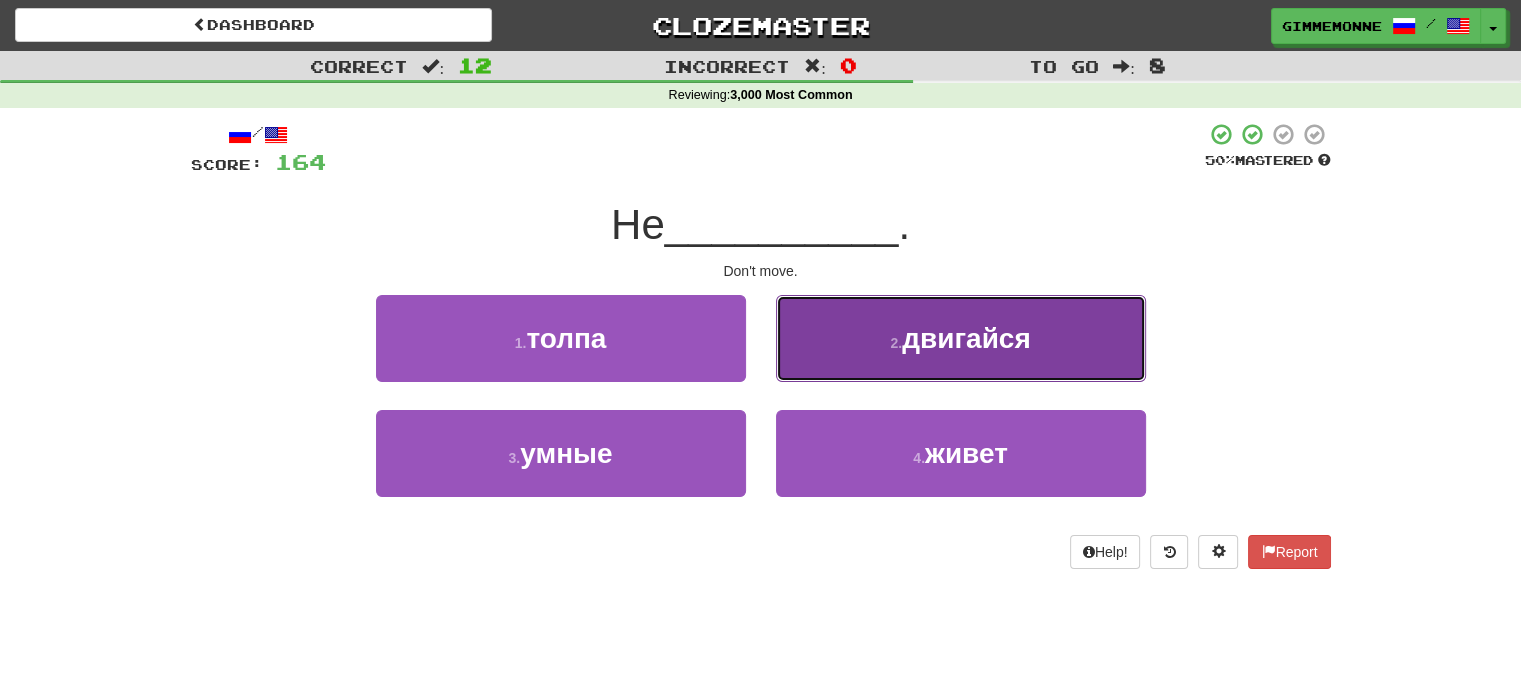 click on "move" at bounding box center [961, 338] 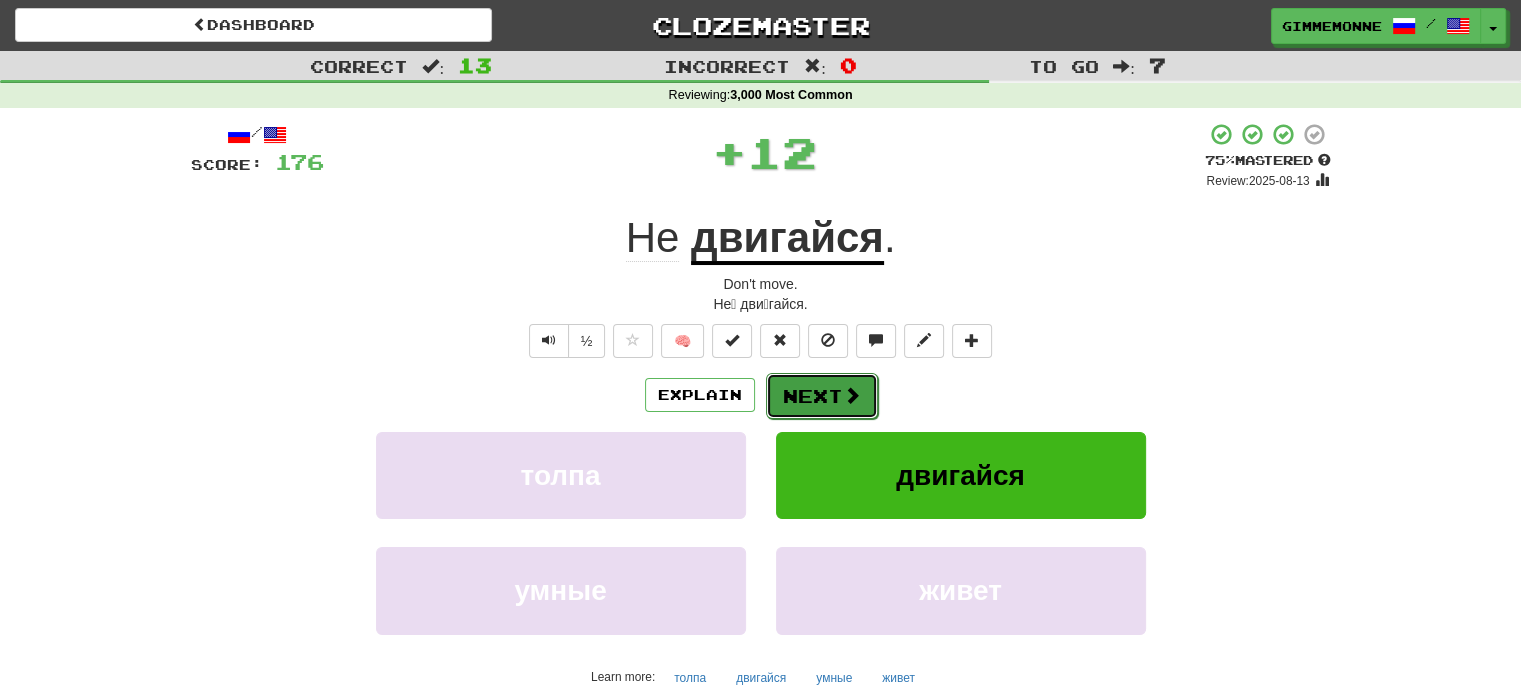 click on "Next" at bounding box center [822, 396] 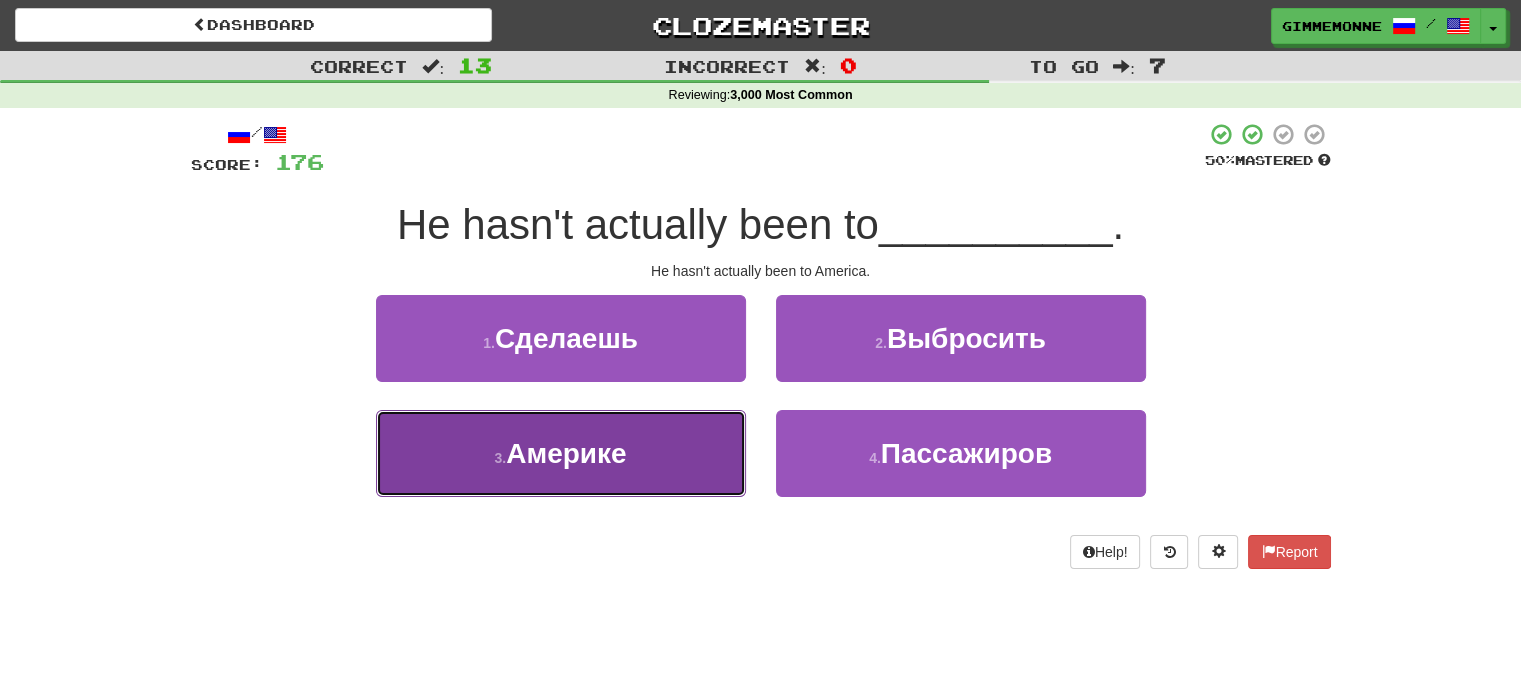 click on "в [COUNTRY]." at bounding box center [561, 453] 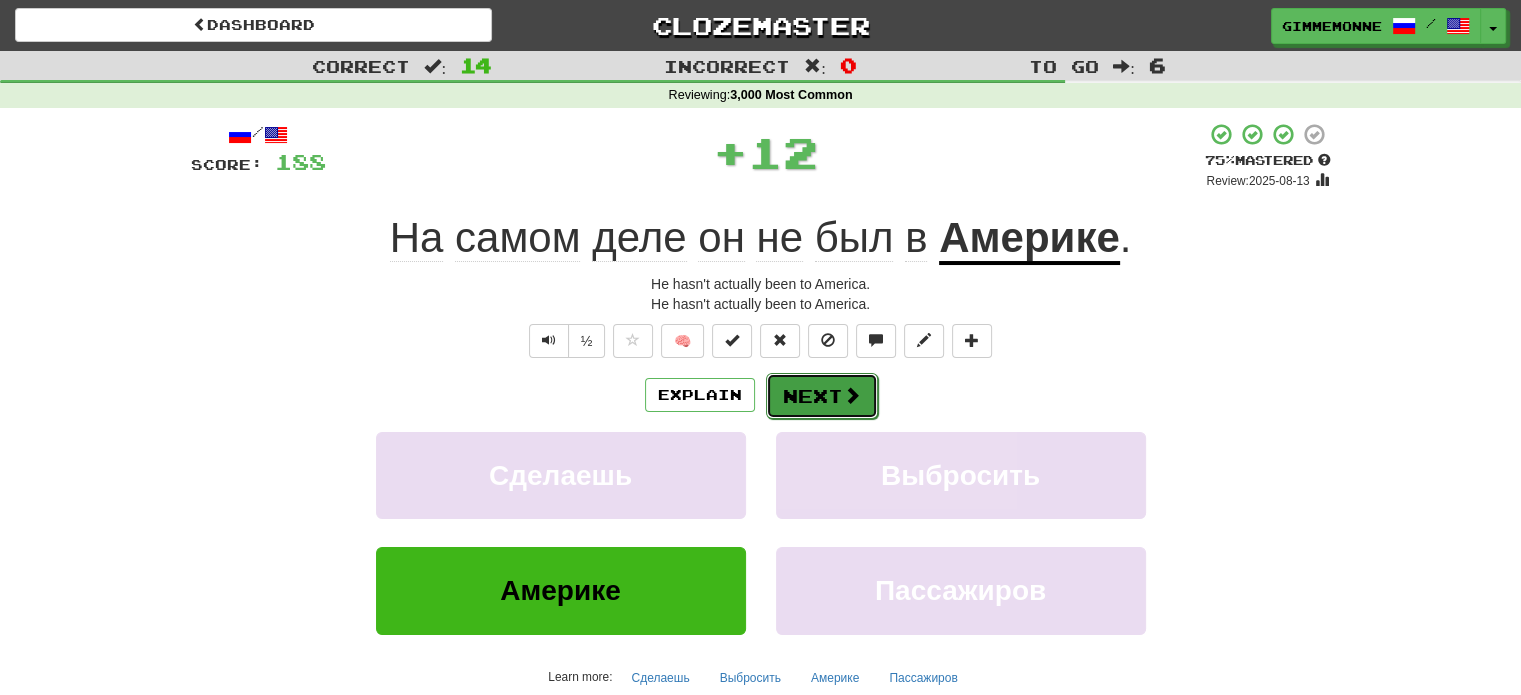 click on "Next" at bounding box center (822, 396) 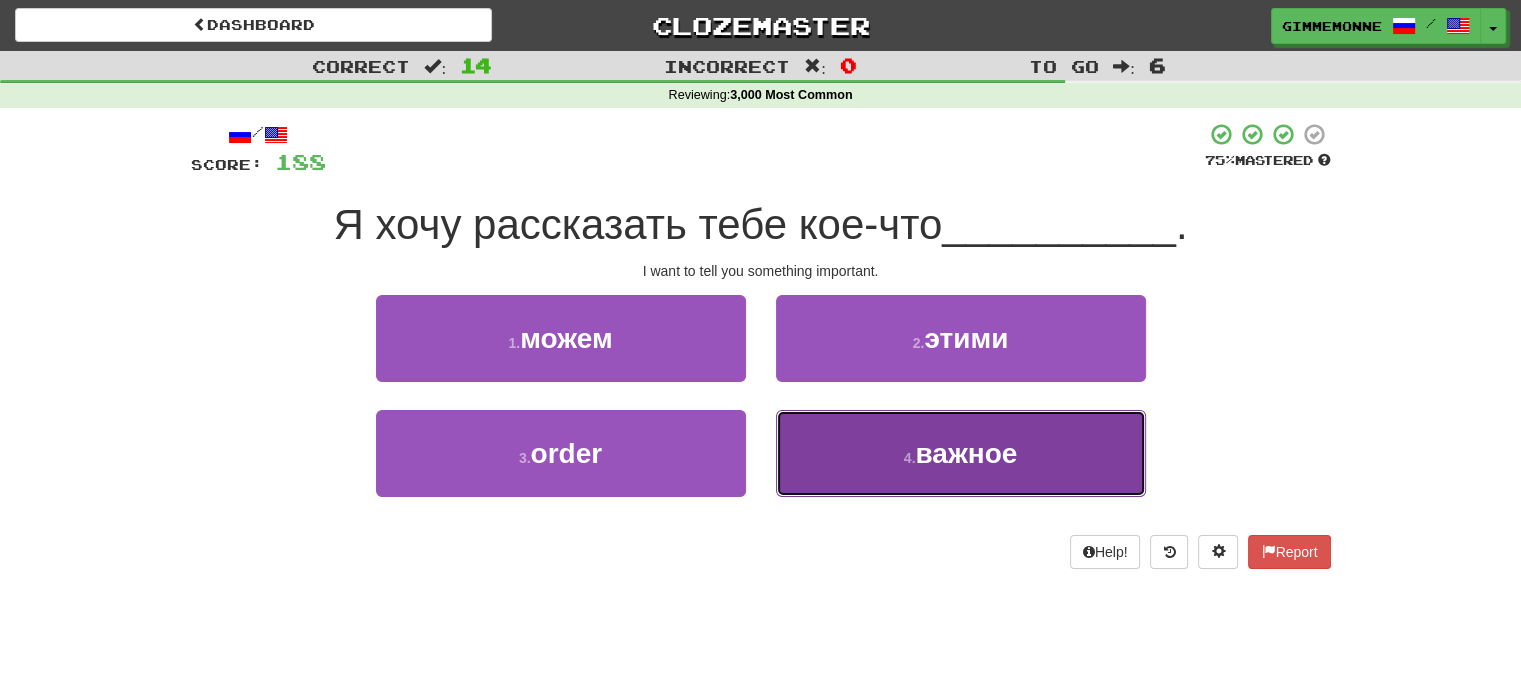 click on "4 .  важное" at bounding box center [961, 453] 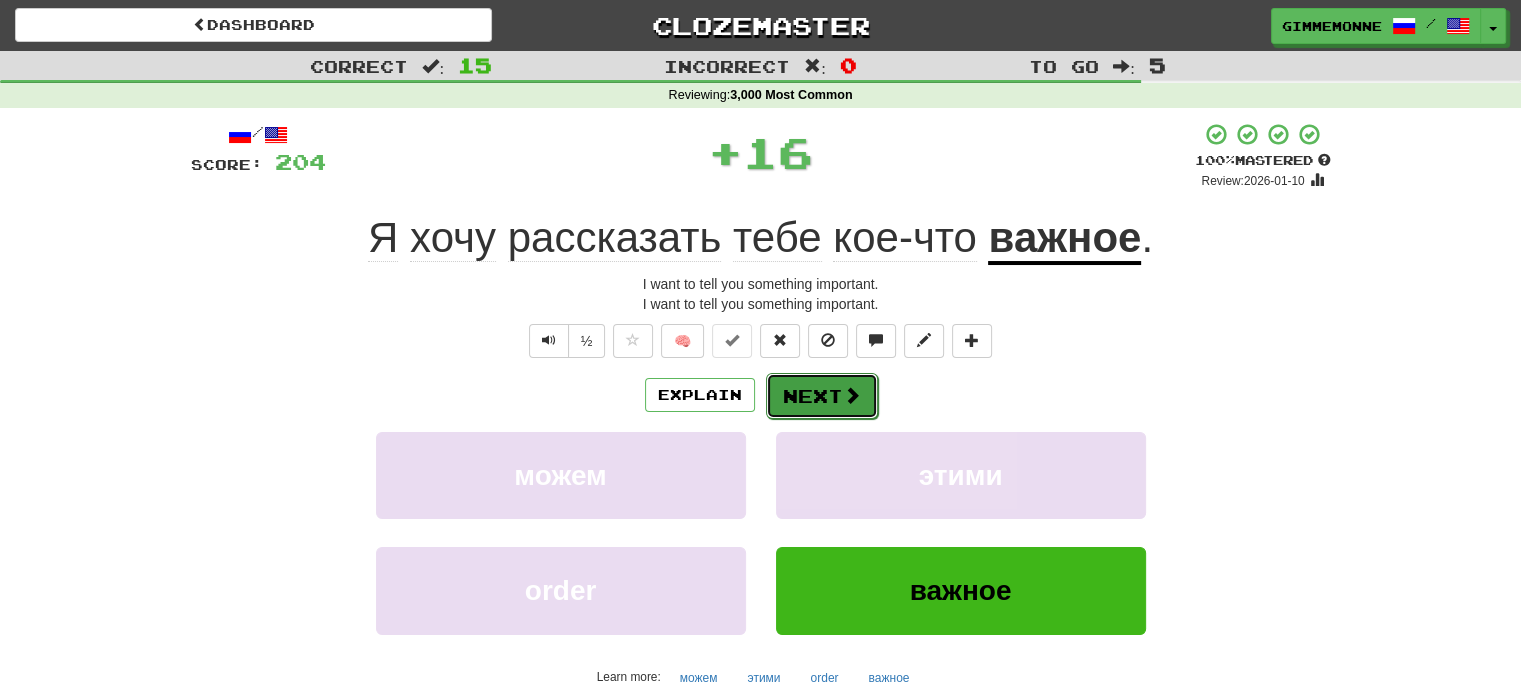 click on "Next" at bounding box center [822, 396] 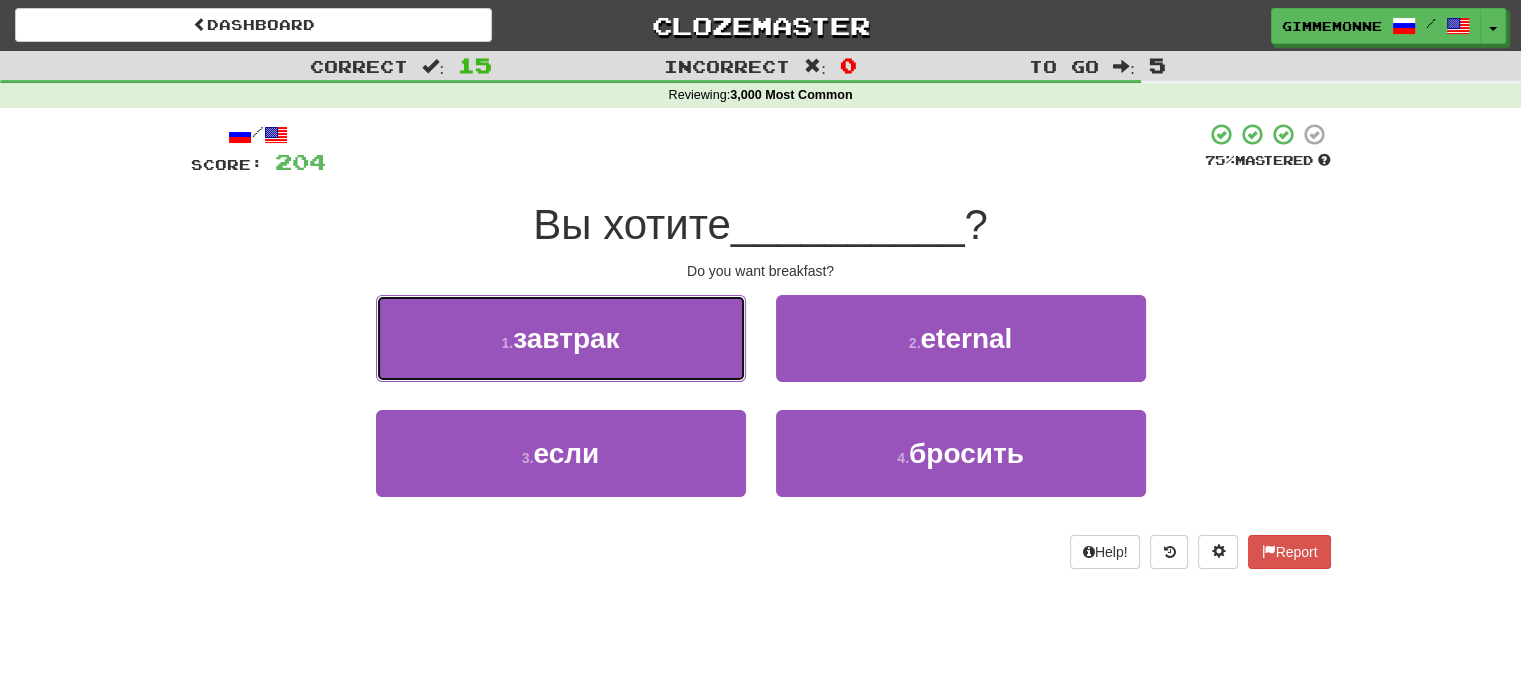 click on "1 .  завтрак" at bounding box center [561, 338] 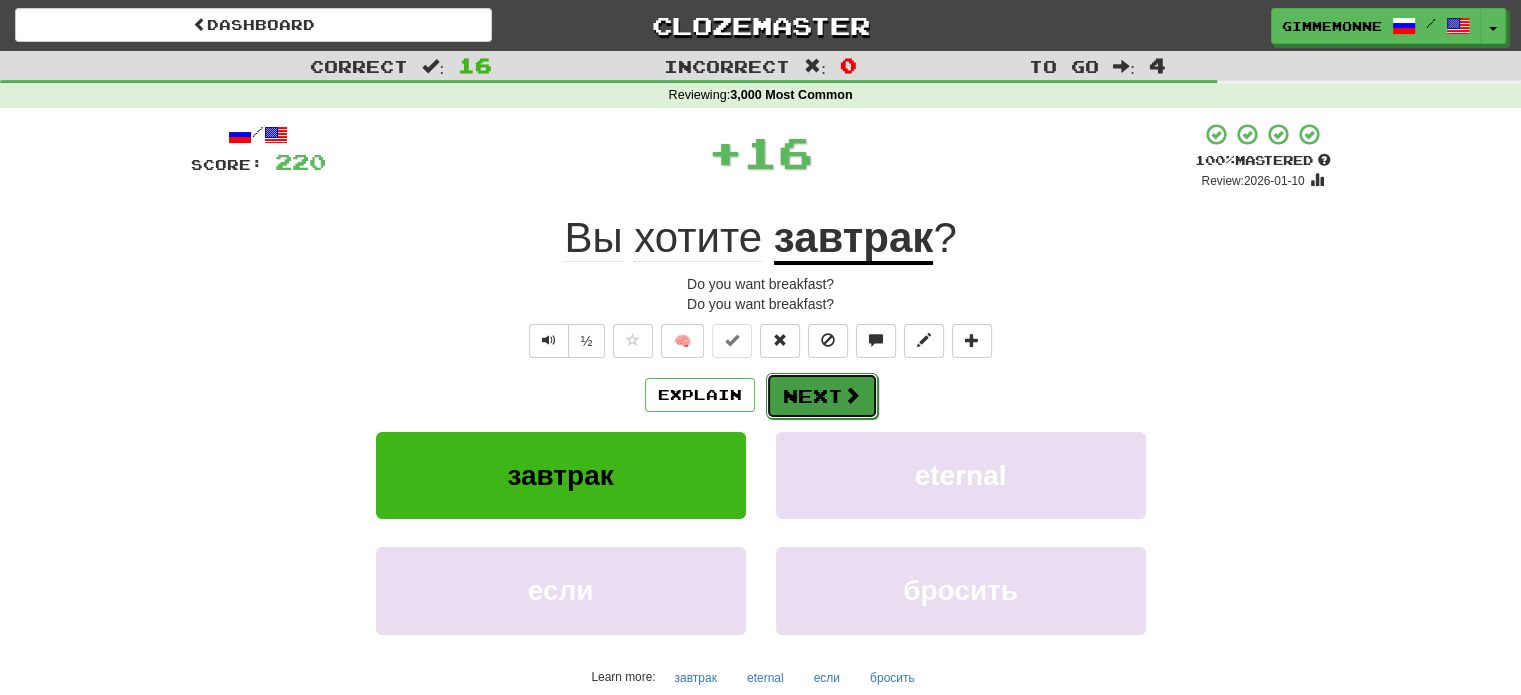 click on "Next" at bounding box center (822, 396) 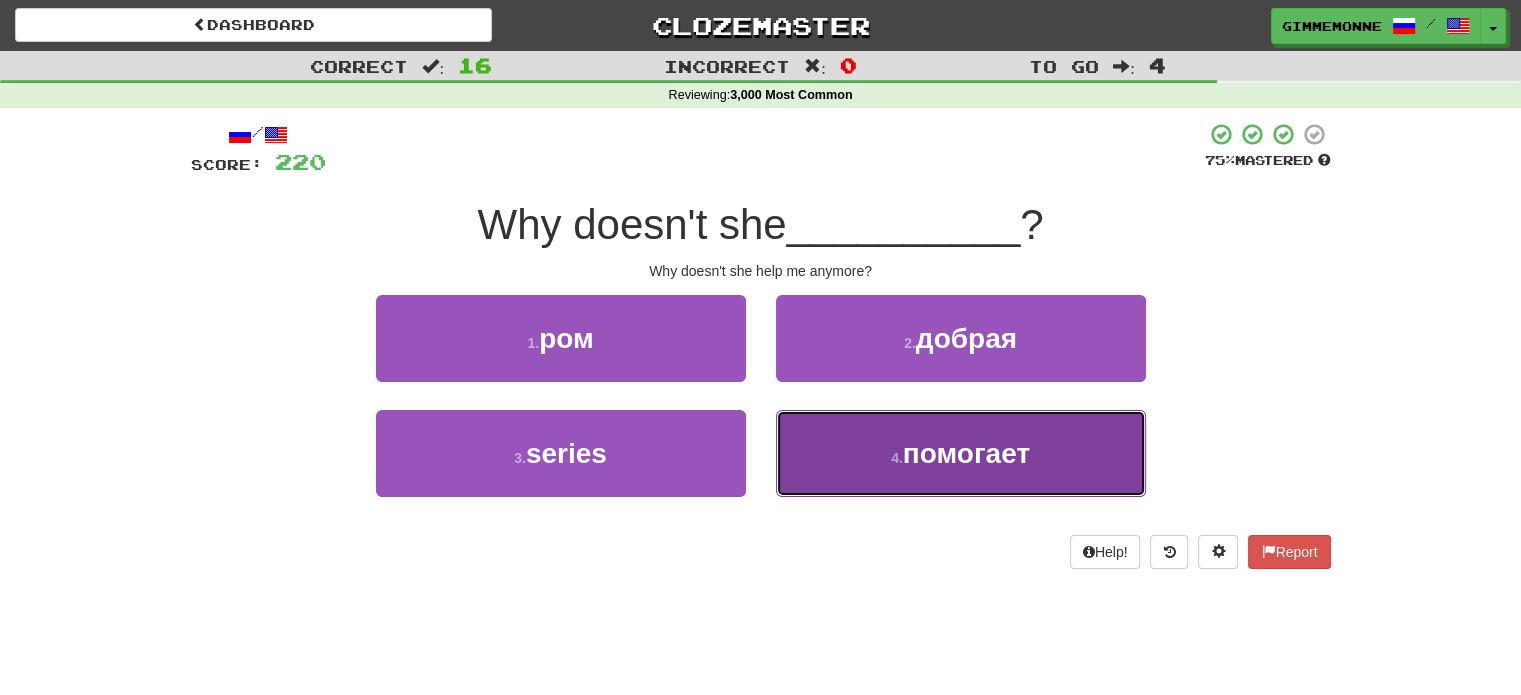 click on "помогает" at bounding box center [966, 453] 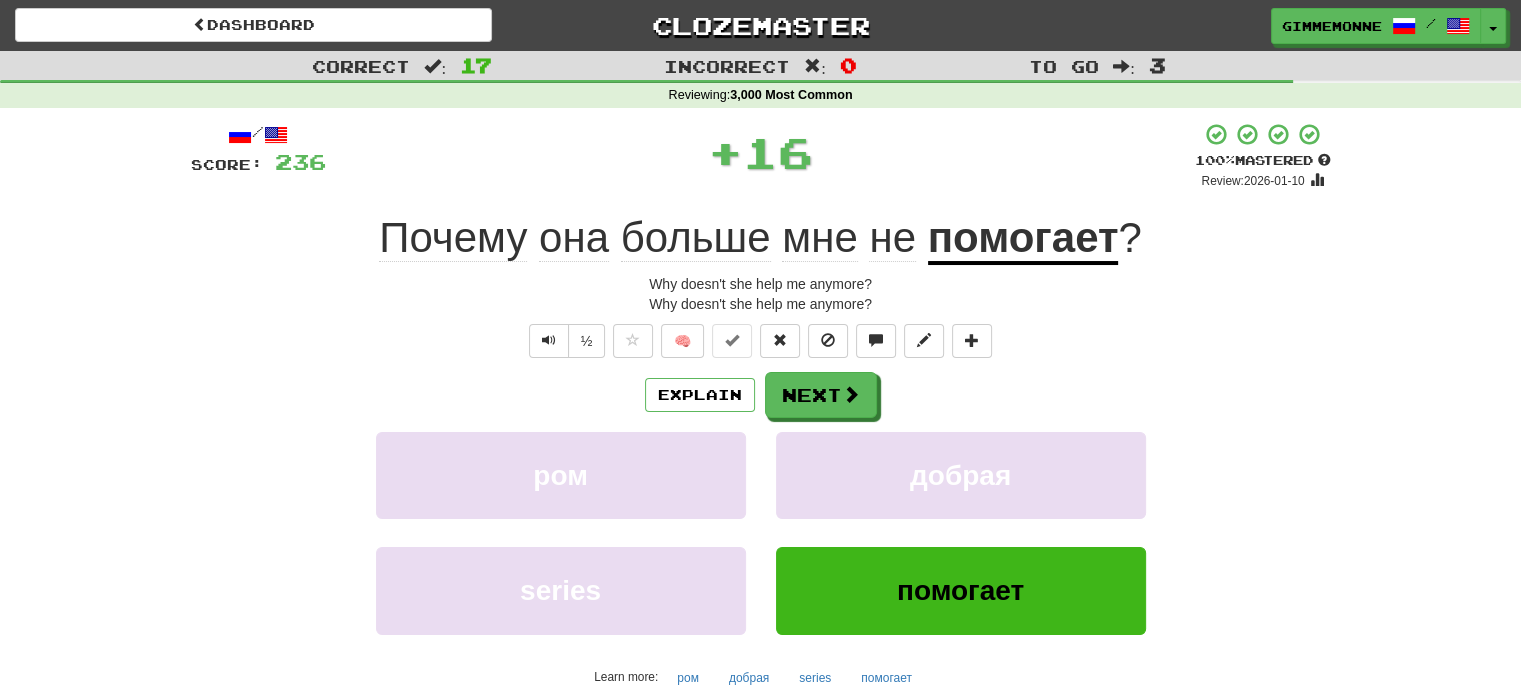 click on "/ Score: 236 + 16 100 % Mastered Review: 2026-01-10 Why doesn't she help me anymore? Why doesn't she help me anymore? Why doesn't she help me anymore? ½ 🧠 Explain Next room kind series helps Learn more: room kind series helps Help! Report Sentence Source" at bounding box center [761, 445] 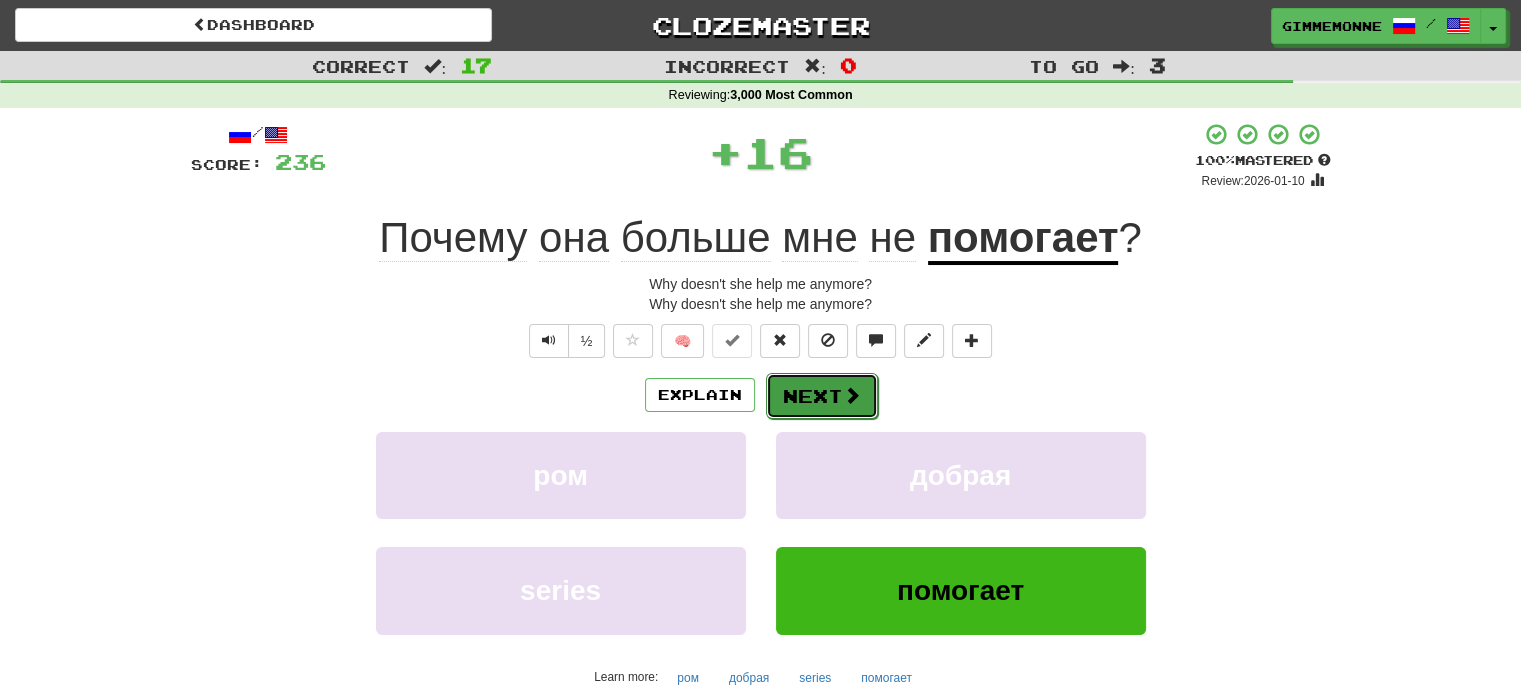 click on "Next" at bounding box center (822, 396) 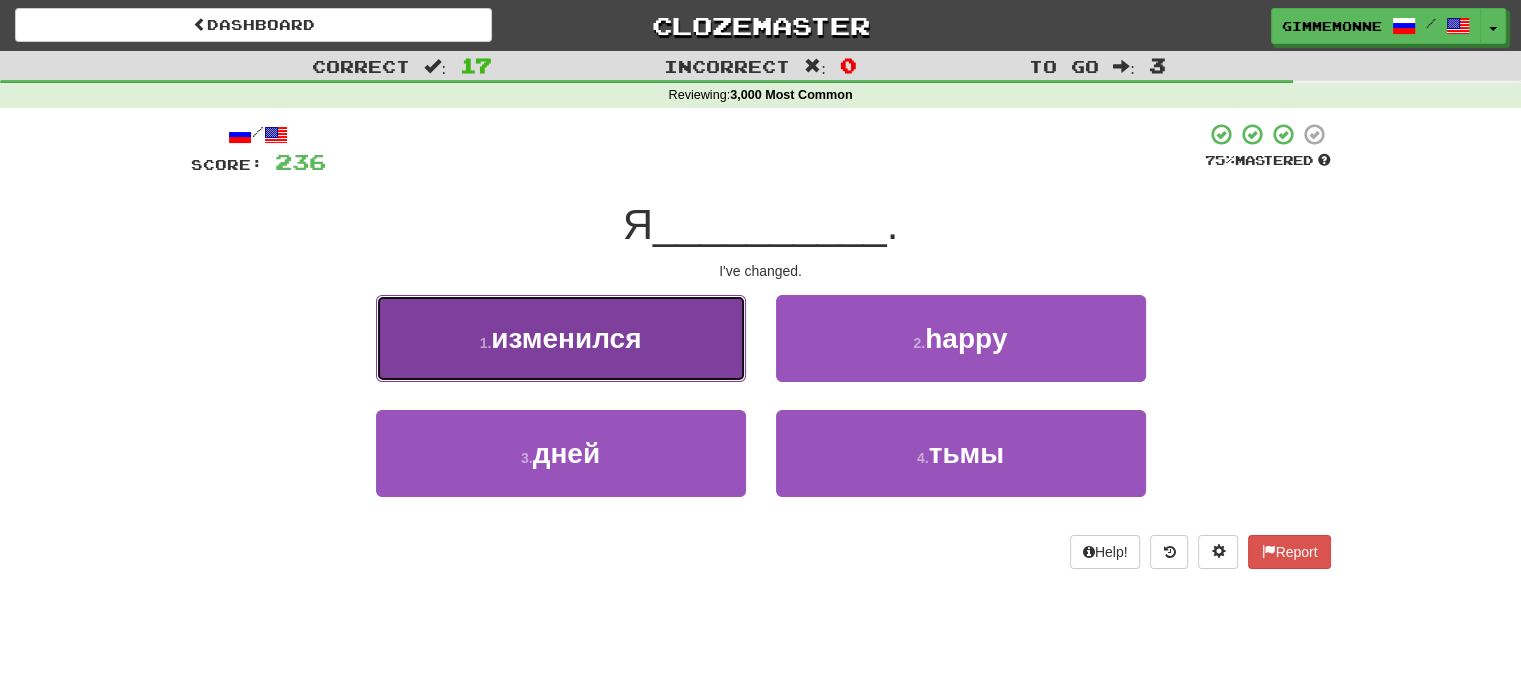 click on "1 .  изменился" at bounding box center [561, 338] 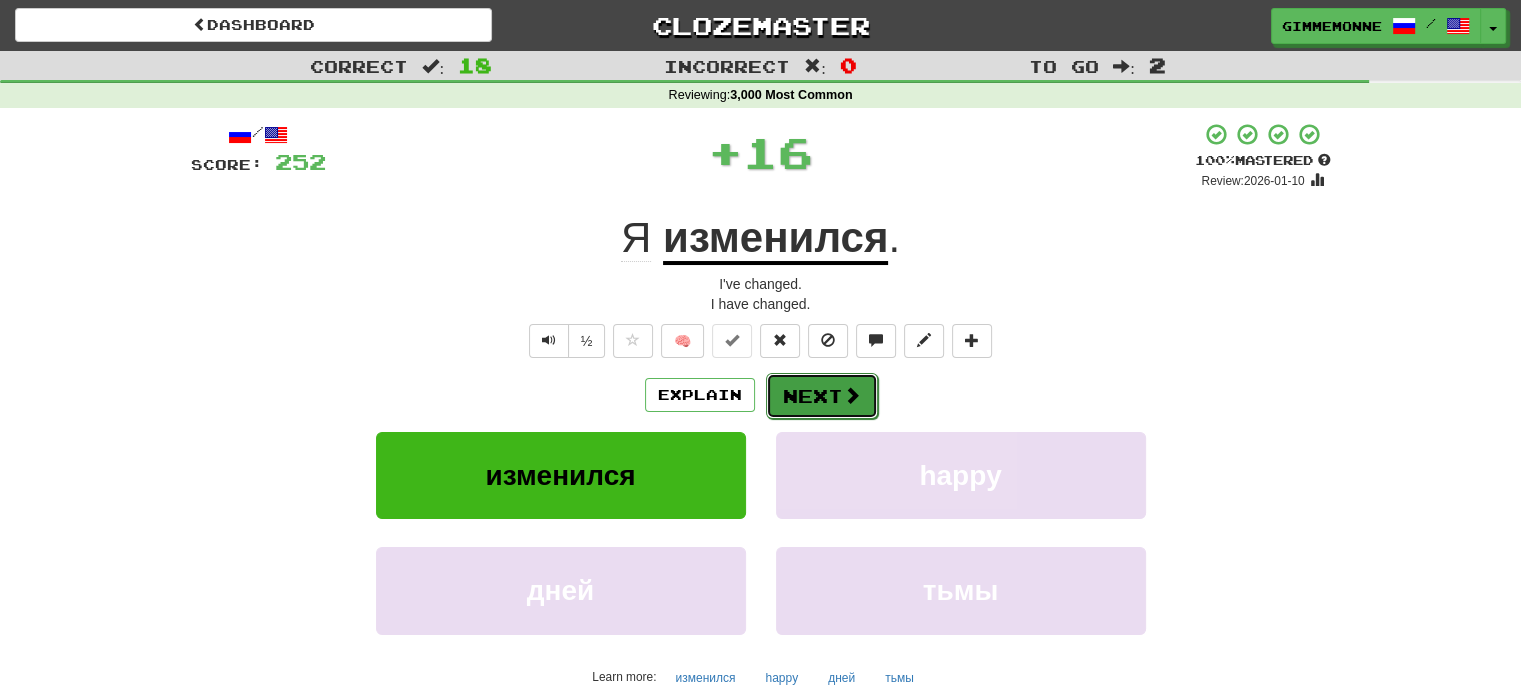 click on "Next" at bounding box center [822, 396] 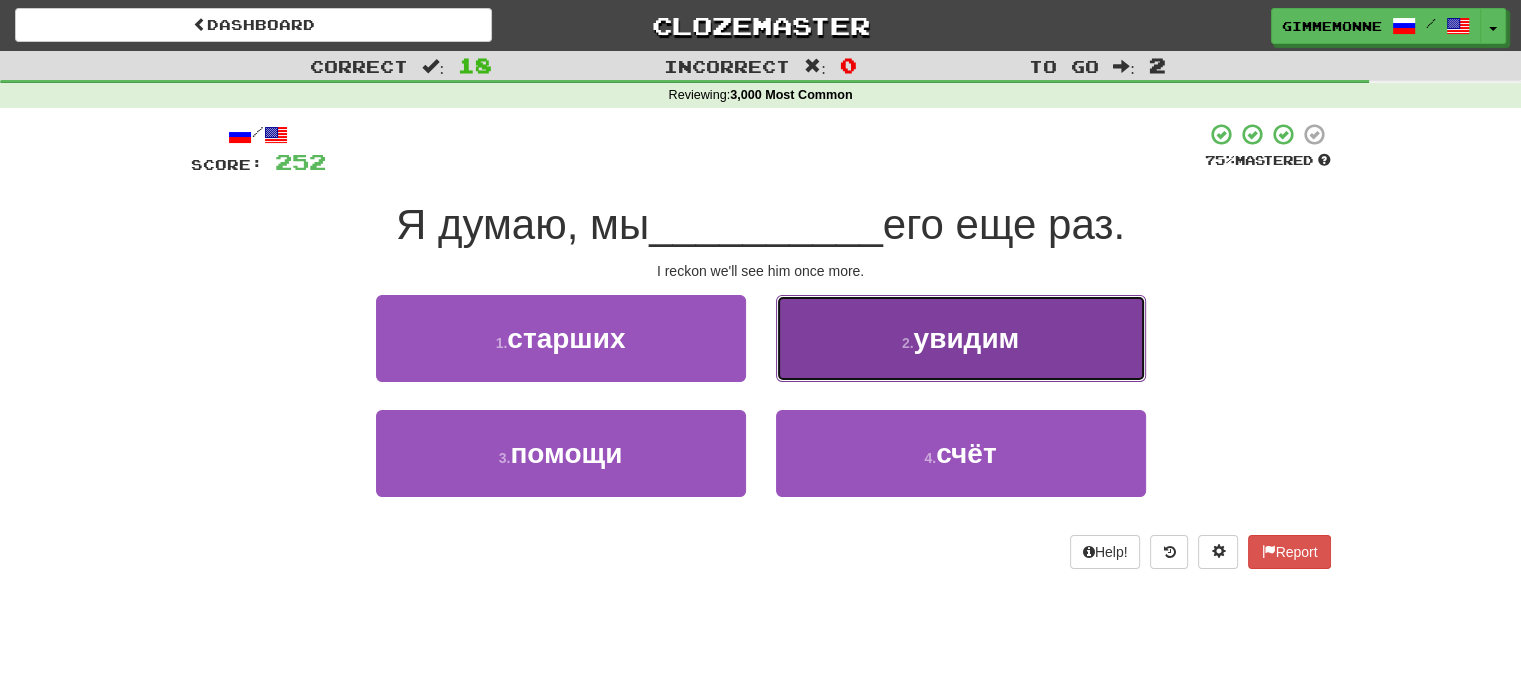 click on "2 ." at bounding box center (908, 343) 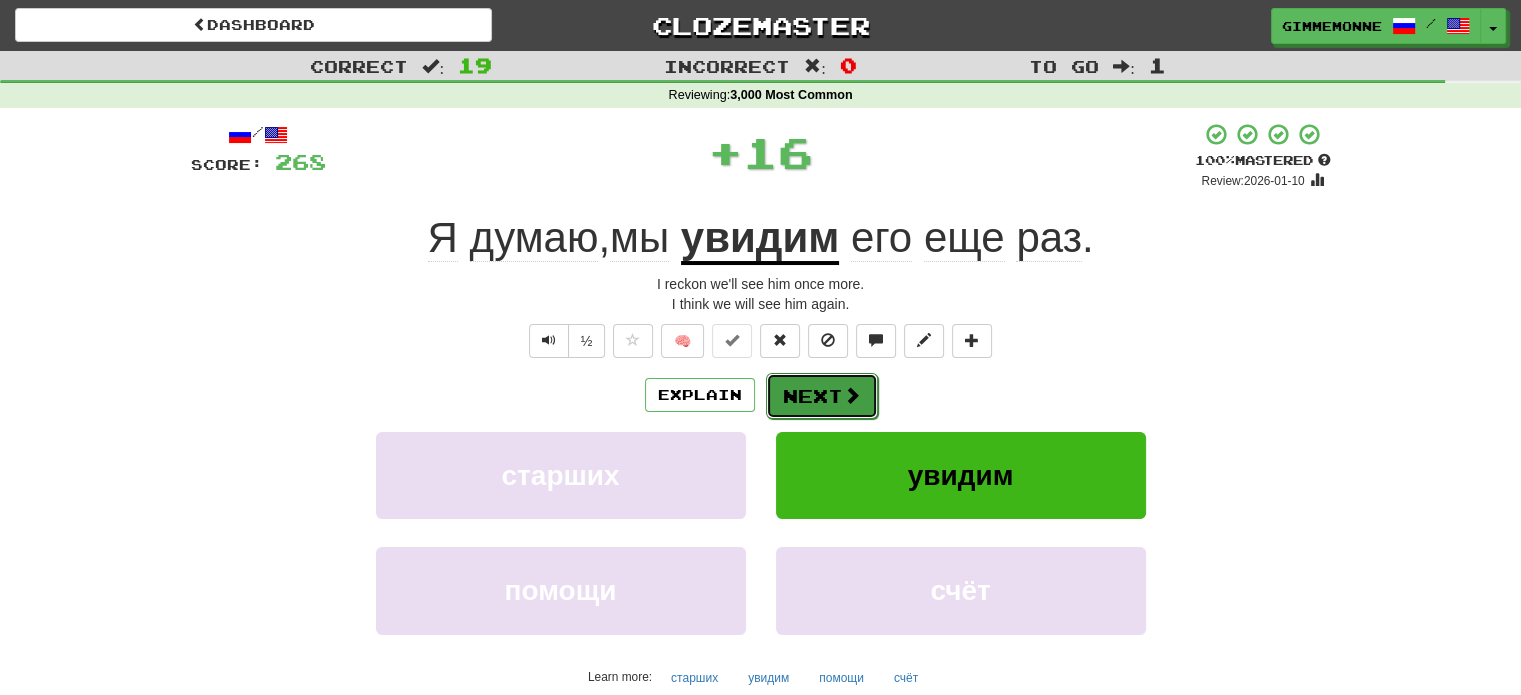 click on "Next" at bounding box center (822, 396) 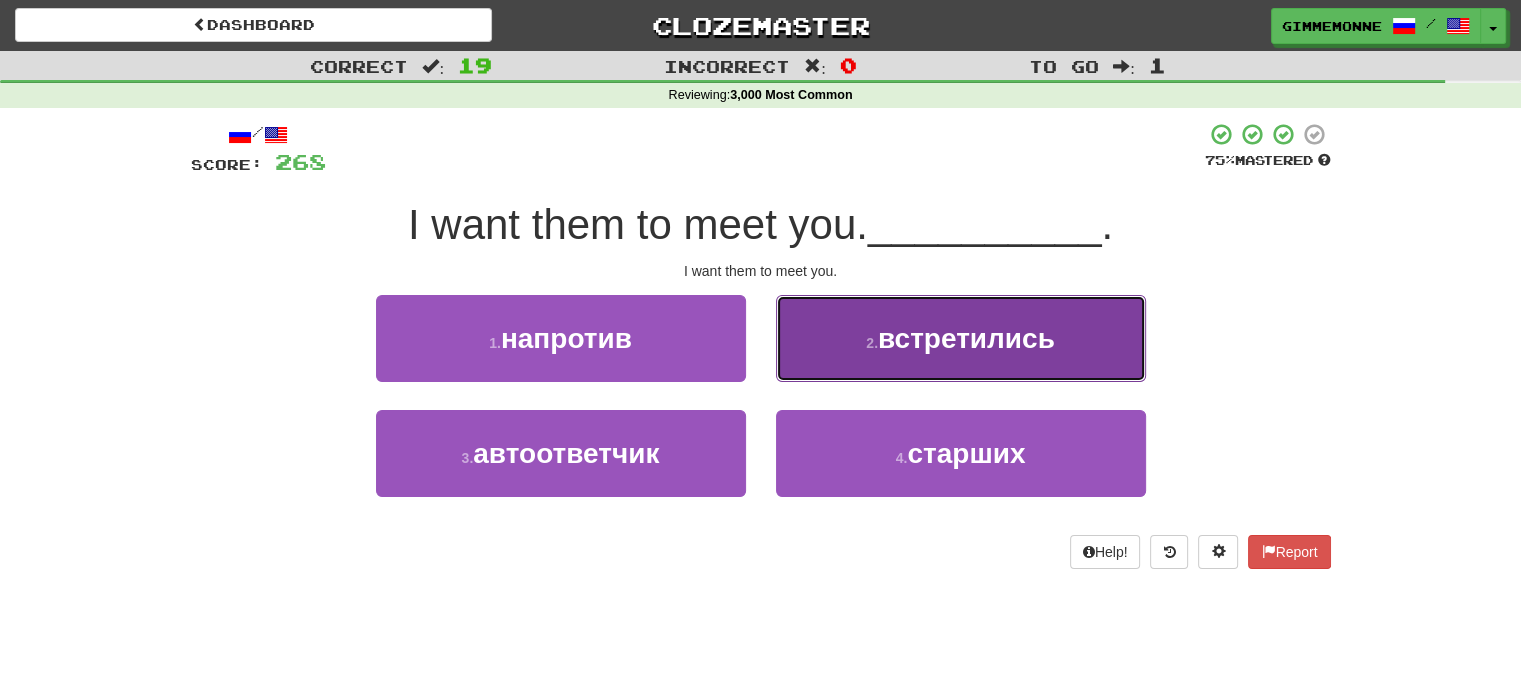 click on "2 .  встретились" at bounding box center [961, 338] 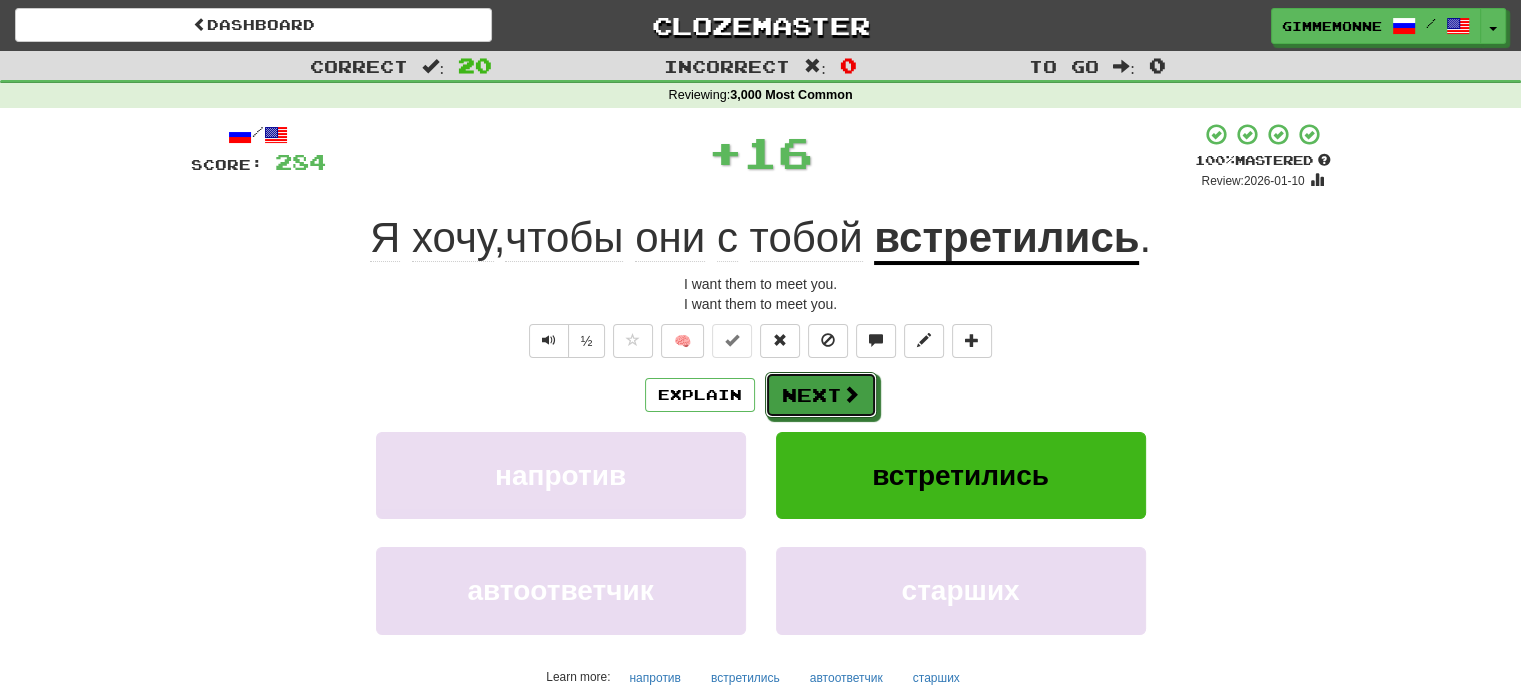 click on "Next" at bounding box center (821, 395) 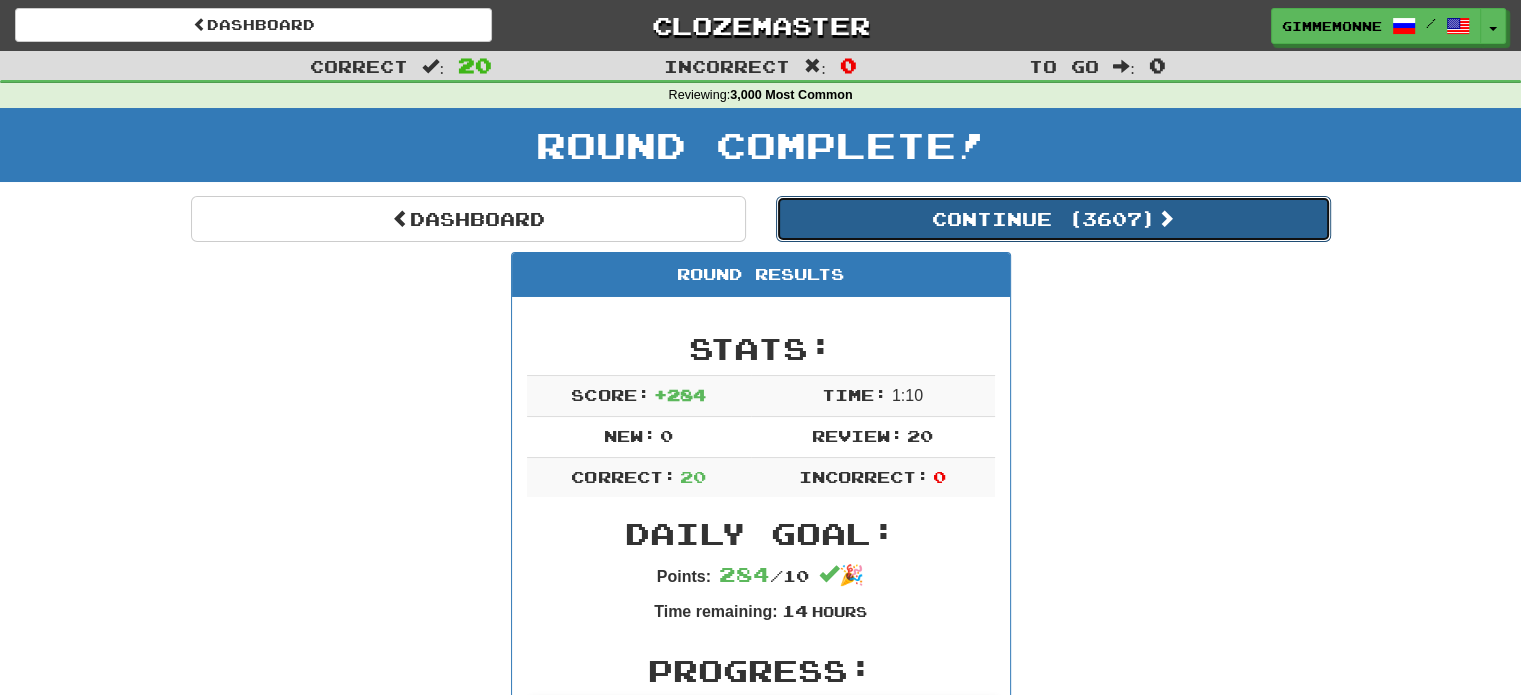 click on "Continue ( 3607 )" at bounding box center [1053, 219] 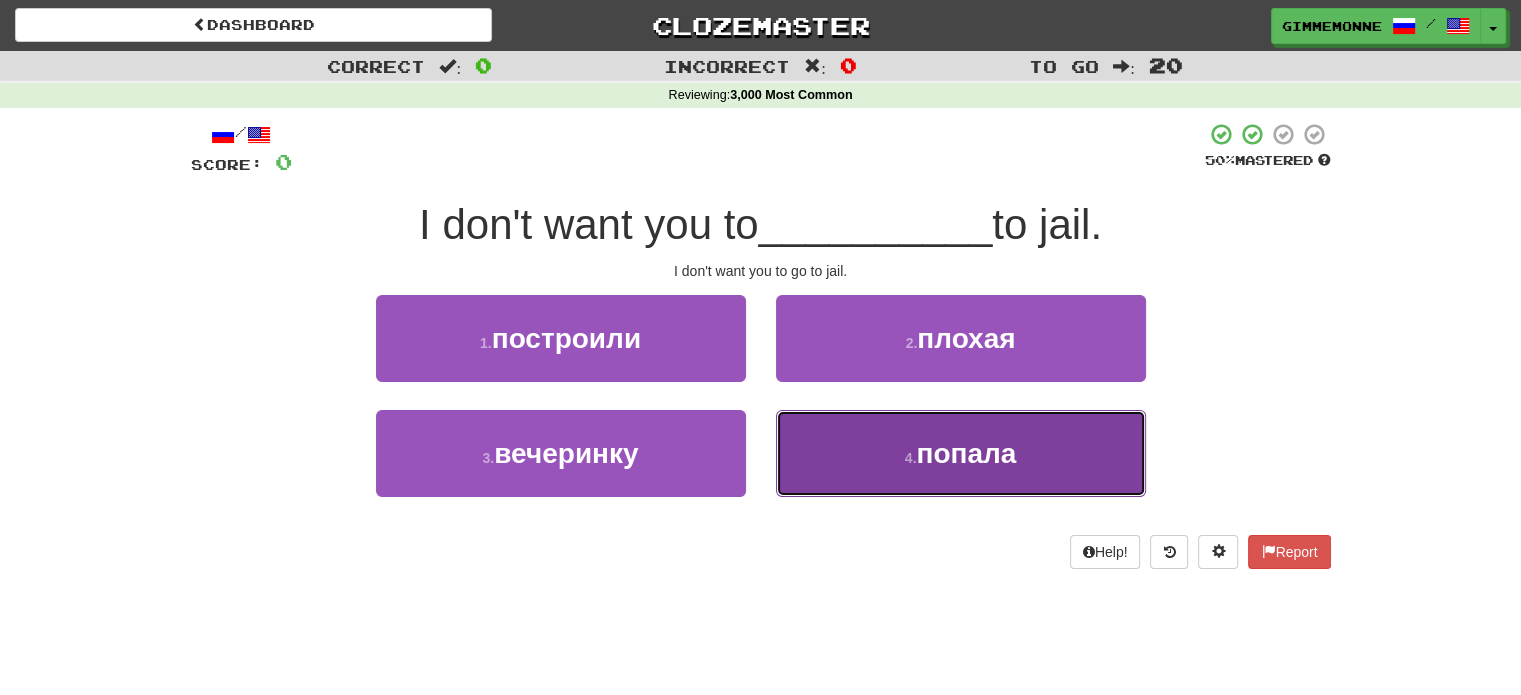 click on "got" at bounding box center [961, 453] 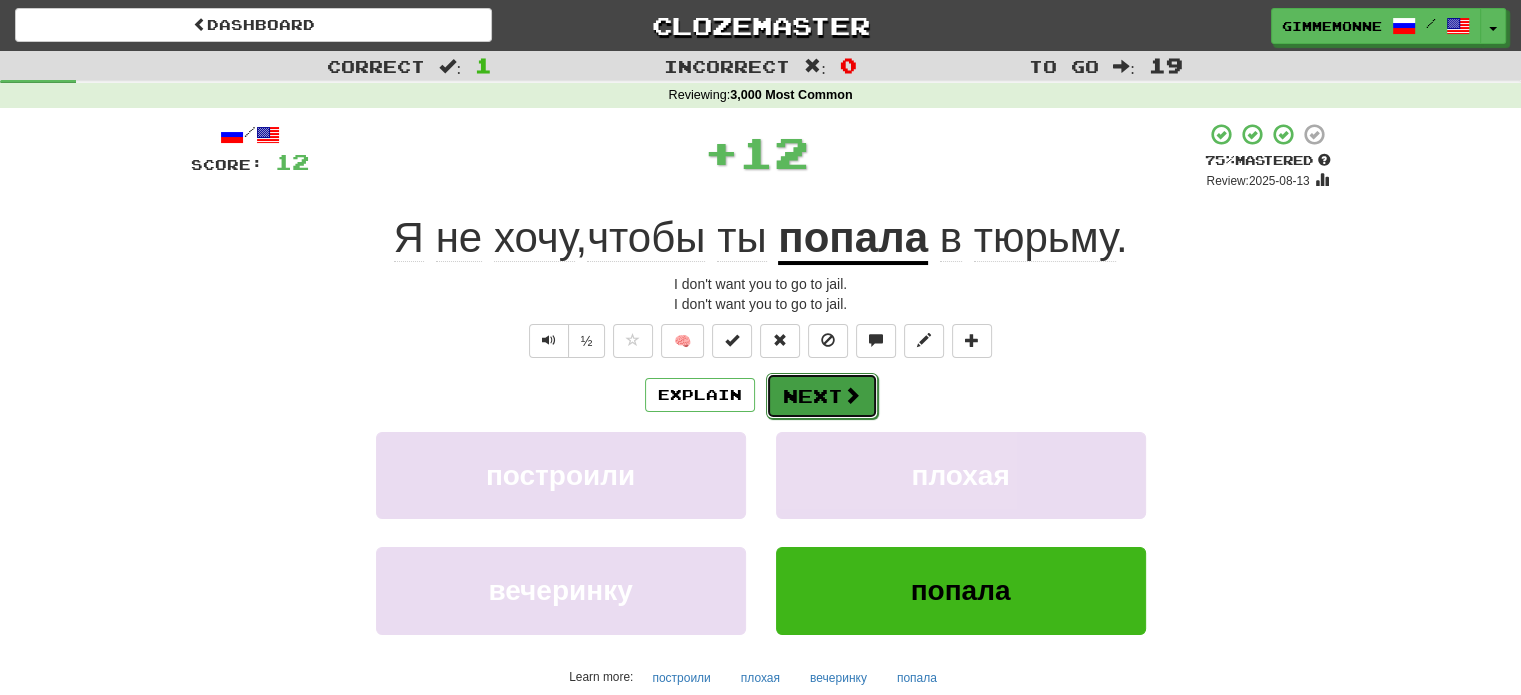 click on "Next" at bounding box center [822, 396] 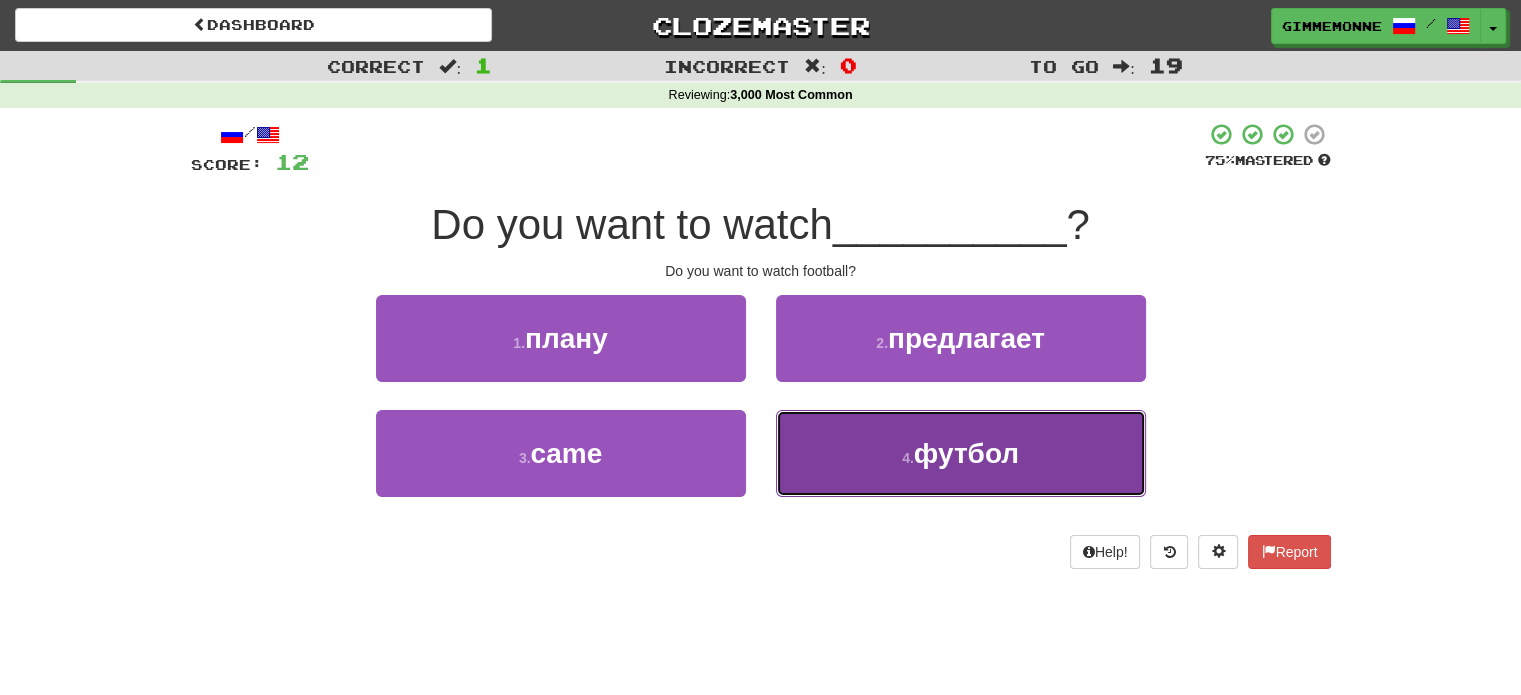 click on "football" at bounding box center [961, 453] 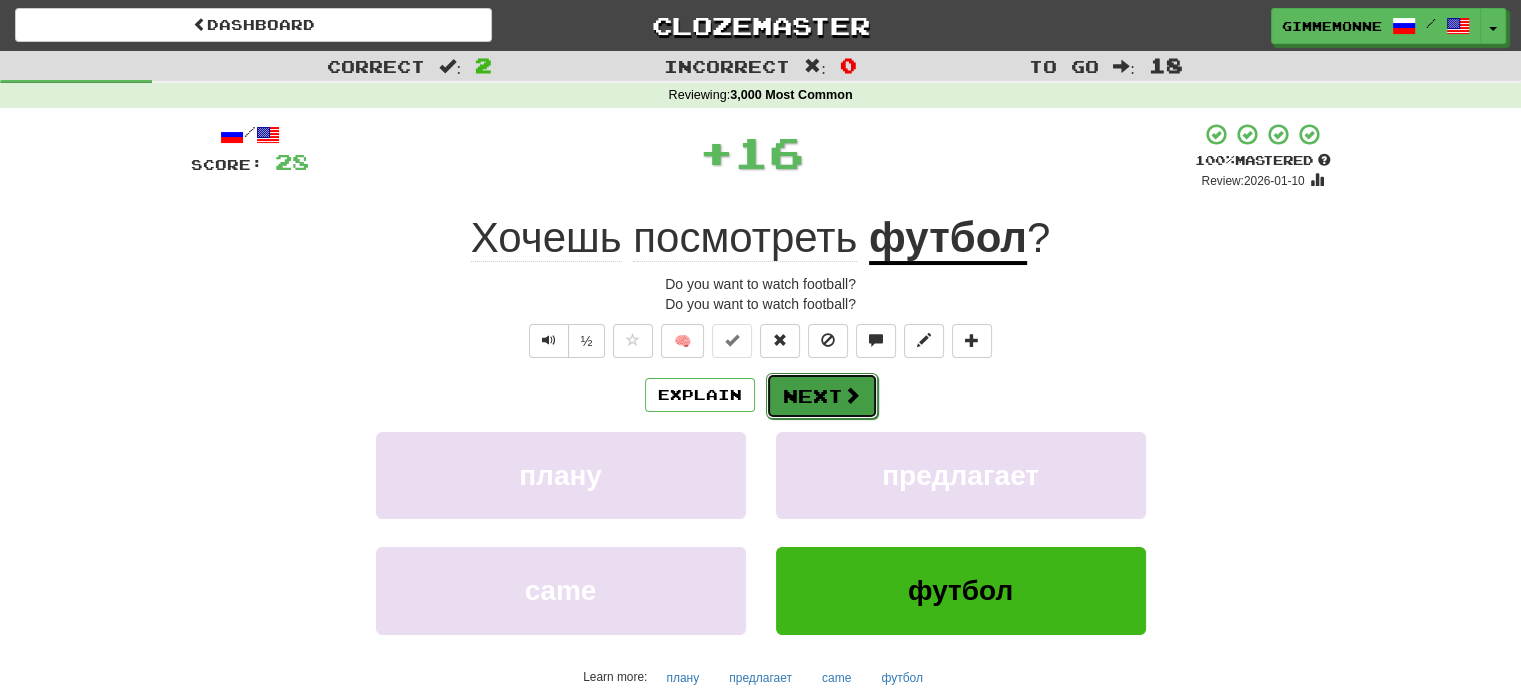 click on "Next" at bounding box center [822, 396] 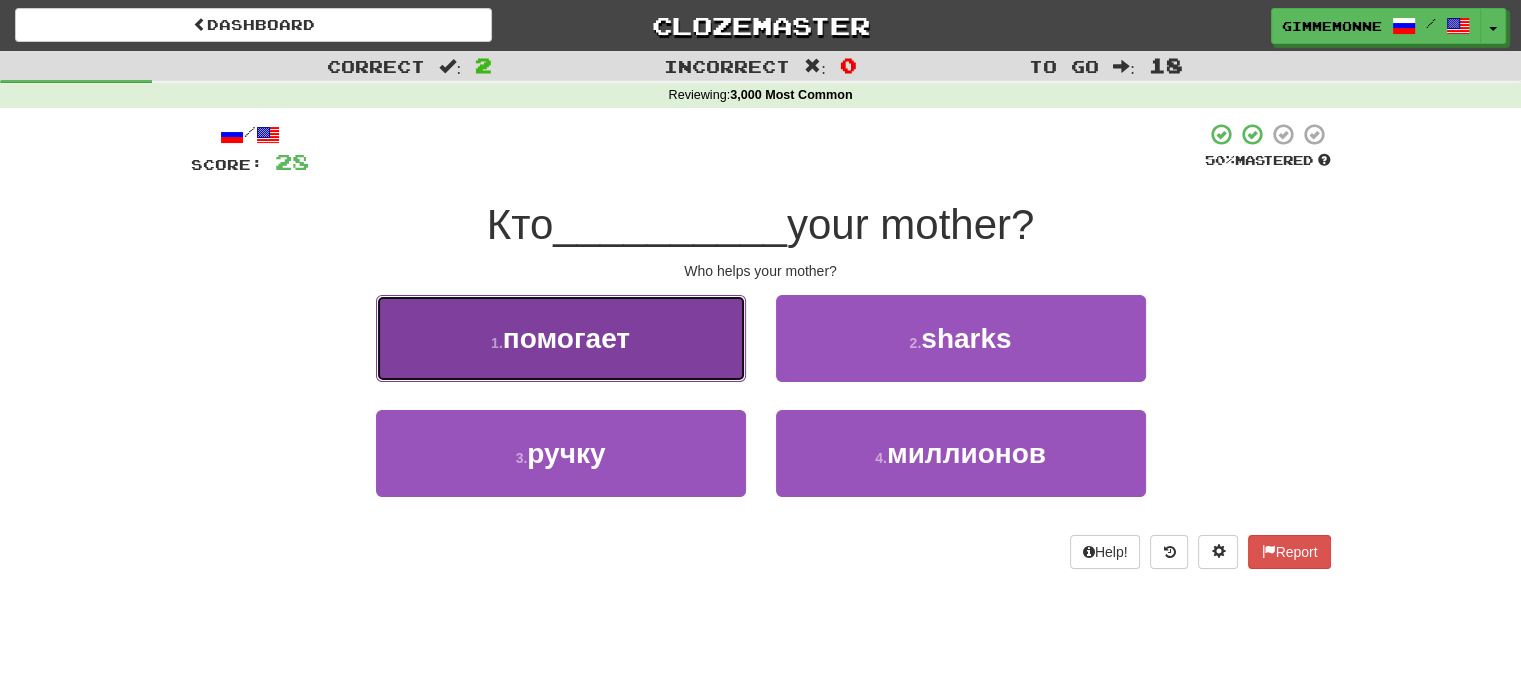 click on "helps" at bounding box center [561, 338] 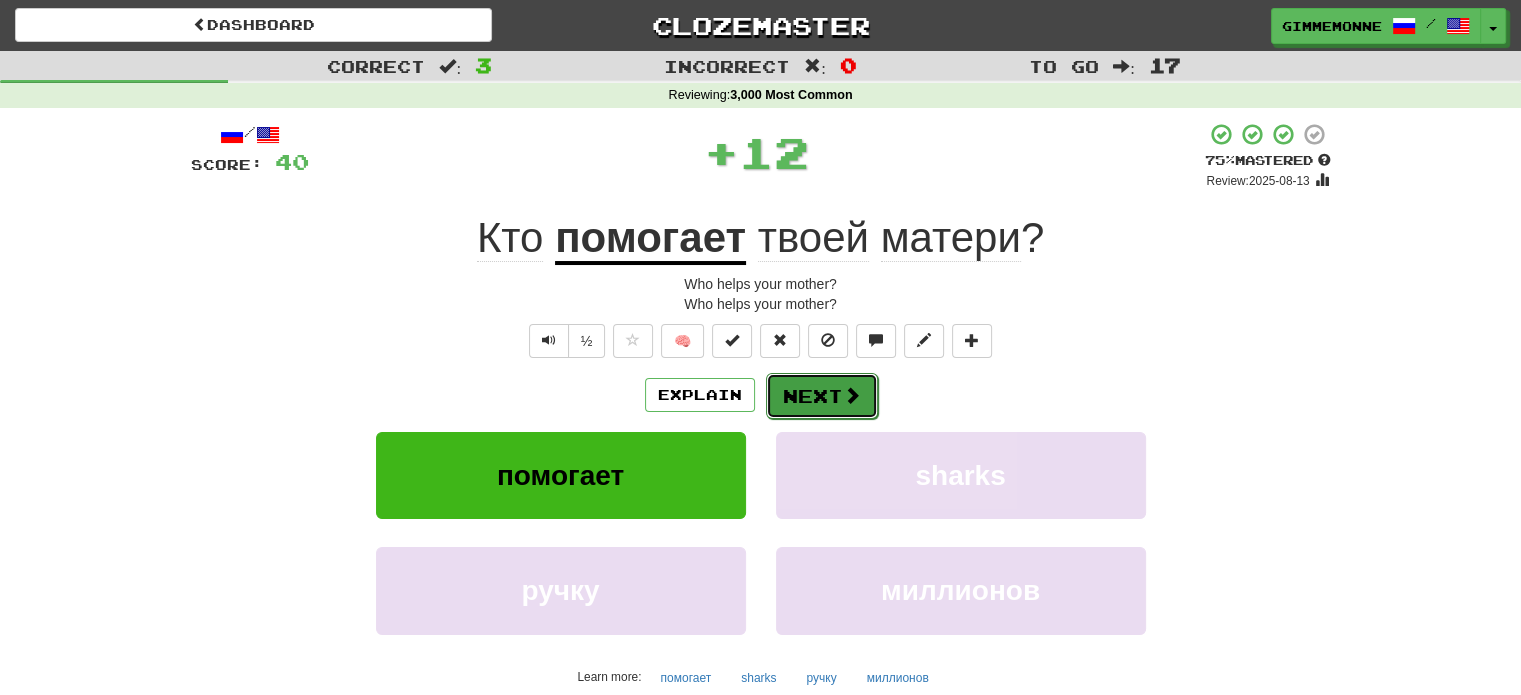 click on "Next" at bounding box center [822, 396] 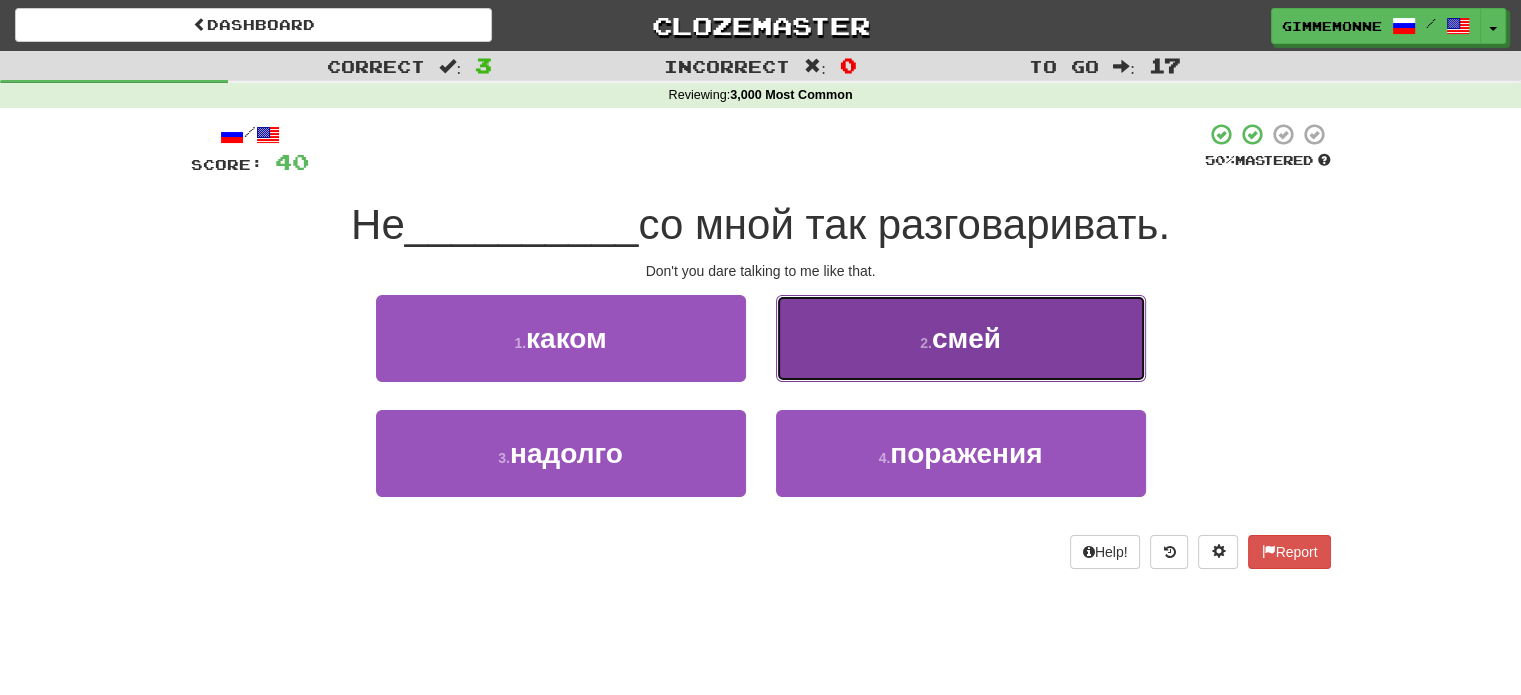 click on "dare" at bounding box center [961, 338] 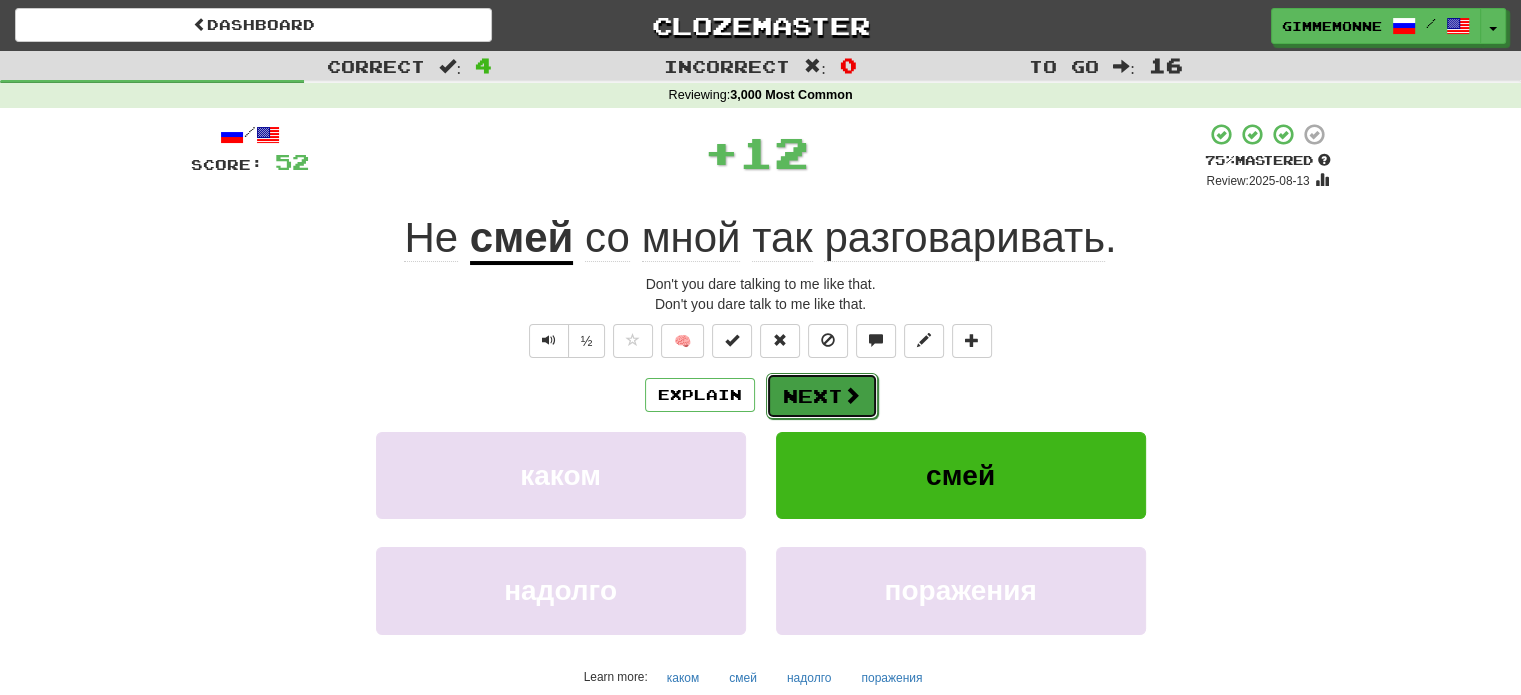 click on "Next" at bounding box center (822, 396) 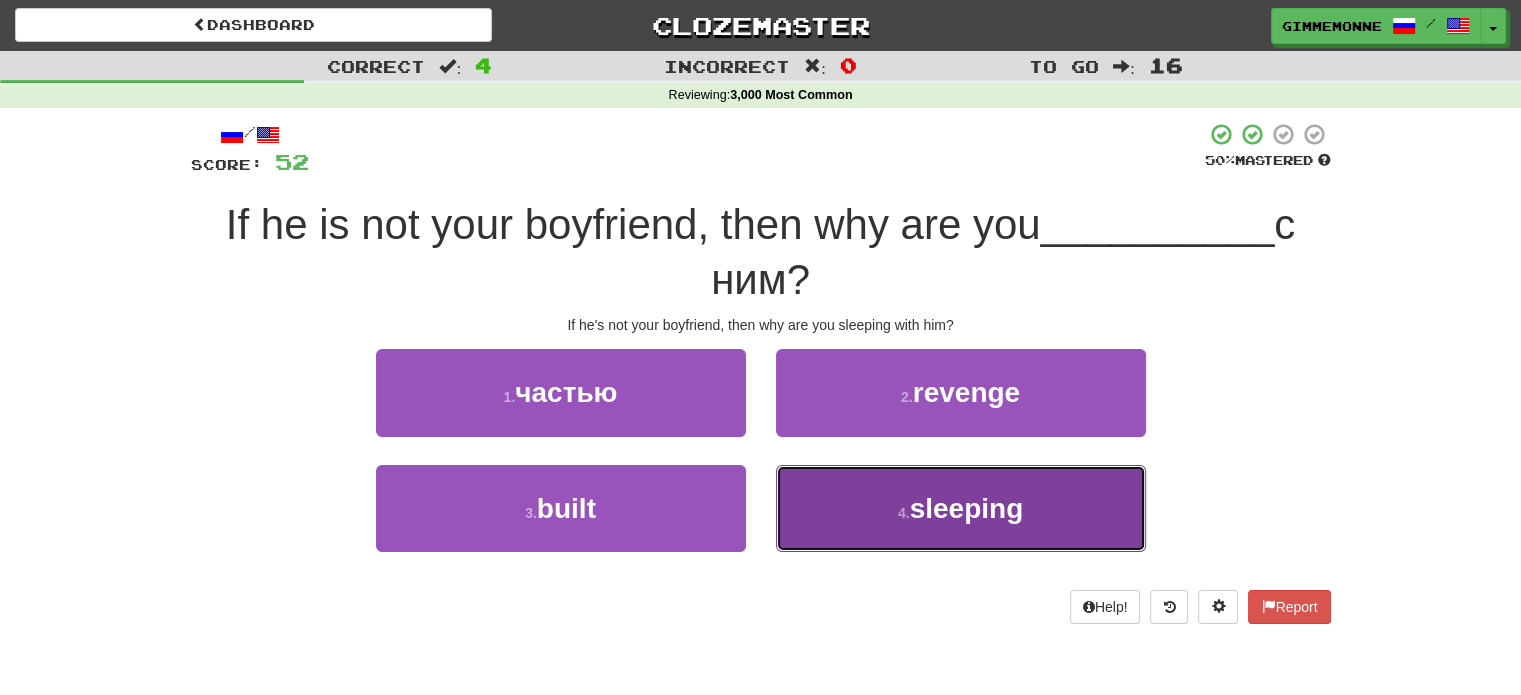 click on "sleeping" at bounding box center (961, 508) 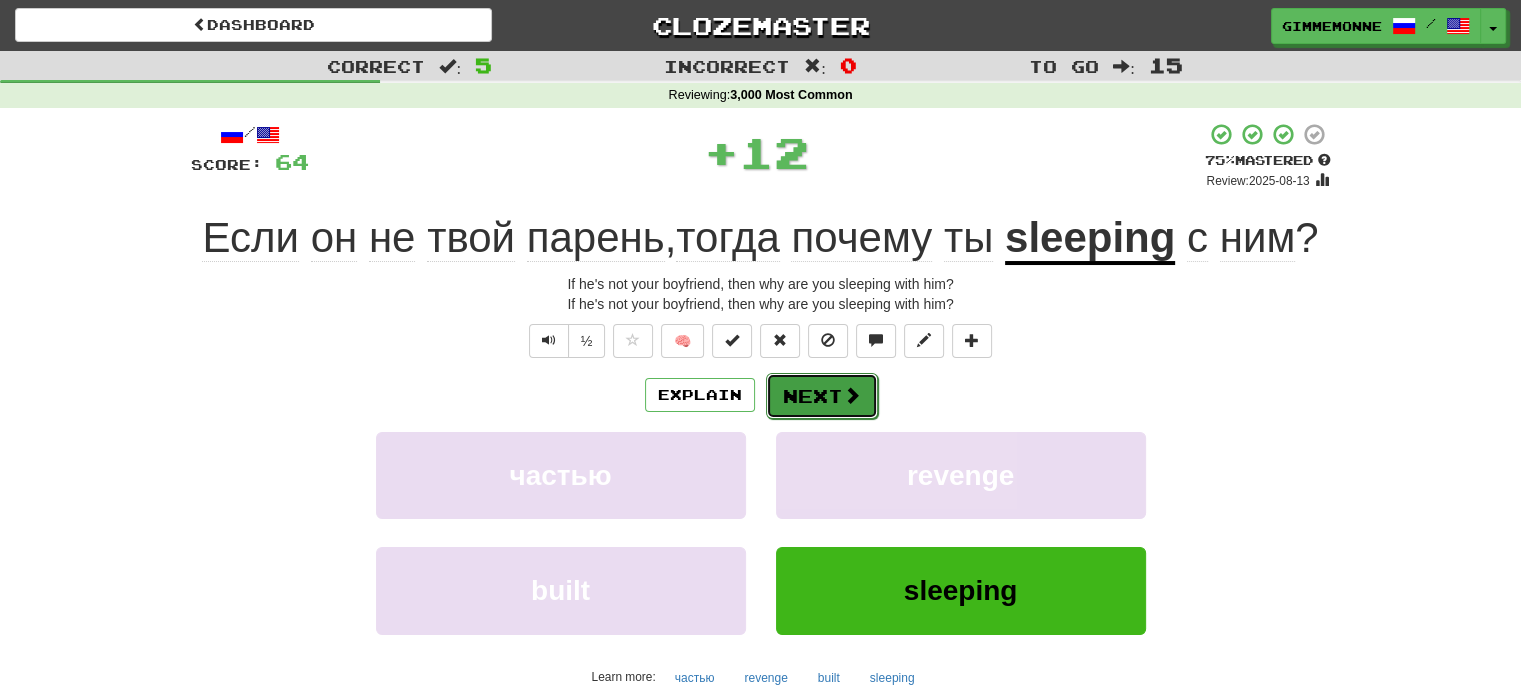 click on "Next" at bounding box center [822, 396] 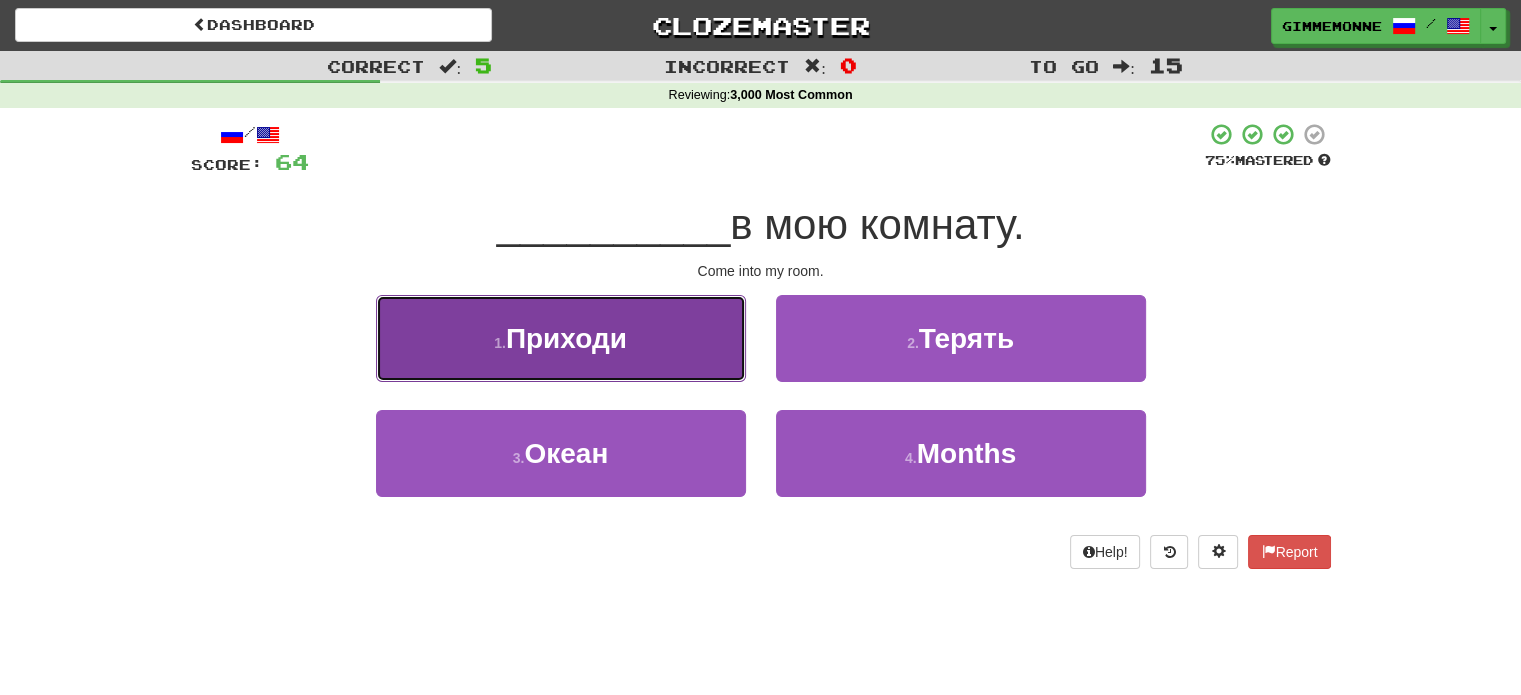 click on "1 .  Приходи" at bounding box center (561, 338) 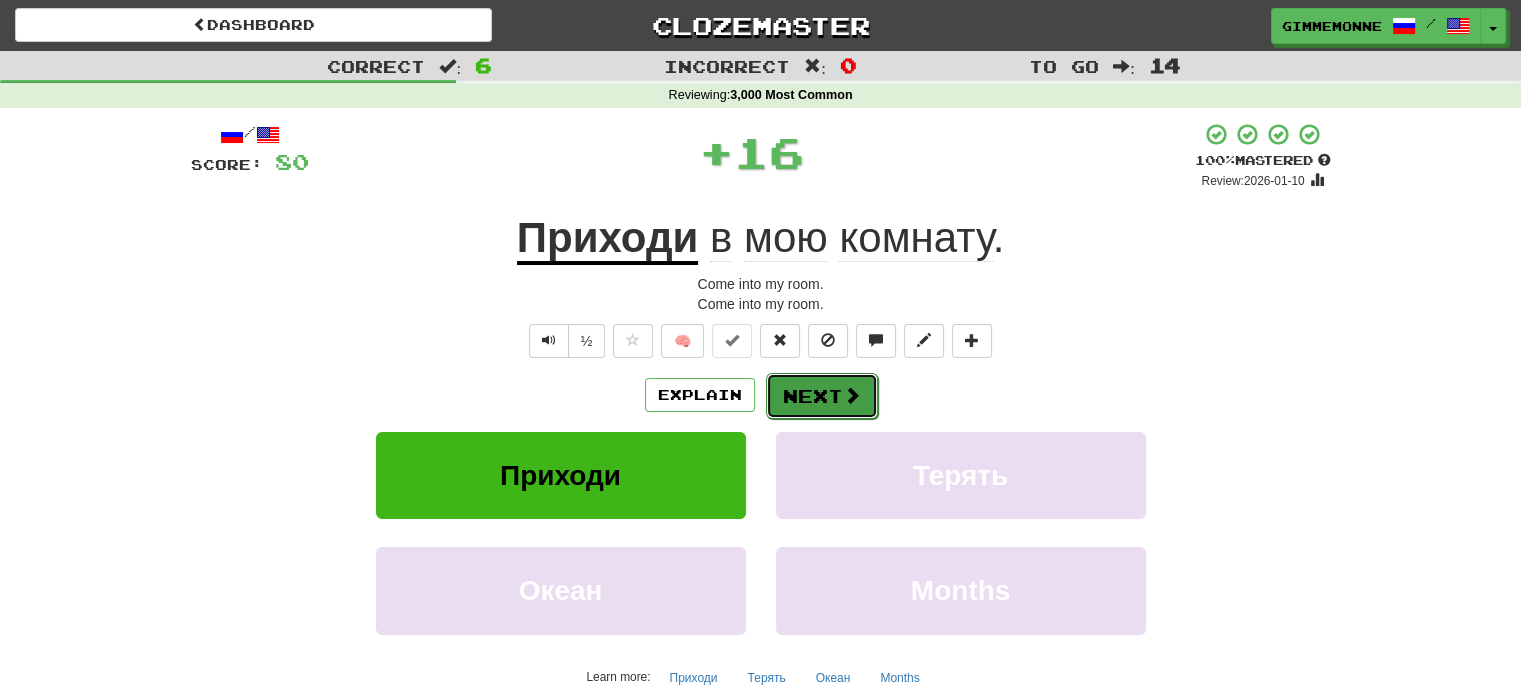 drag, startPoint x: 705, startPoint y: 369, endPoint x: 812, endPoint y: 386, distance: 108.34205 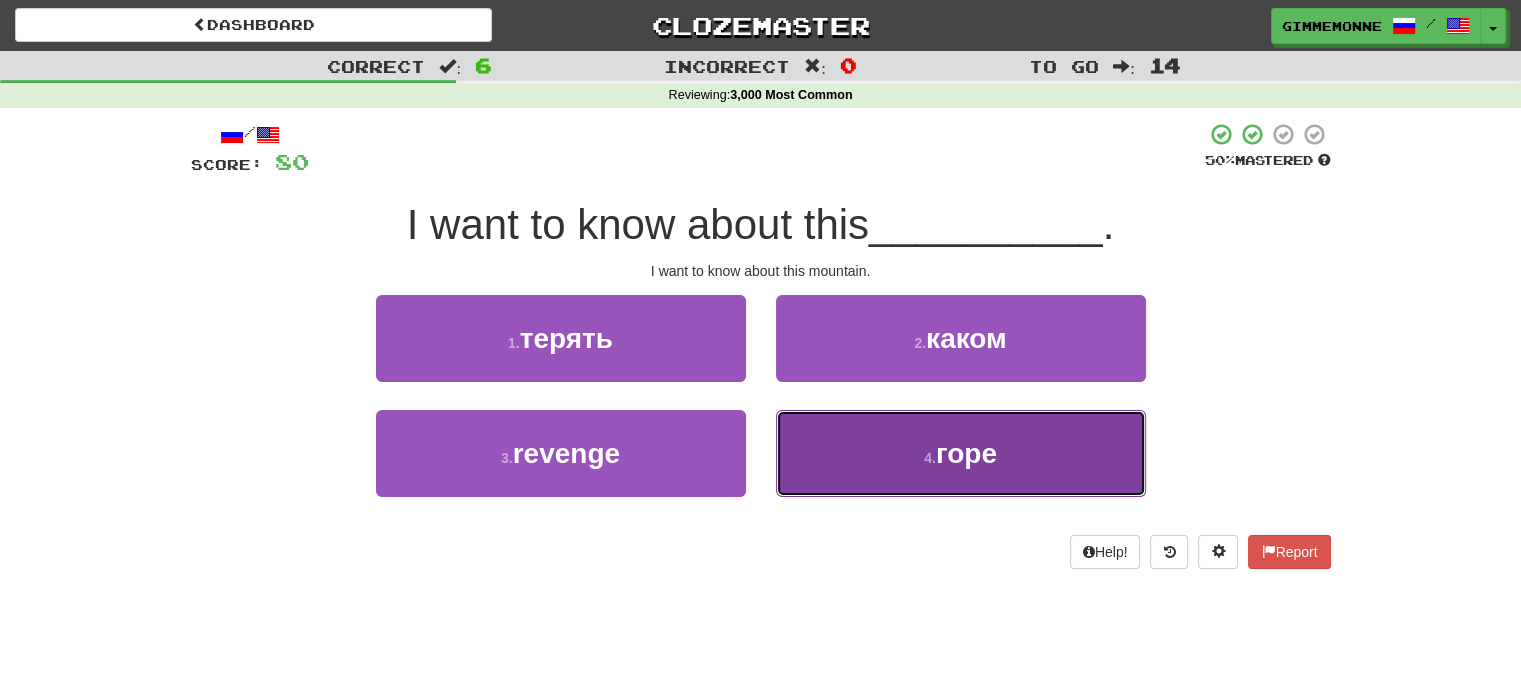 click on "4 .  горе" at bounding box center (961, 453) 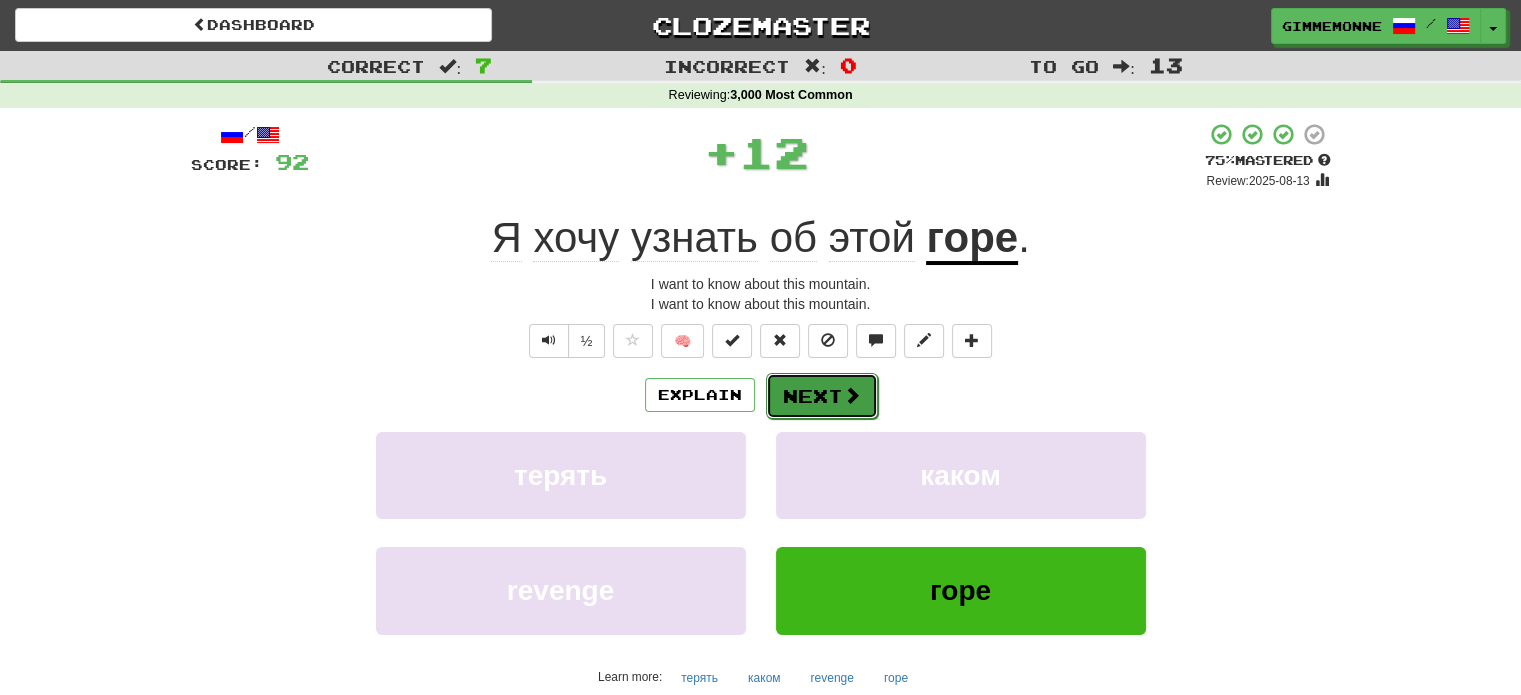 click on "Next" at bounding box center (822, 396) 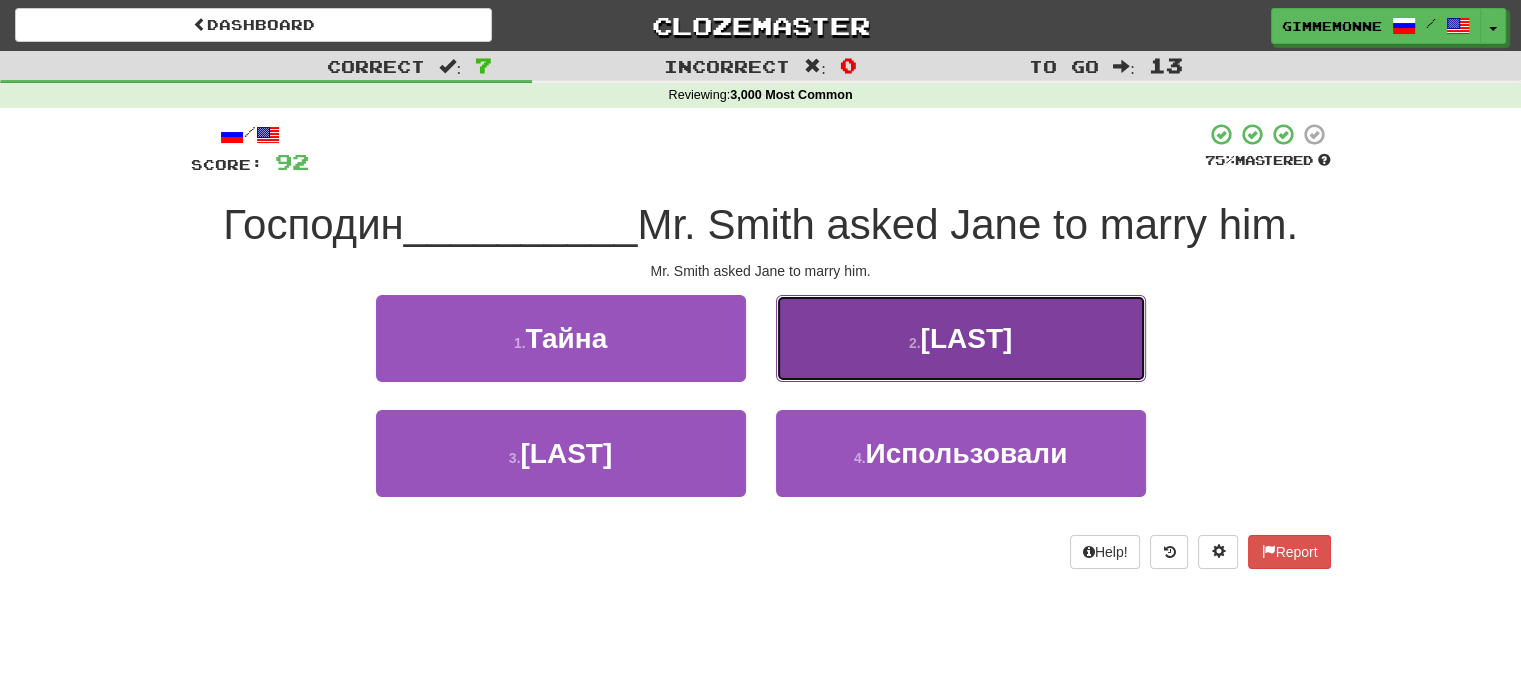 click on "2 .  Смит" at bounding box center (961, 338) 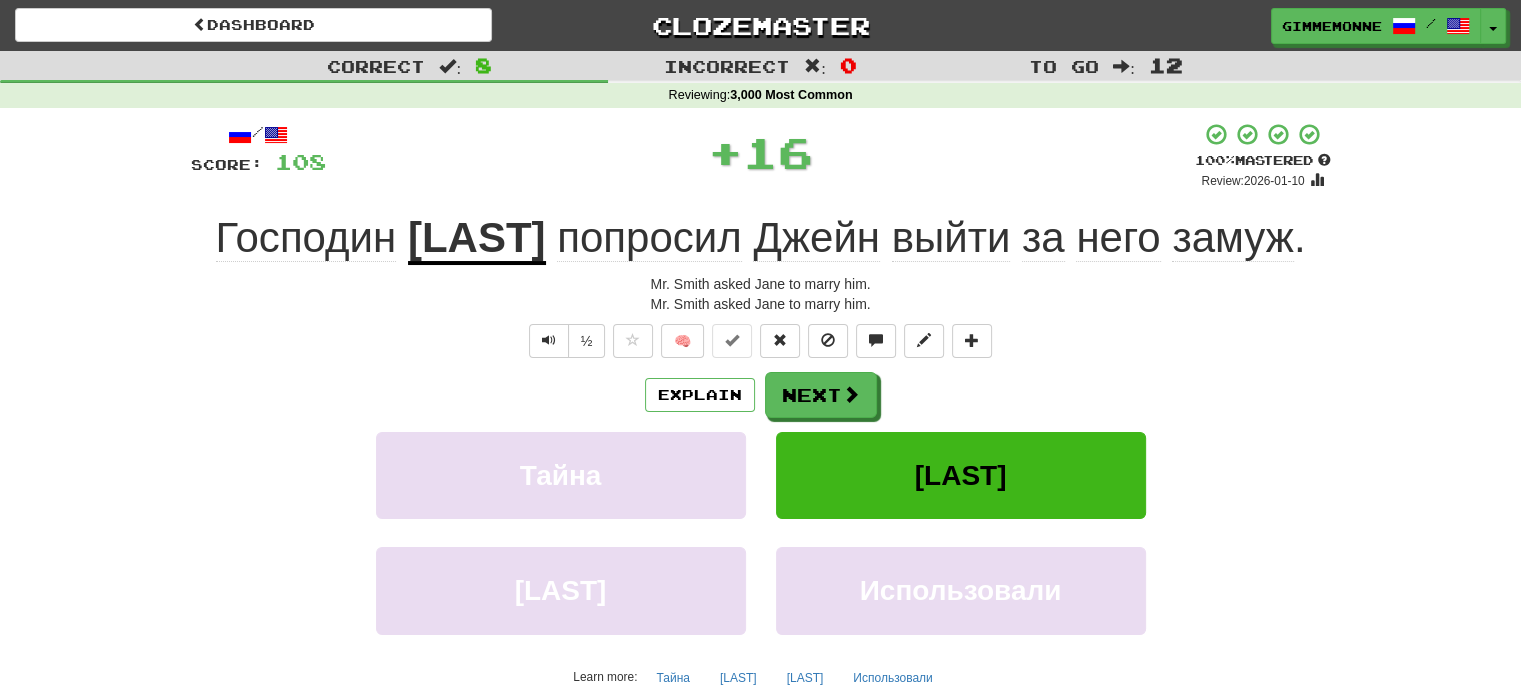 click on "Explain Next Mystery [LAST] [LAST] Used Learn more: Mystery [LAST] [LAST] Used" at bounding box center [761, 532] 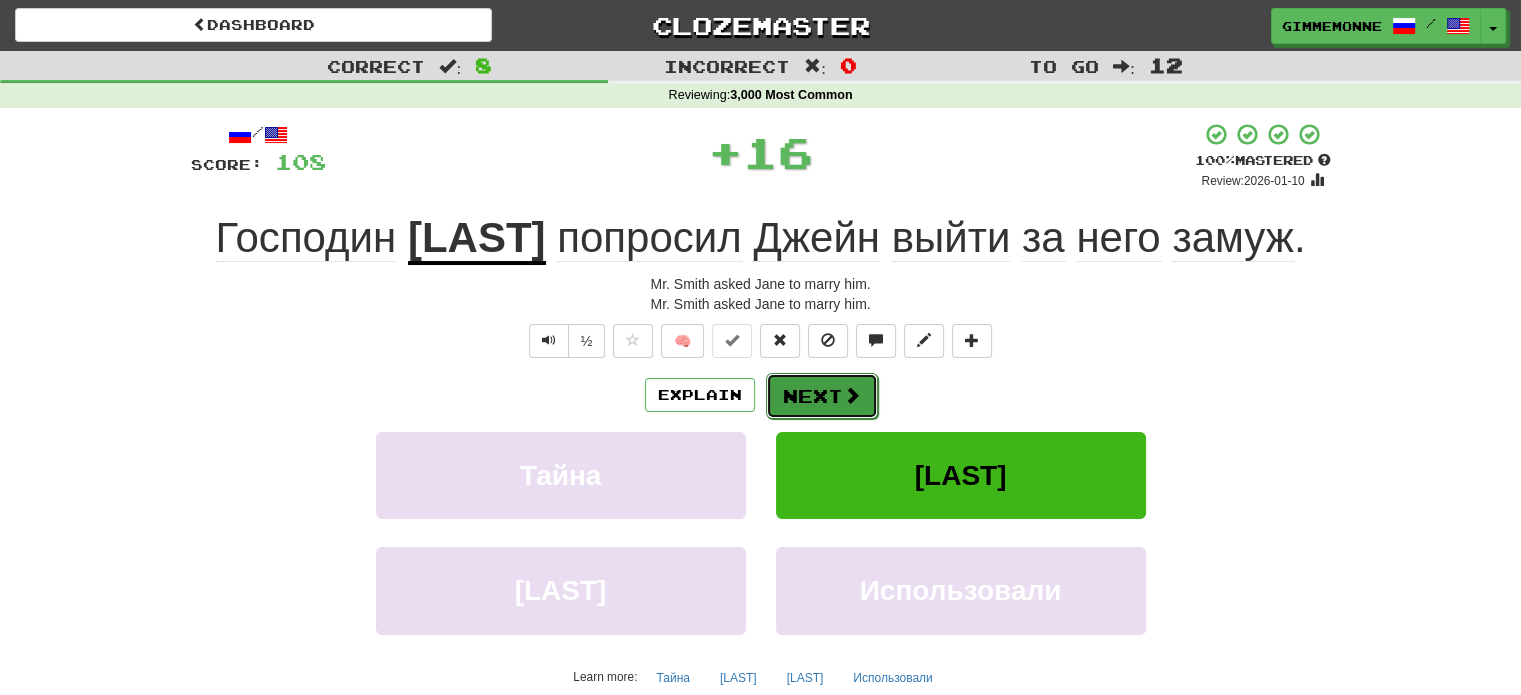 click on "Next" at bounding box center [822, 396] 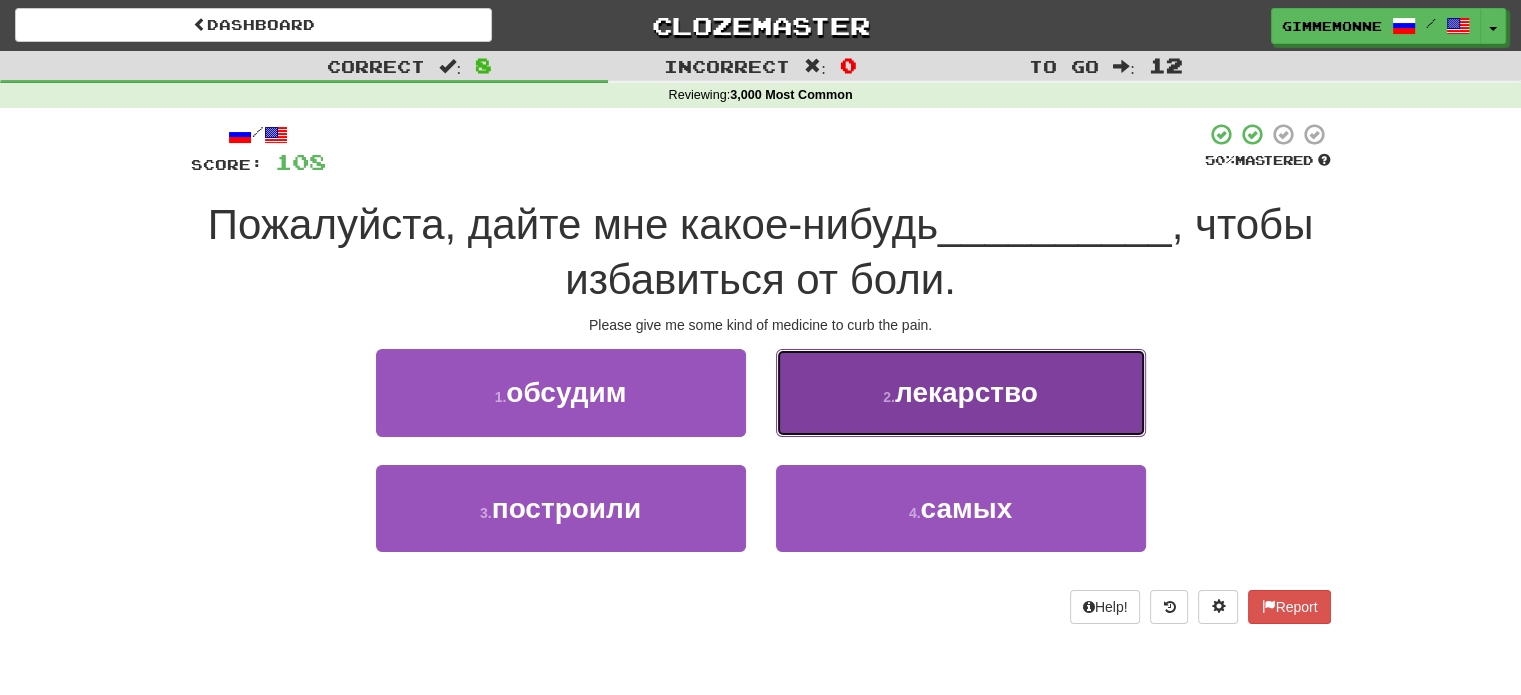 click on "2 .  лекарство" at bounding box center (961, 392) 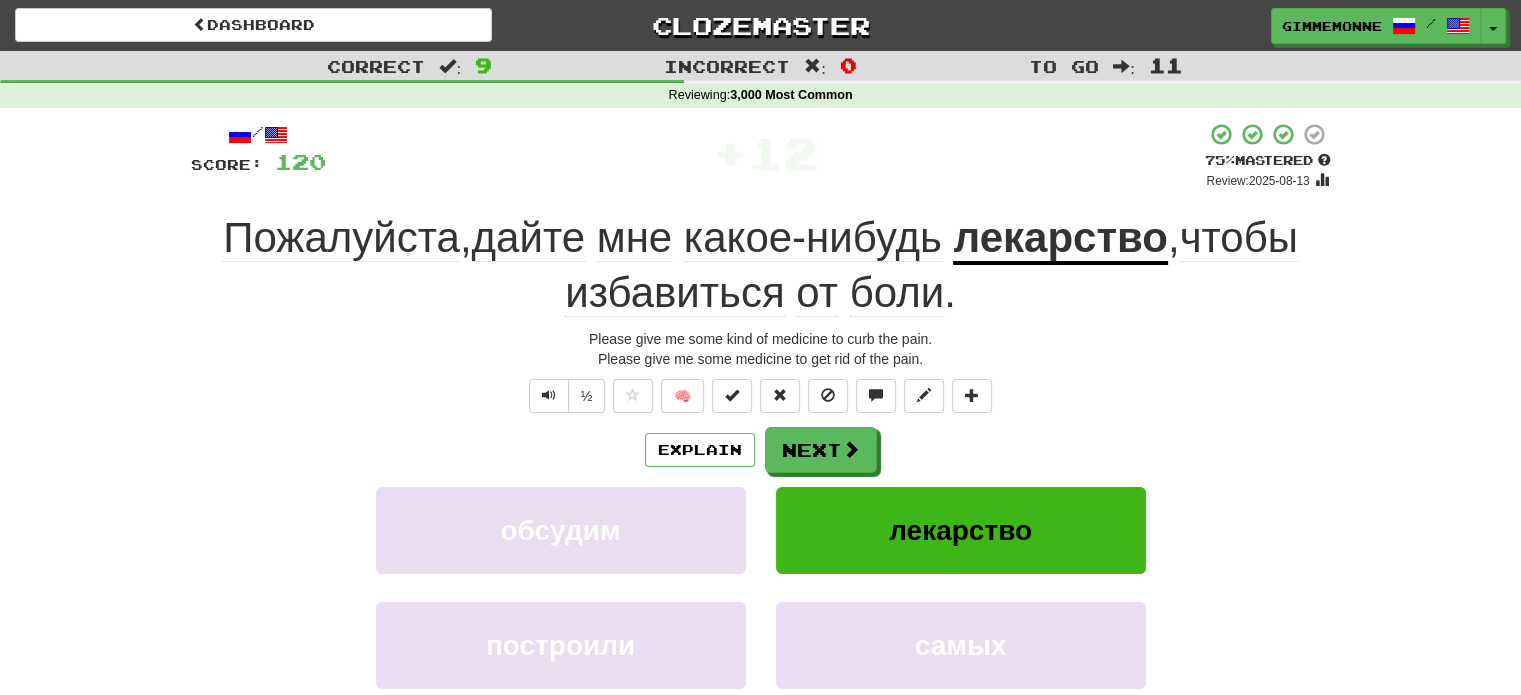 click on "избавиться" at bounding box center (674, 293) 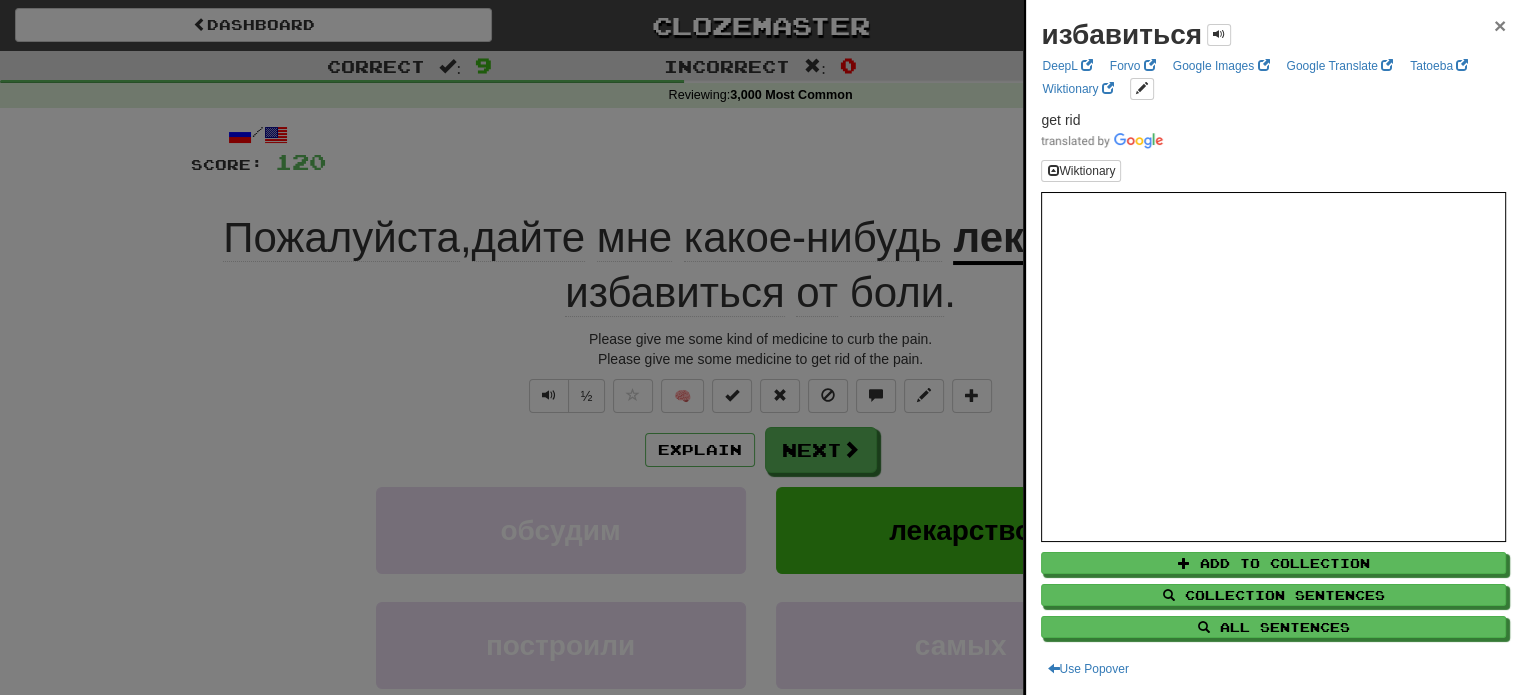 click on "×" at bounding box center [1500, 25] 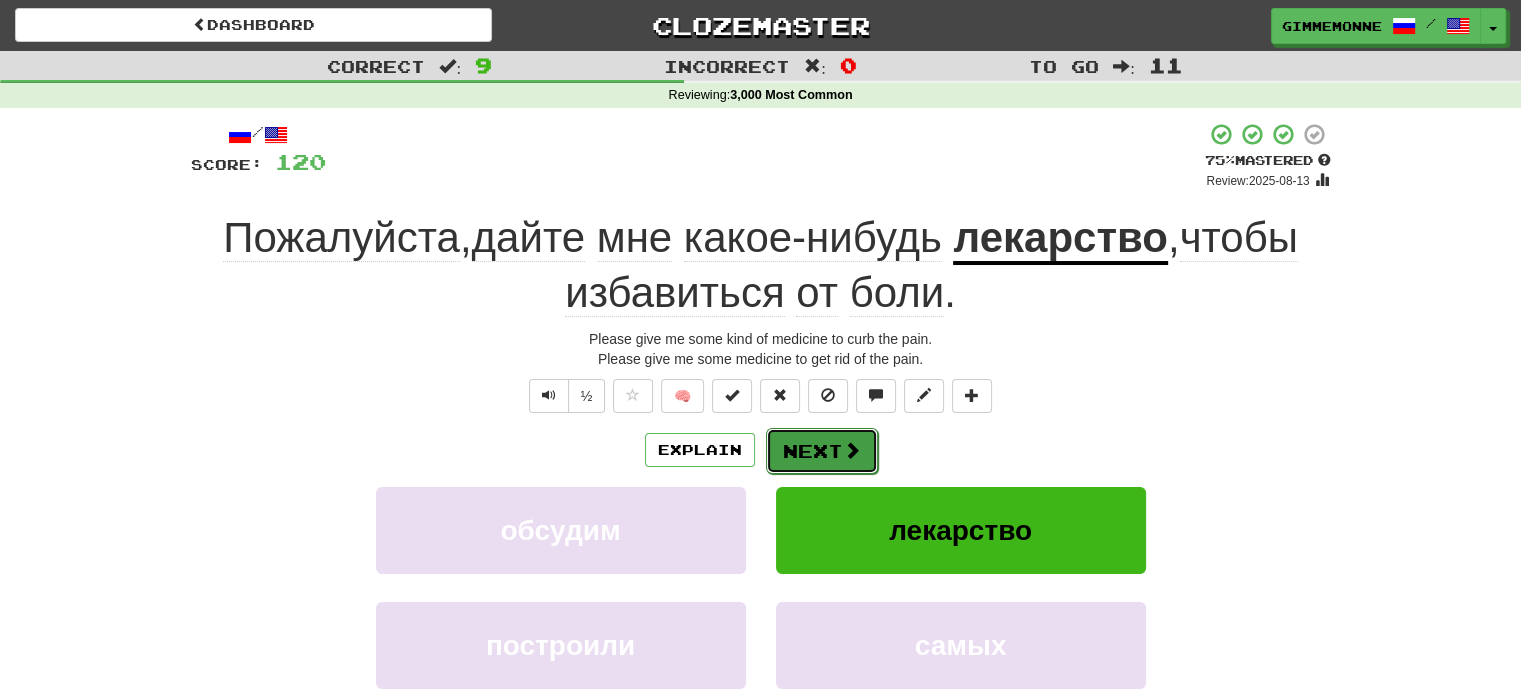click at bounding box center (852, 450) 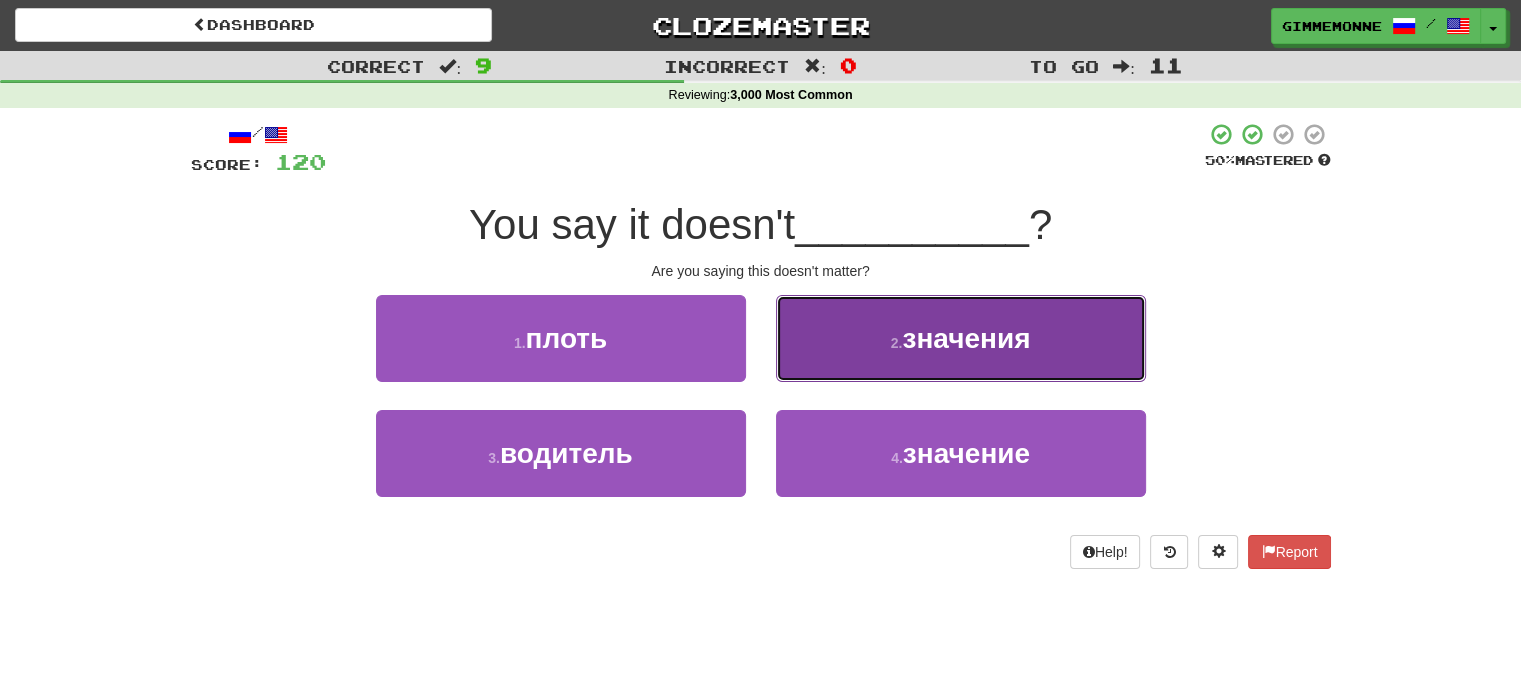 click on "значения" at bounding box center [966, 338] 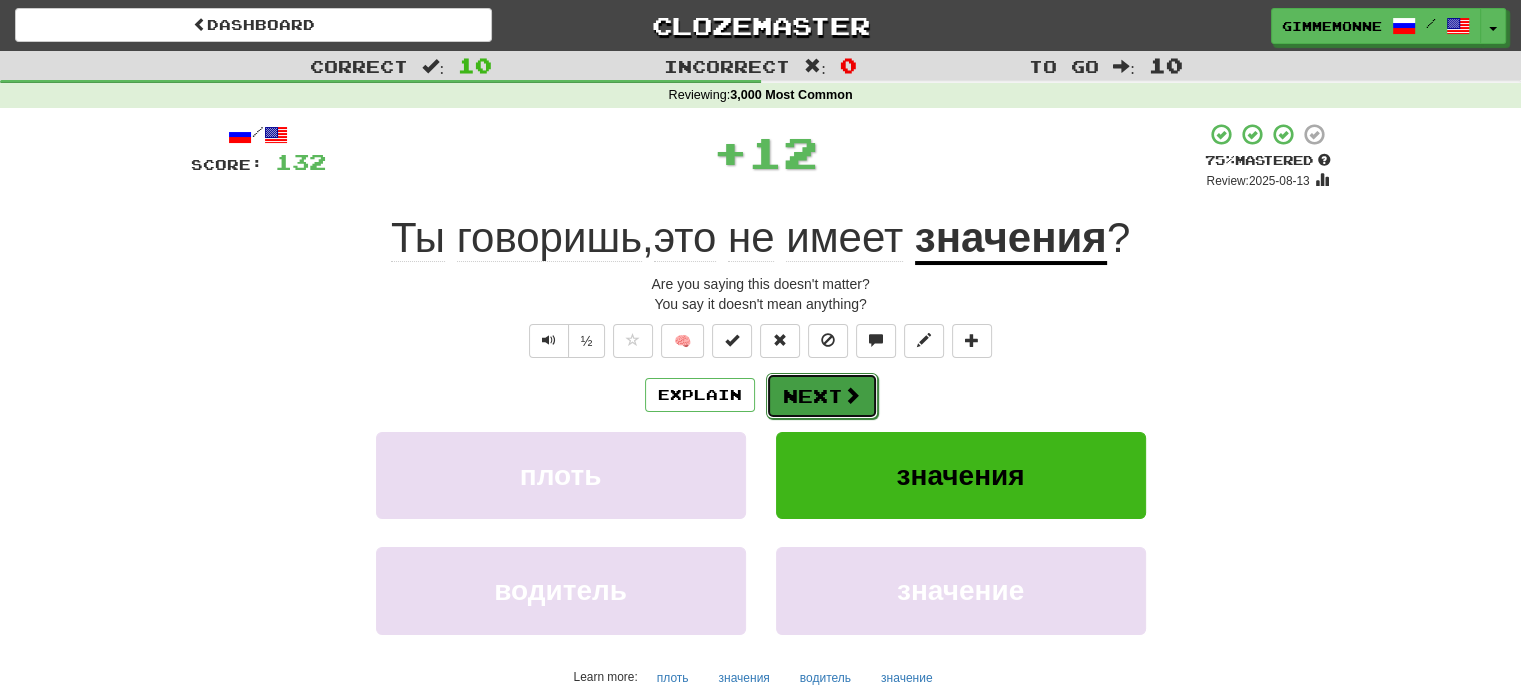 click on "Next" at bounding box center (822, 396) 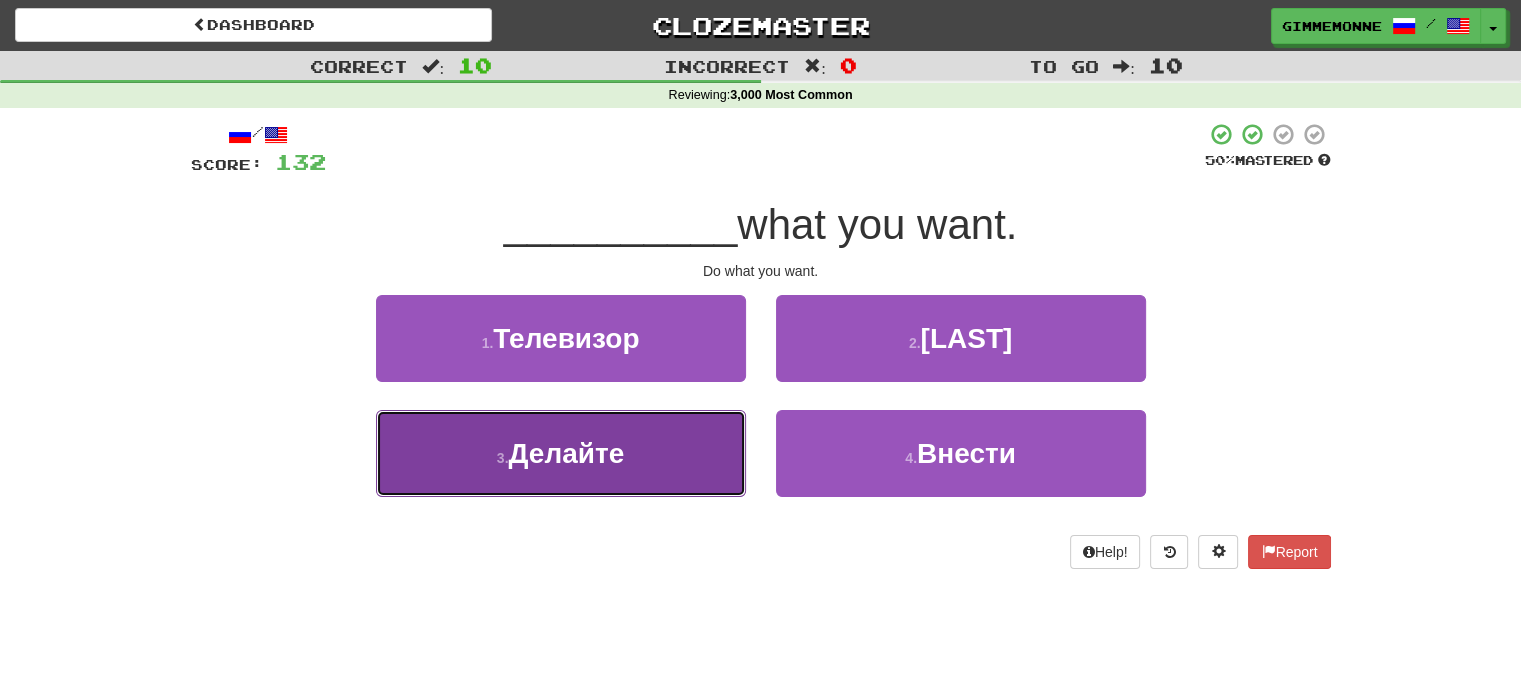click on "Do" at bounding box center (561, 453) 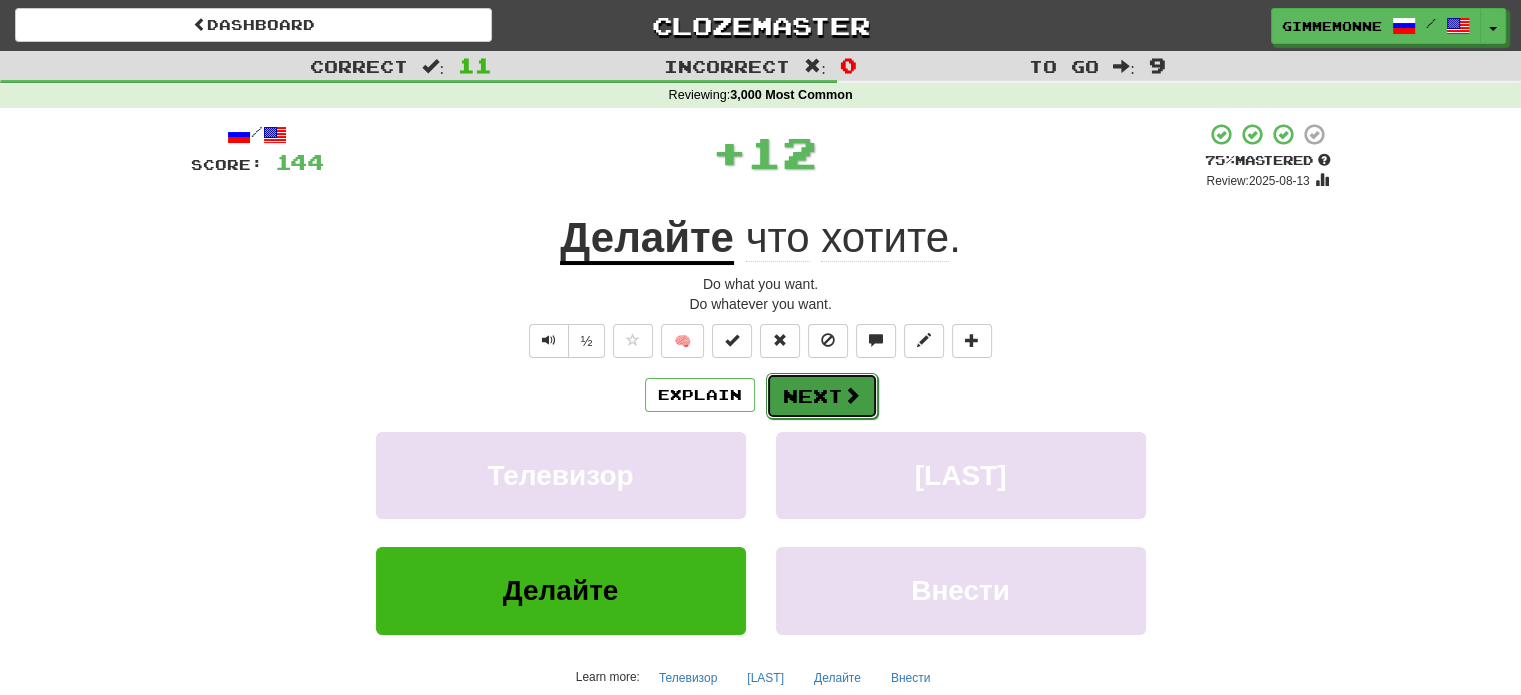 click at bounding box center (852, 395) 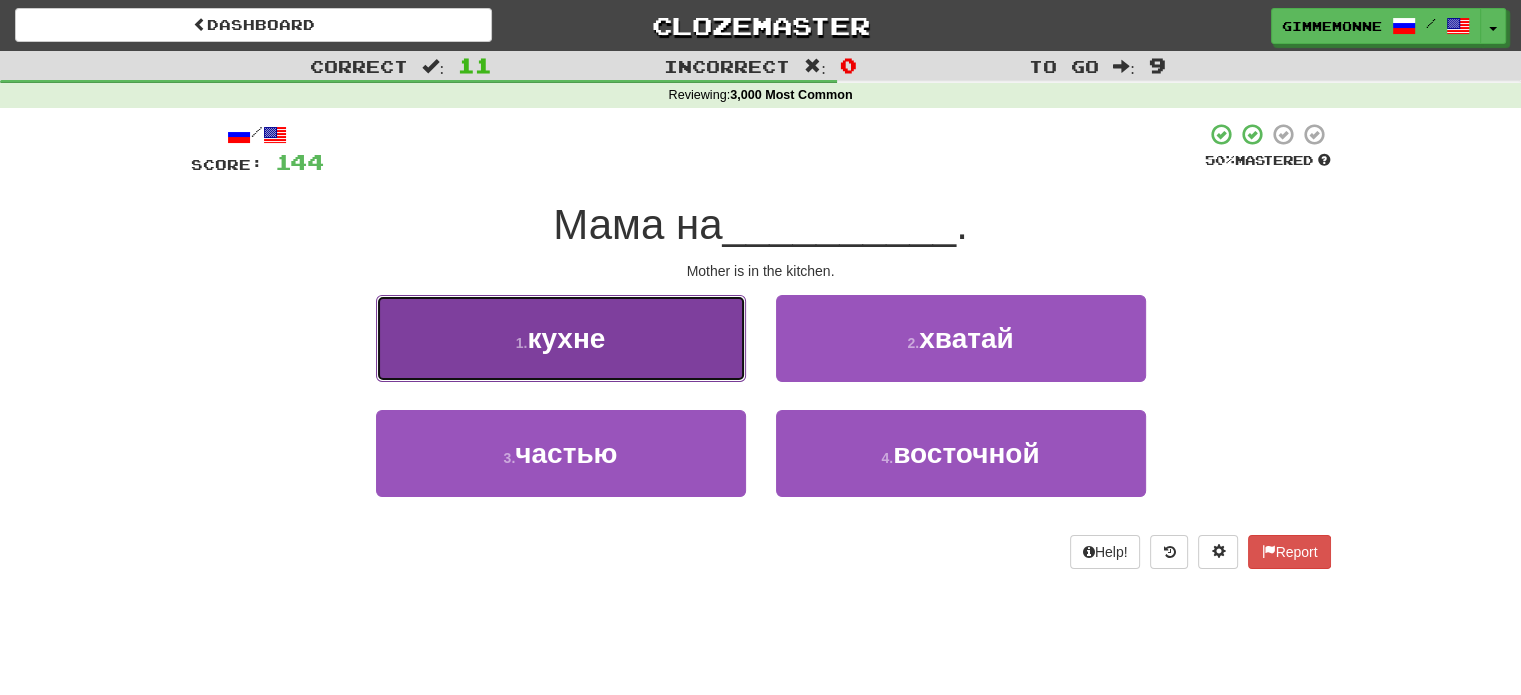 click on "kitchen" at bounding box center [561, 338] 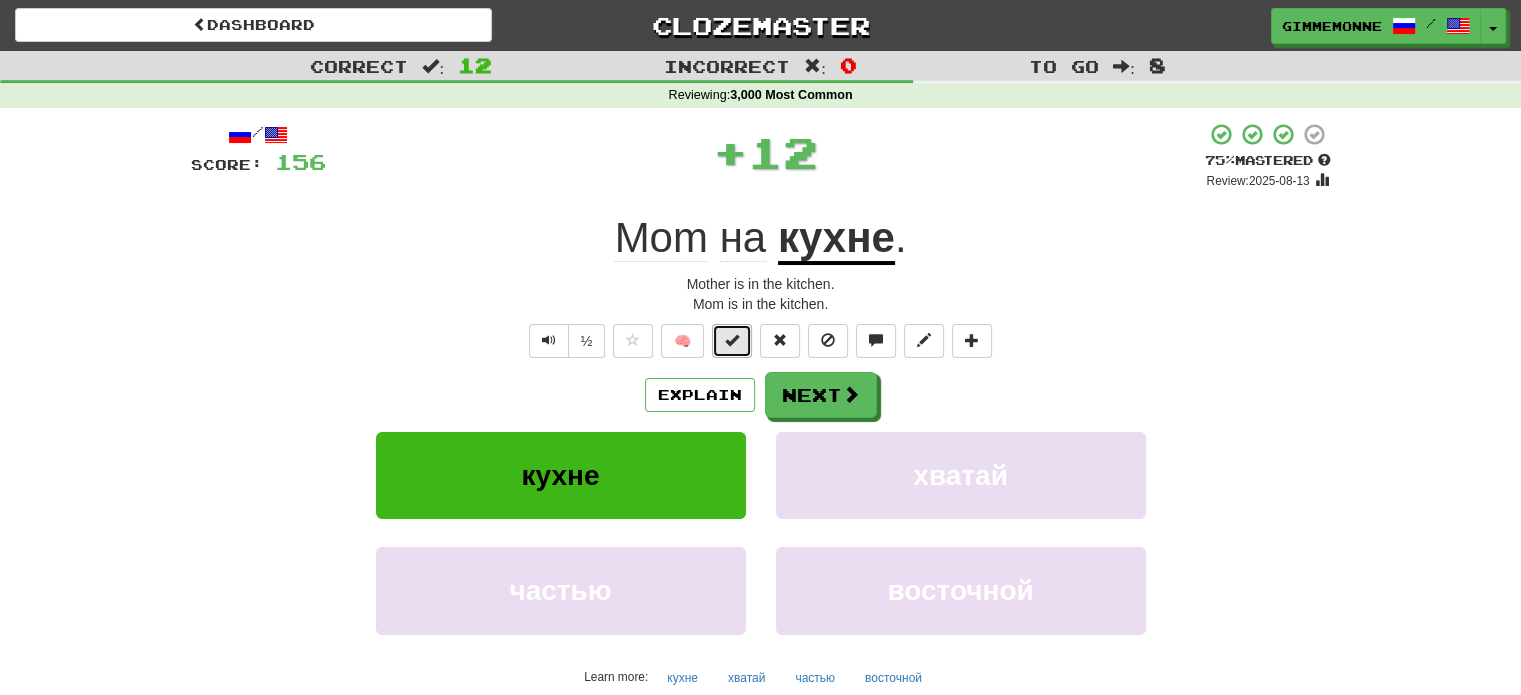 click at bounding box center [732, 341] 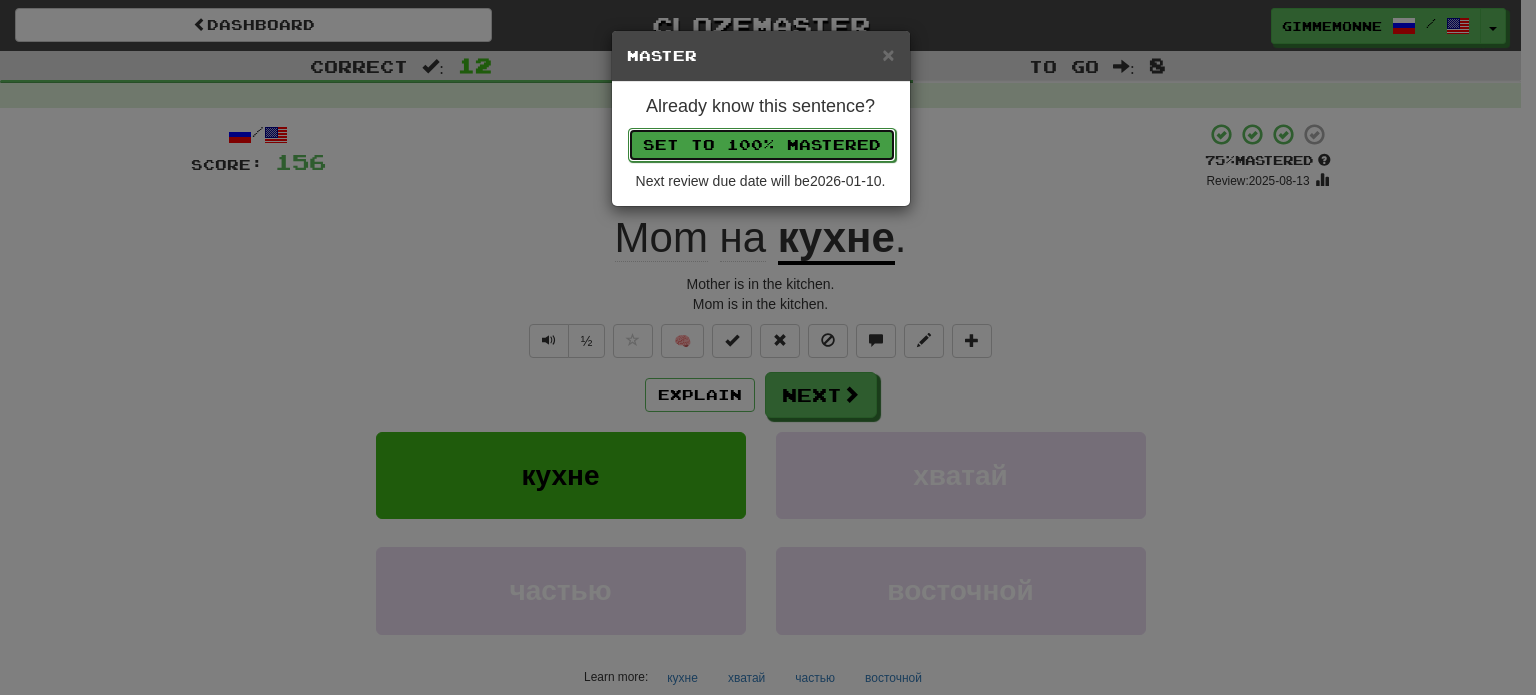 click on "Set to 100% Mastered" at bounding box center [762, 145] 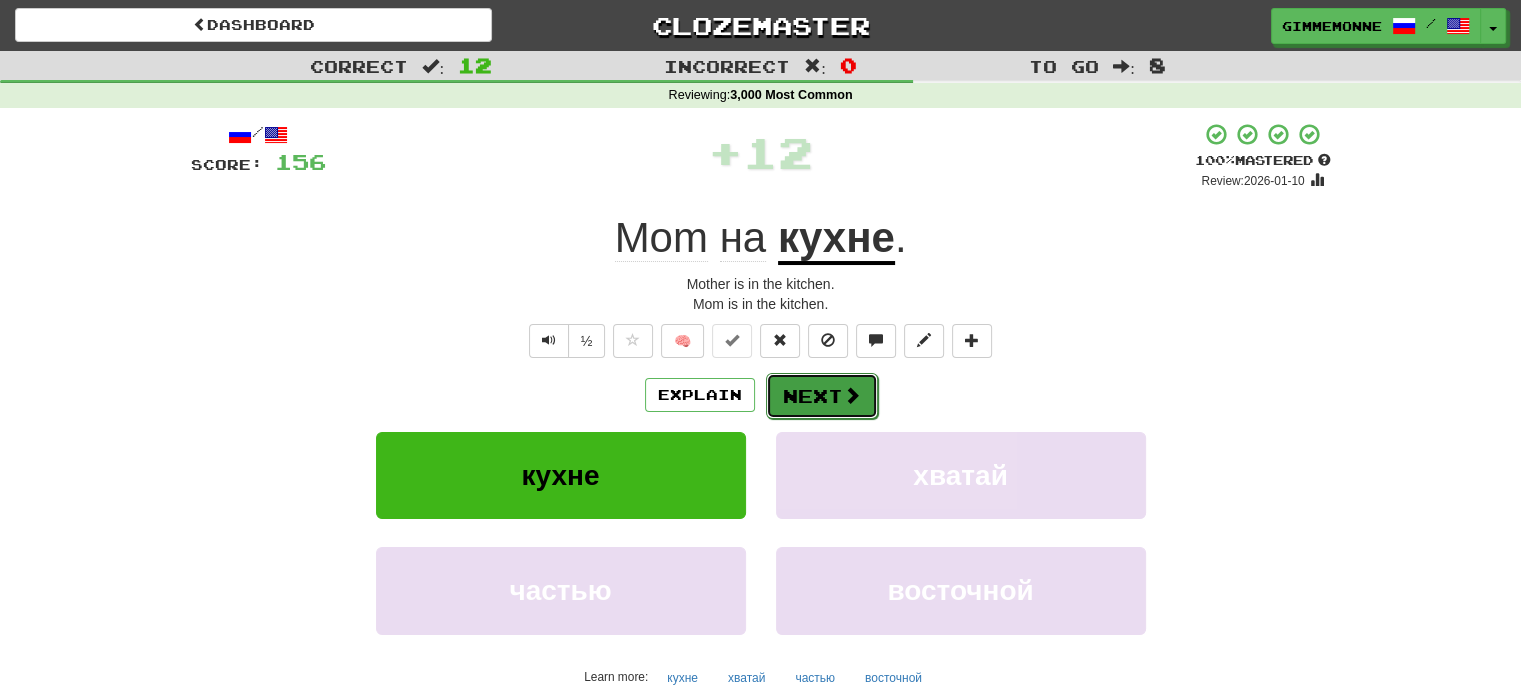 click on "Next" at bounding box center (822, 396) 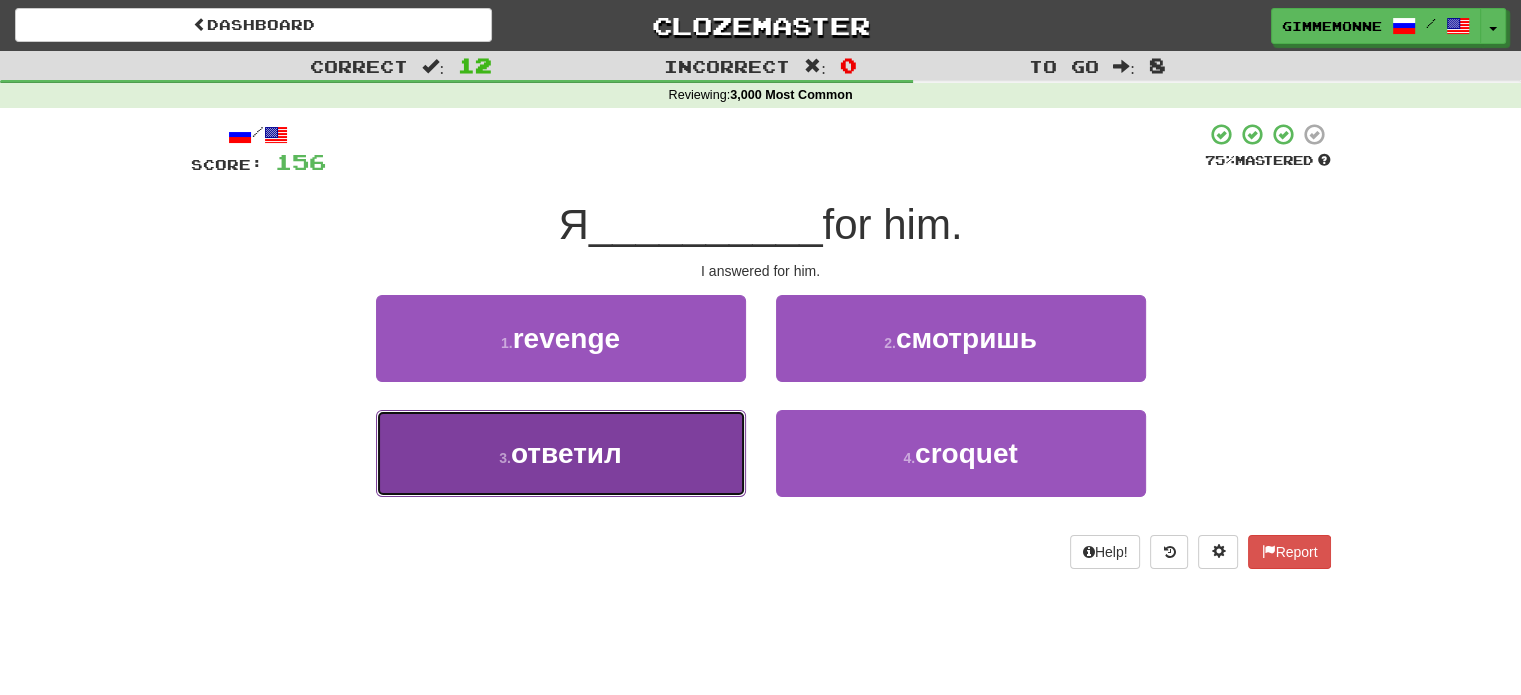 click on "3 .  ответил" at bounding box center (561, 453) 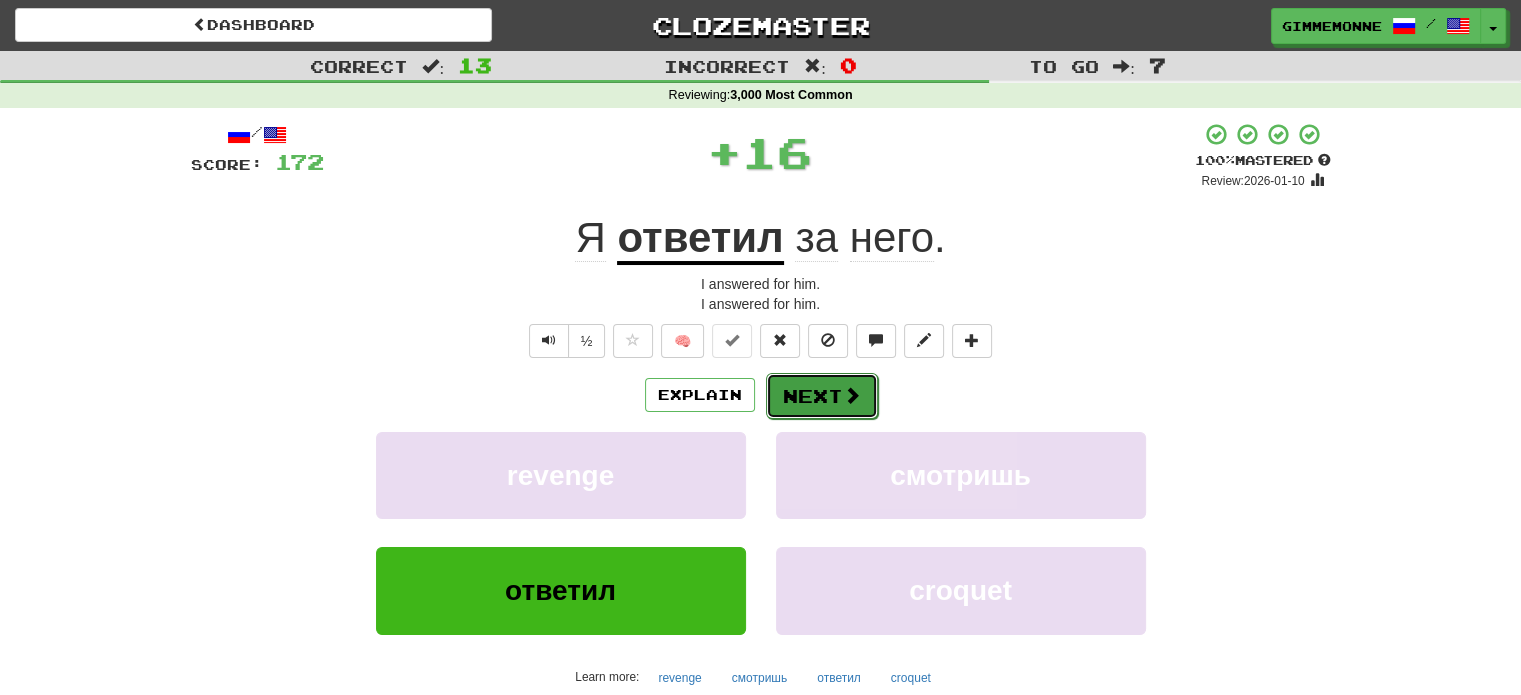 click on "Next" at bounding box center (822, 396) 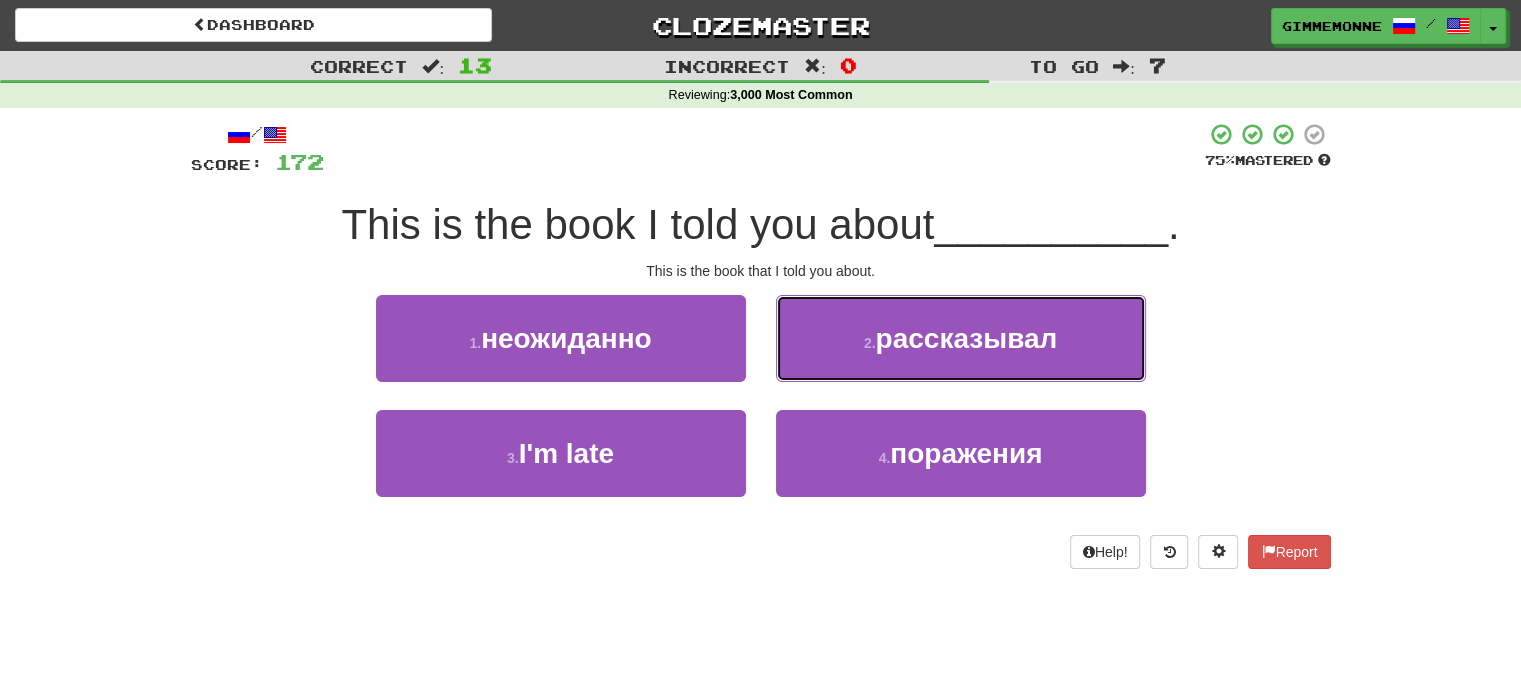 click on "2 .  рассказывал" at bounding box center (961, 338) 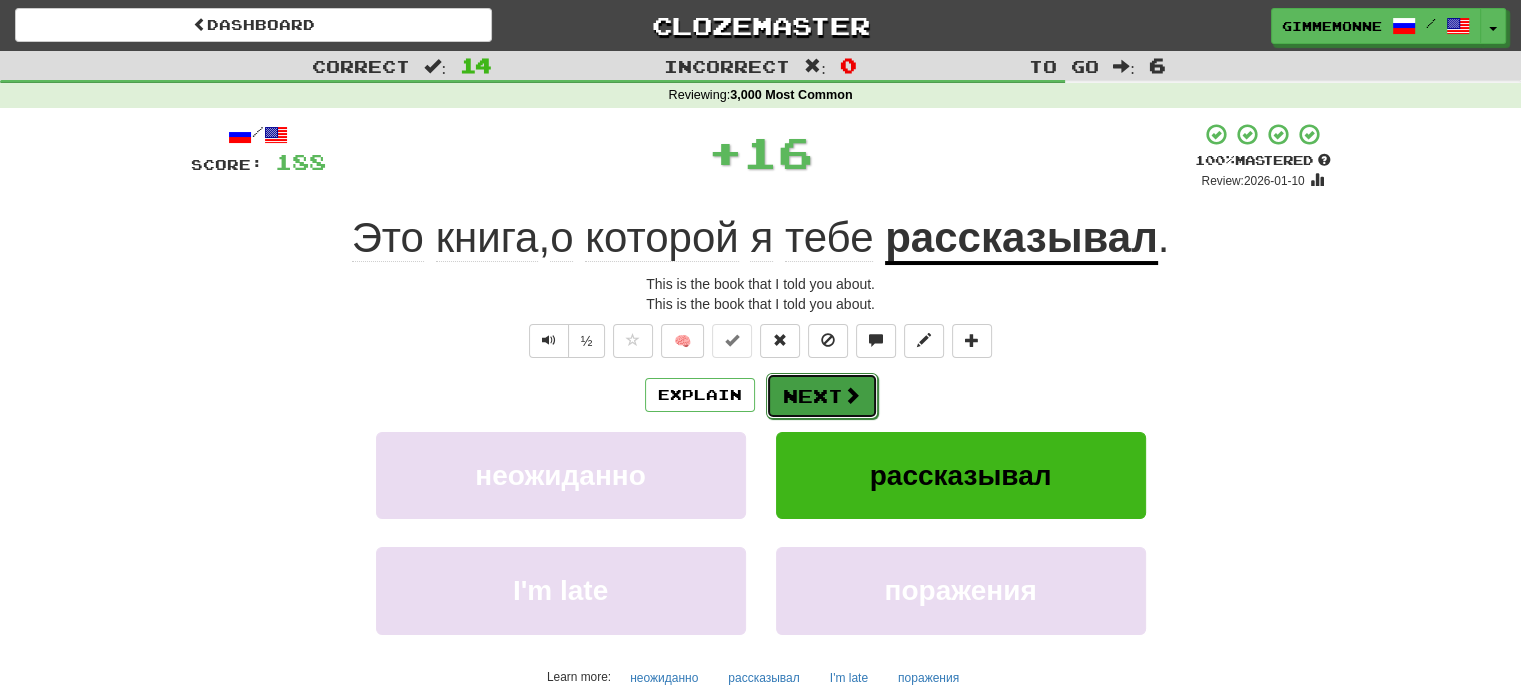 click on "Next" at bounding box center [822, 396] 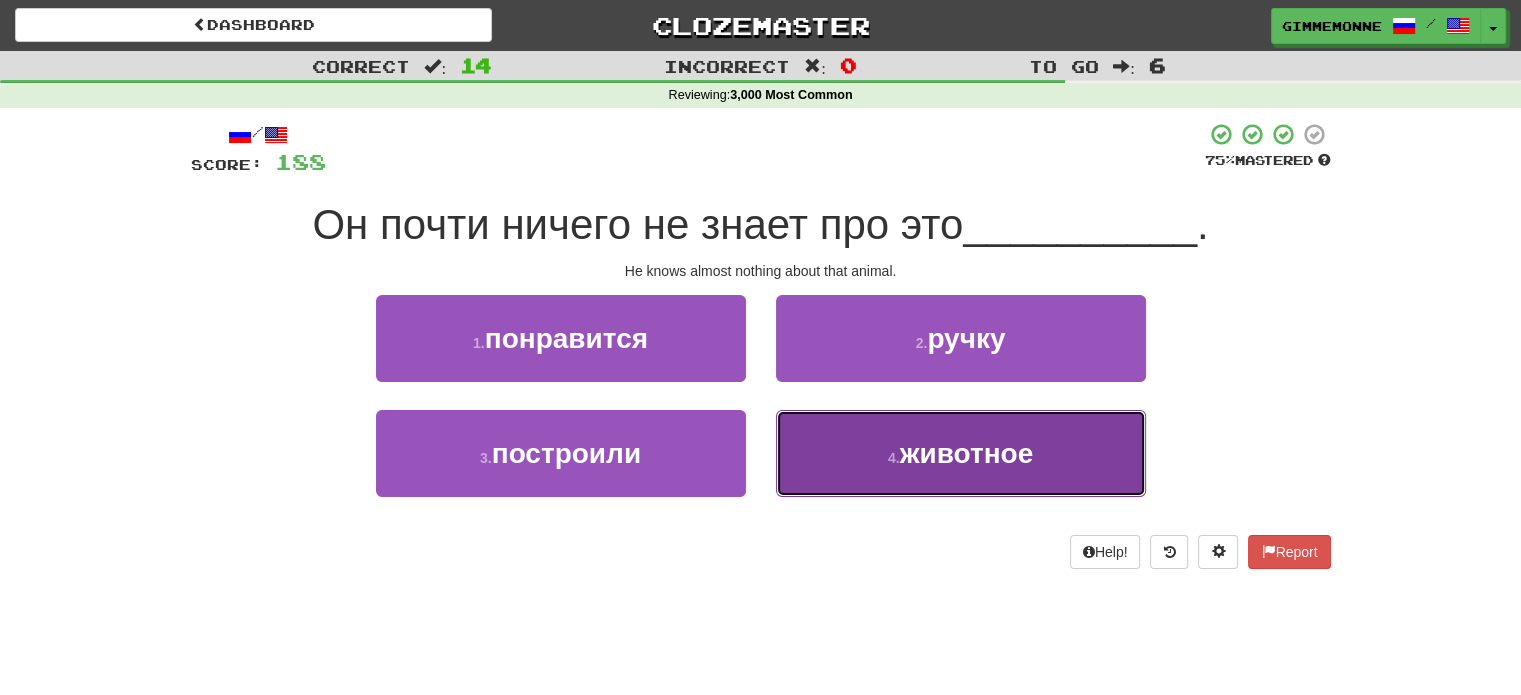 click on "4 .  животное" at bounding box center (961, 453) 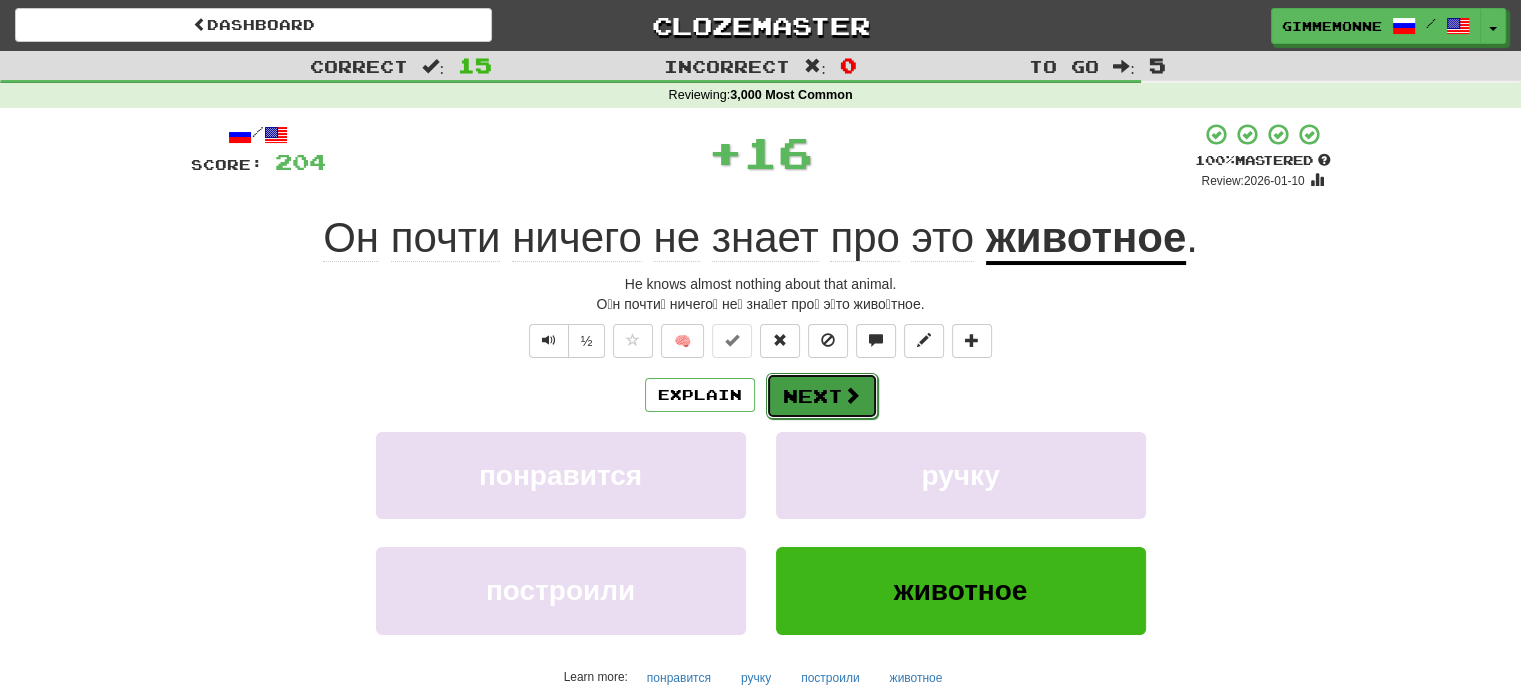click on "Next" at bounding box center (822, 396) 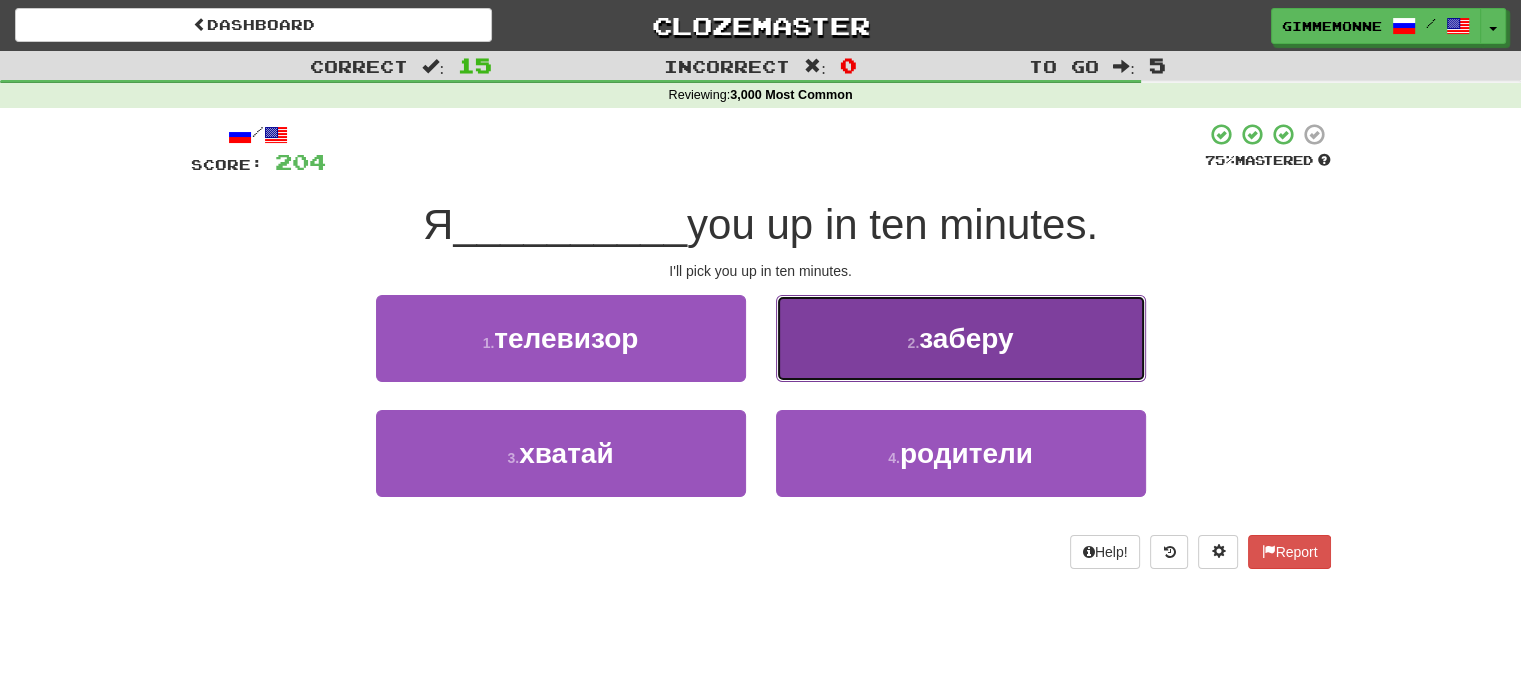 click on "2 .  заберу" at bounding box center [961, 338] 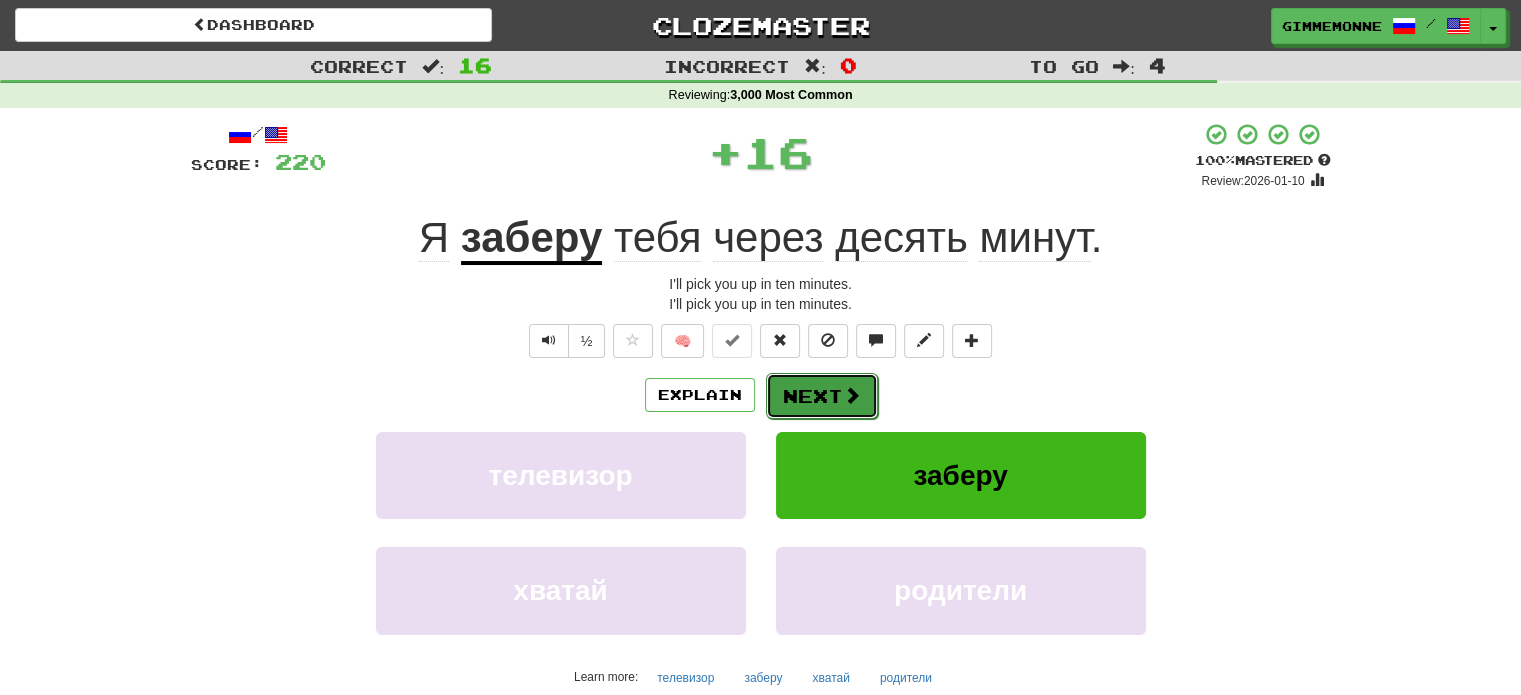 click on "Next" at bounding box center [822, 396] 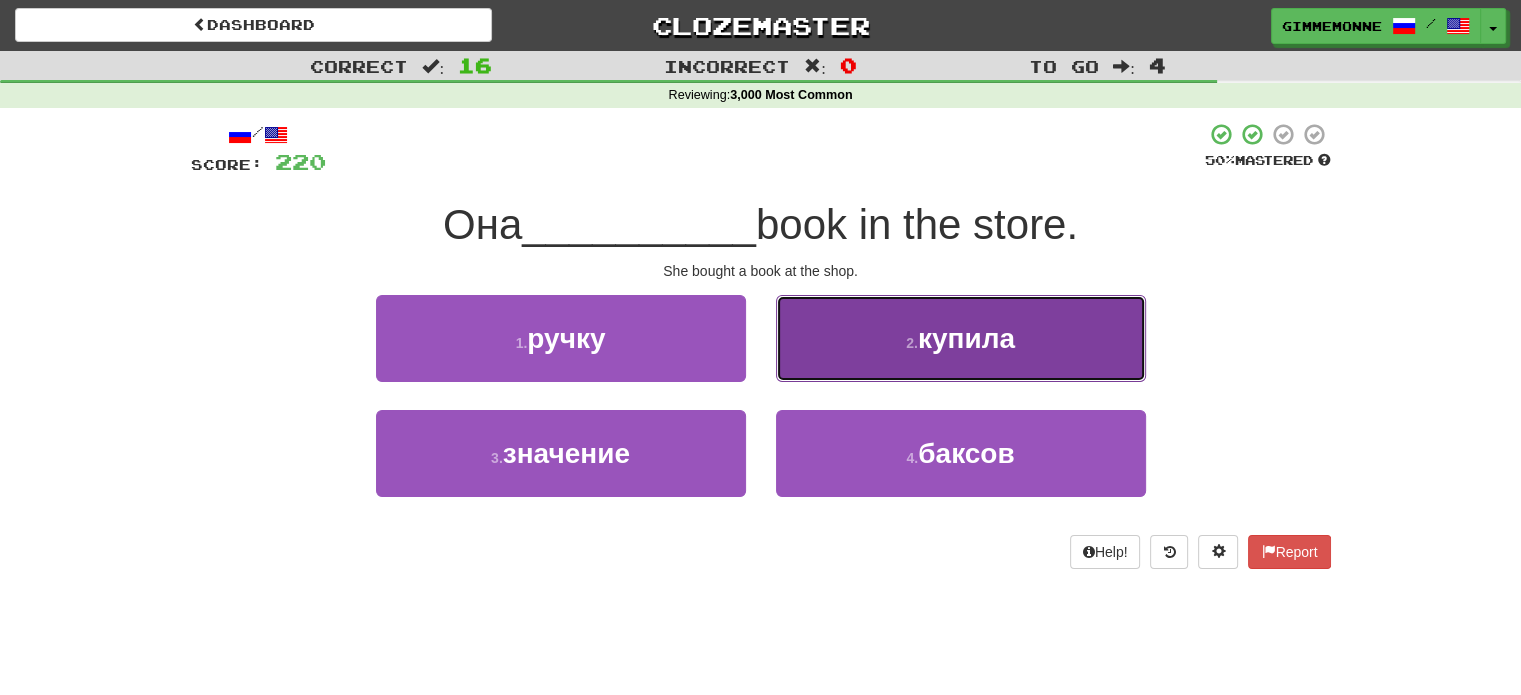 click on "bought" at bounding box center [961, 338] 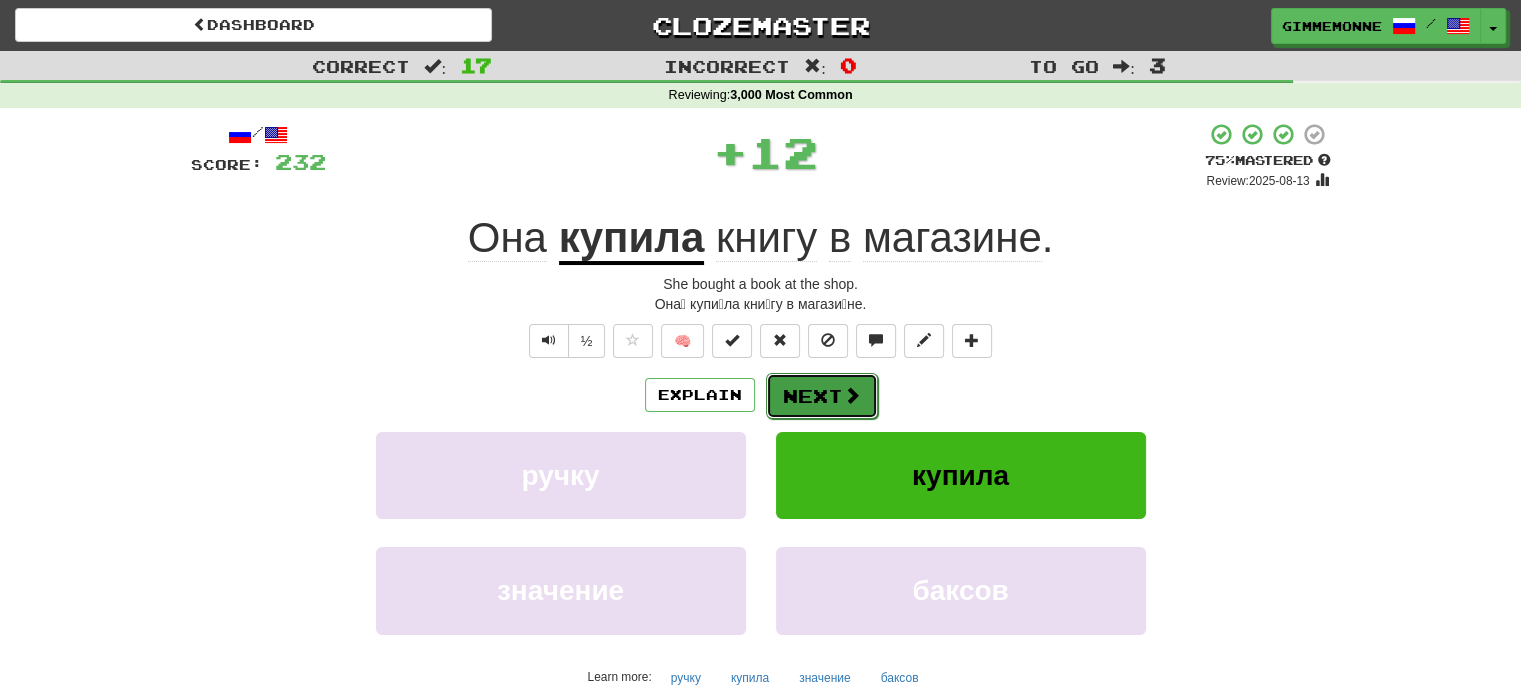 click on "Next" at bounding box center [822, 396] 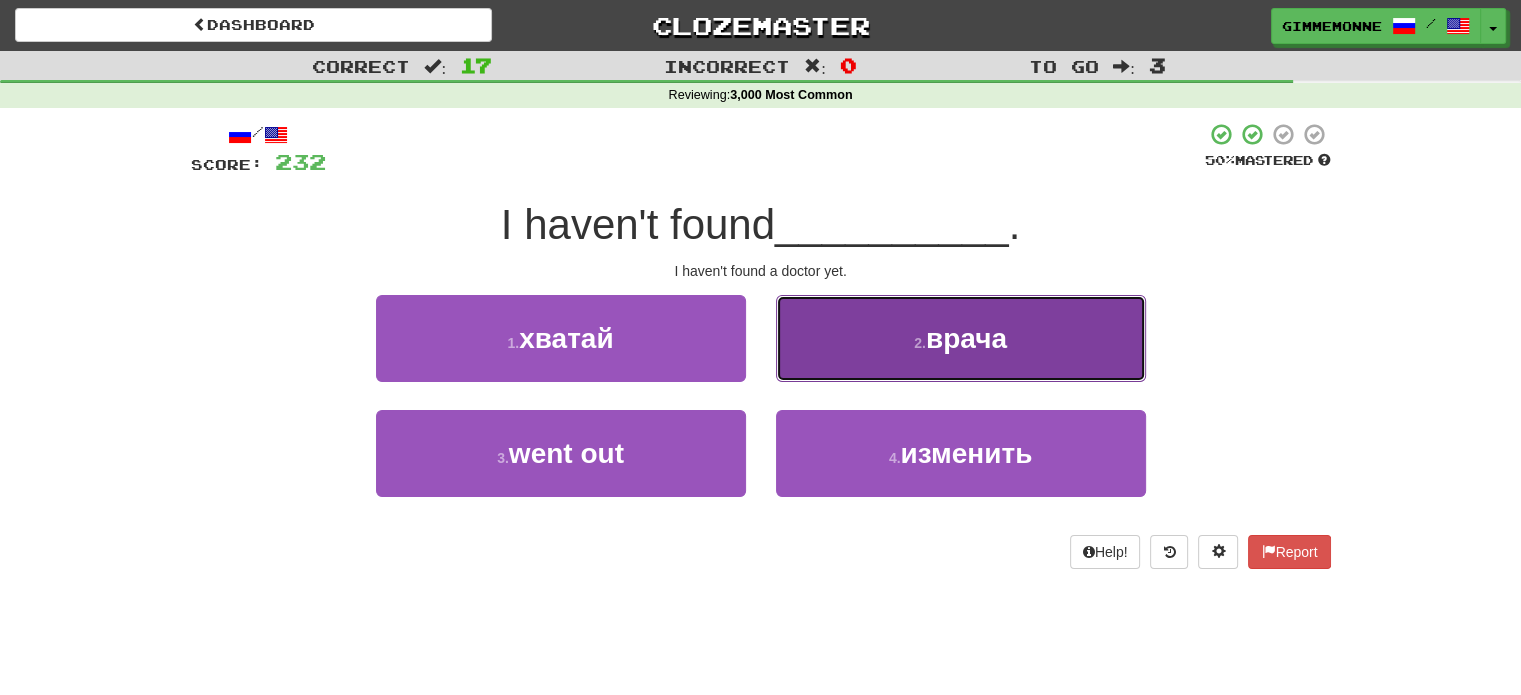 click on "2 .  врача" at bounding box center (961, 338) 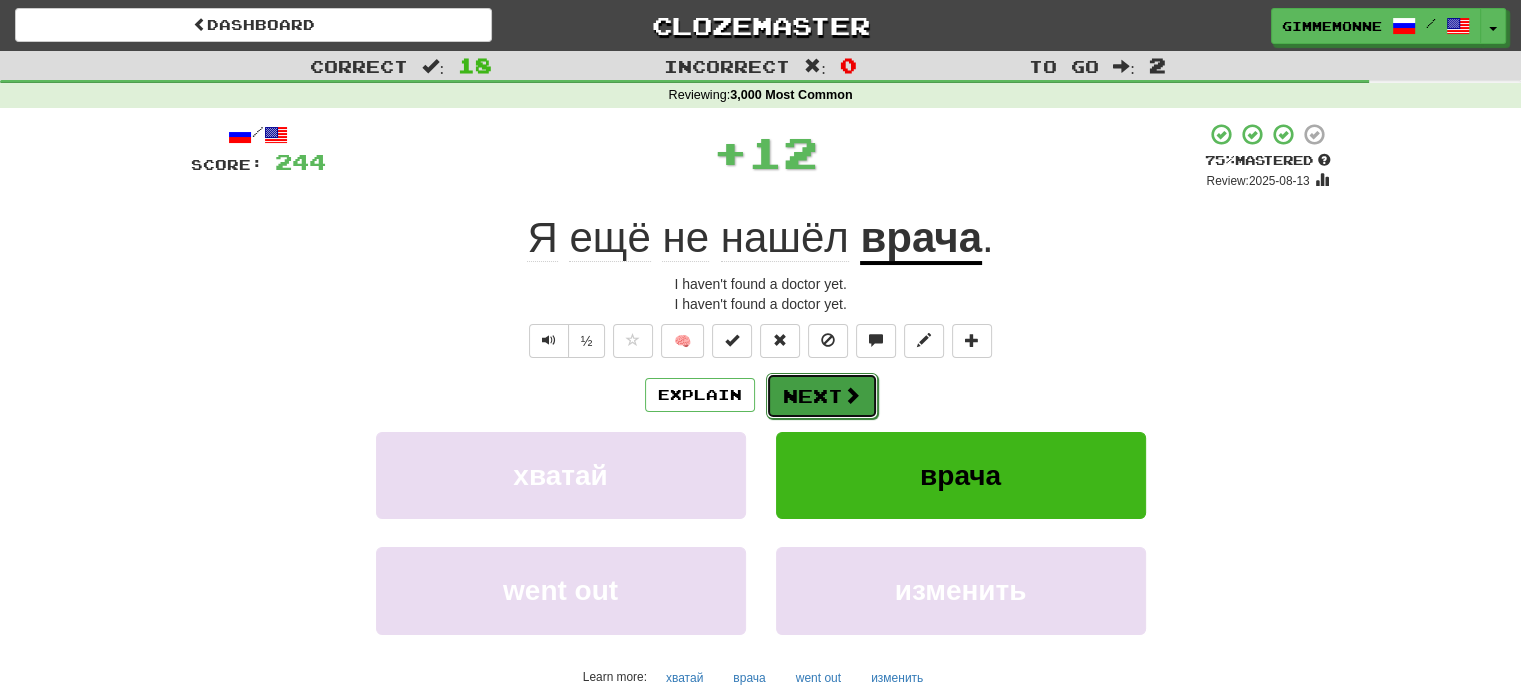 click at bounding box center (852, 395) 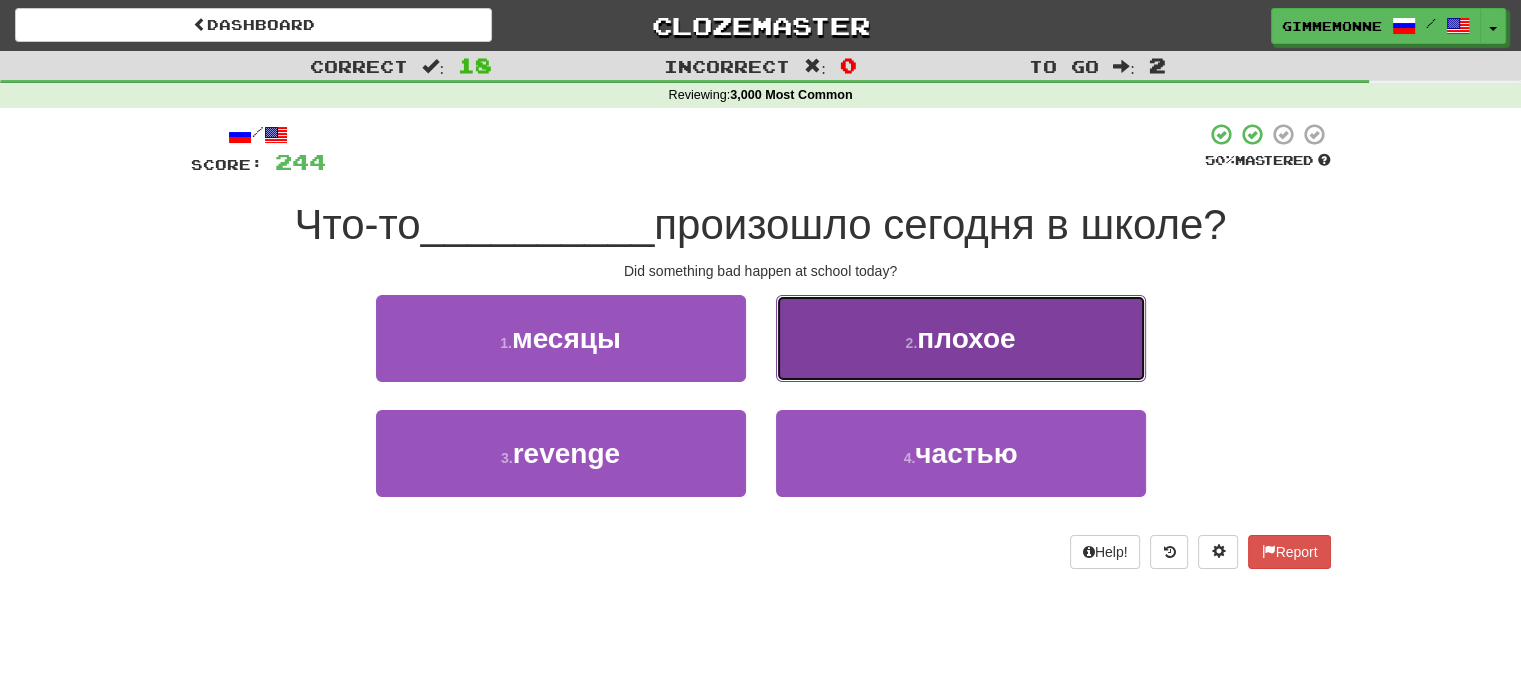click on "плохое" at bounding box center (966, 338) 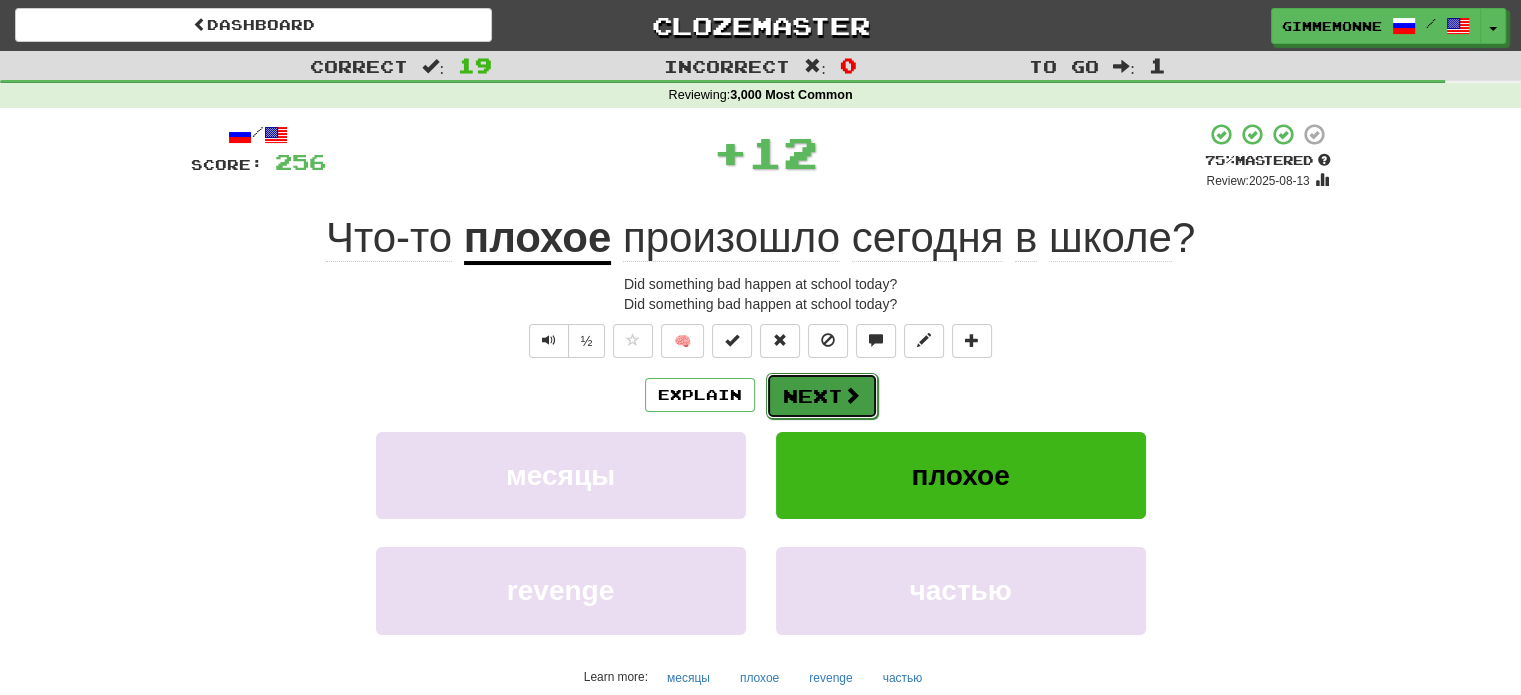 click on "Next" at bounding box center (822, 396) 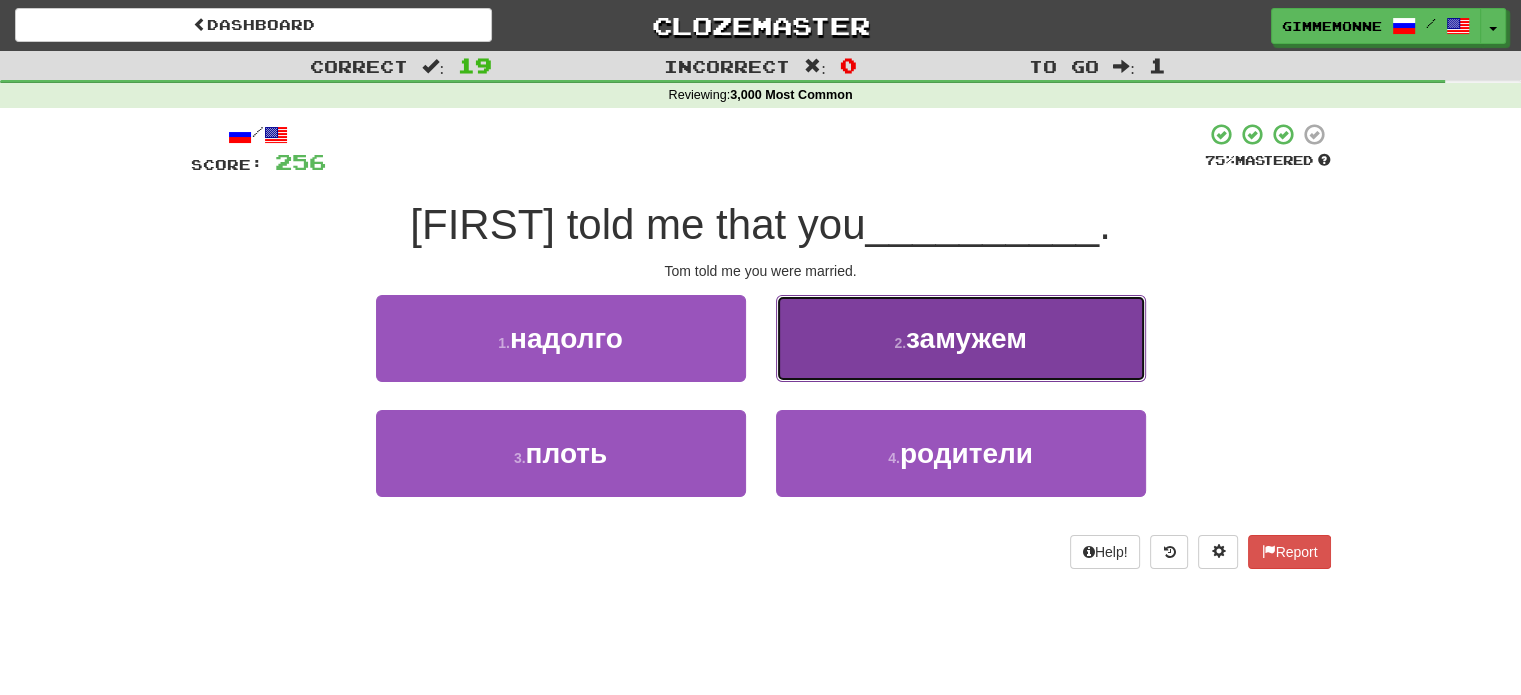 click on "2 .  замужем" at bounding box center [961, 338] 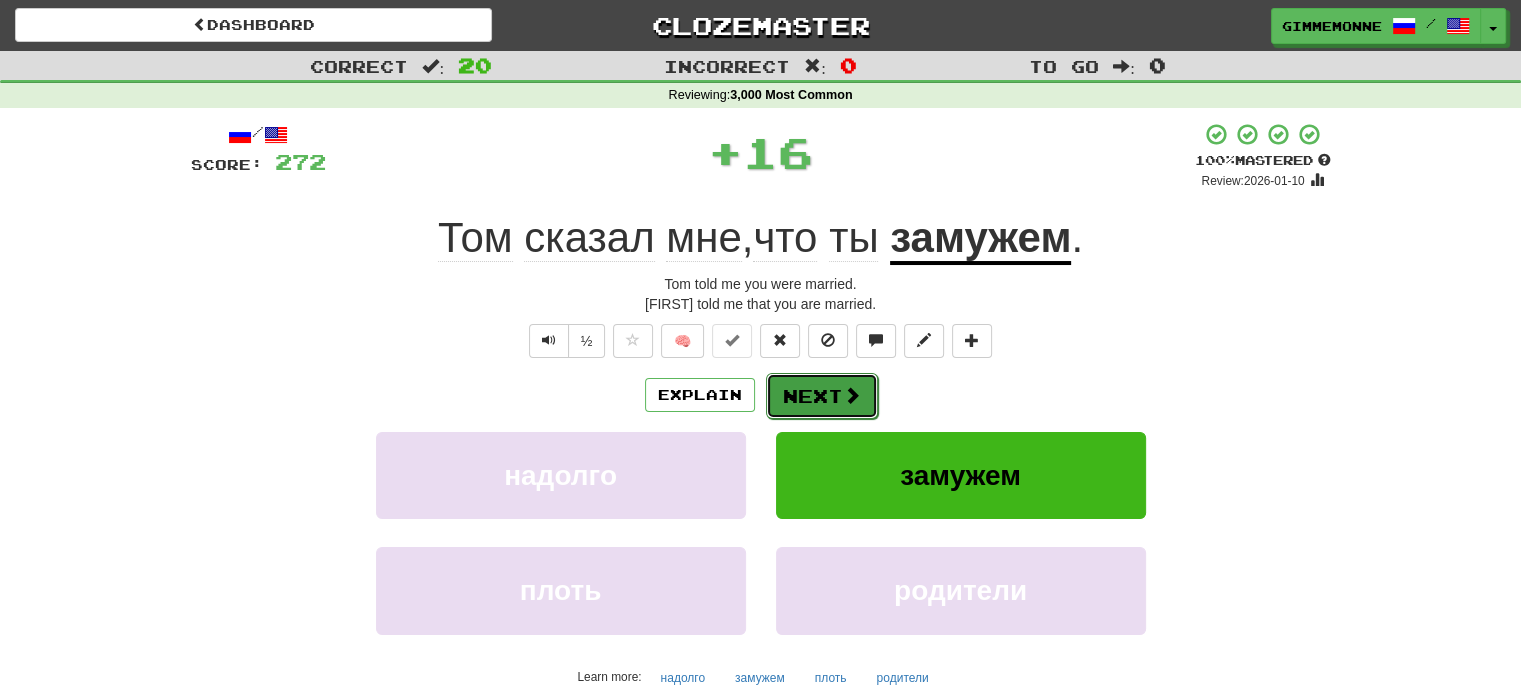 click on "Next" at bounding box center (822, 396) 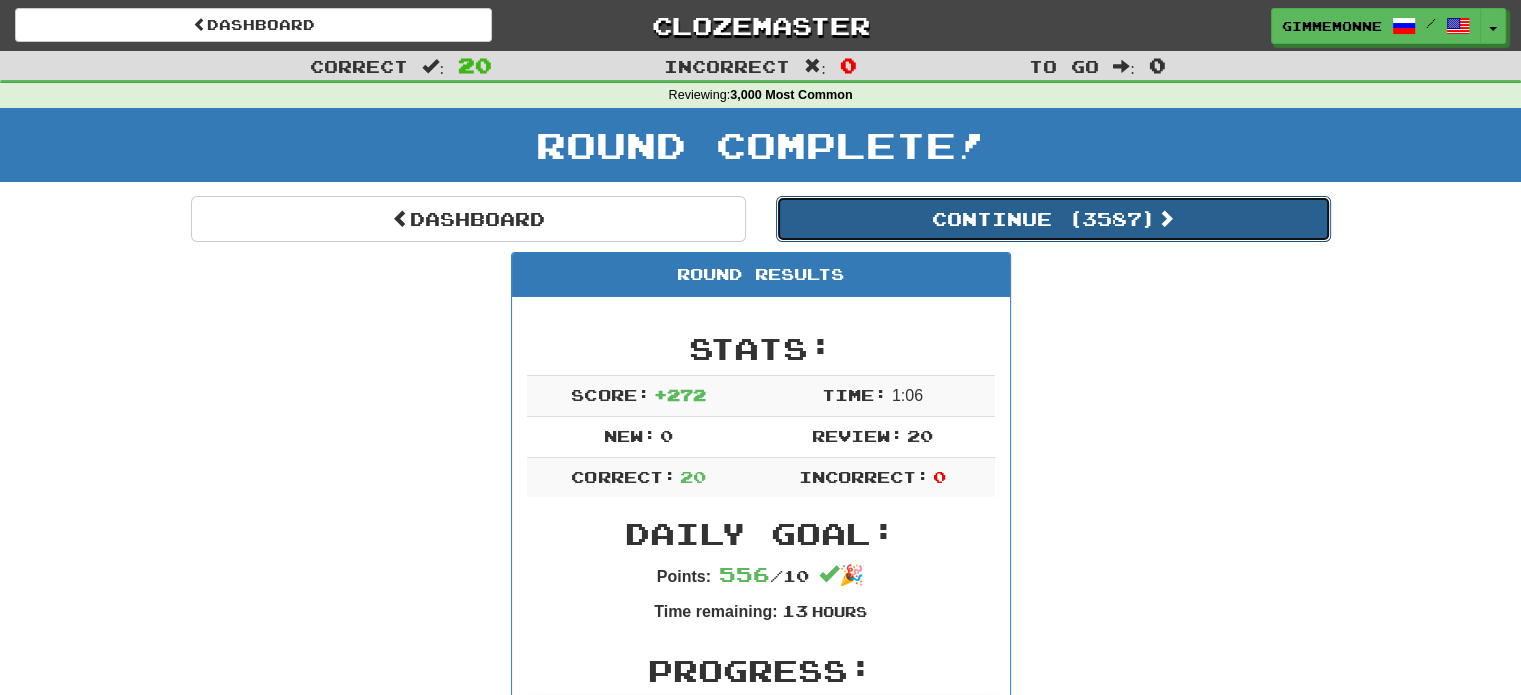 click on "Continue ( 3587 )" at bounding box center [1053, 219] 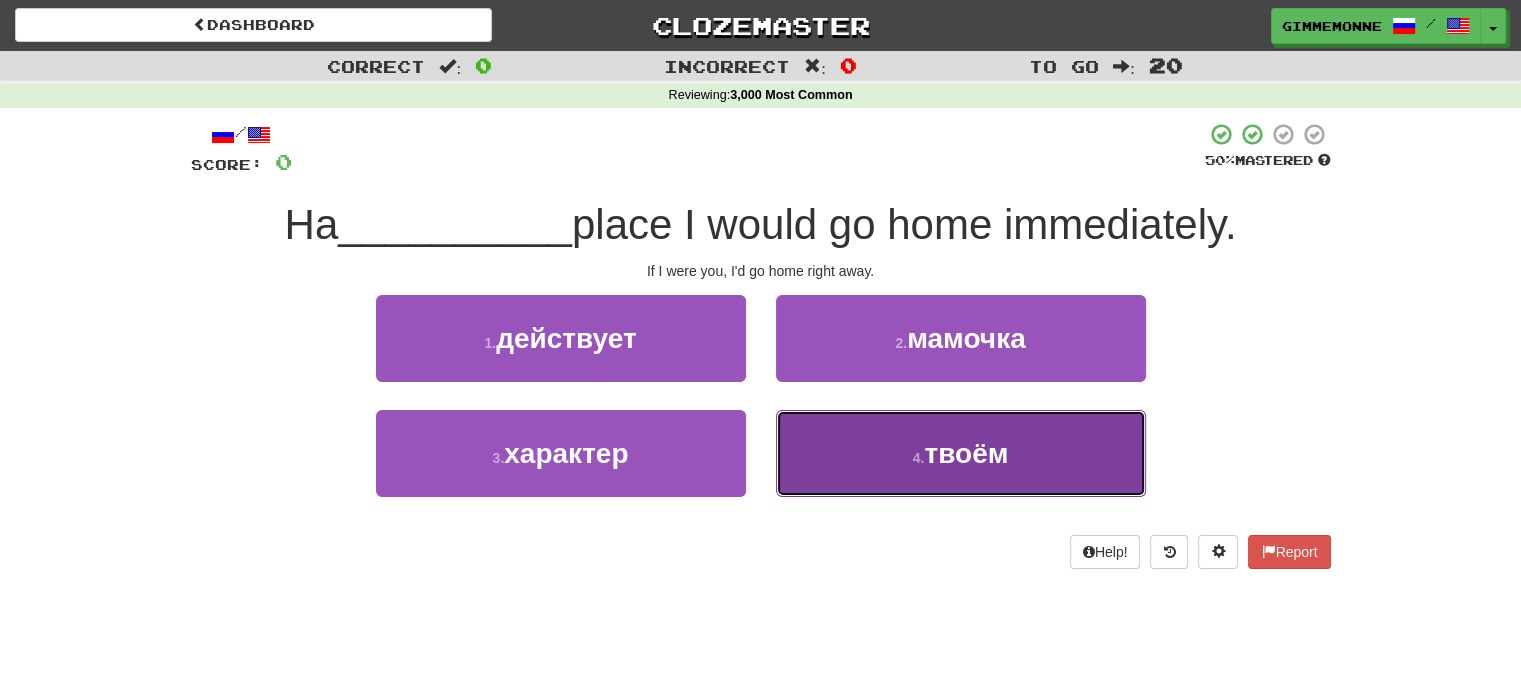 click on "your" at bounding box center (961, 453) 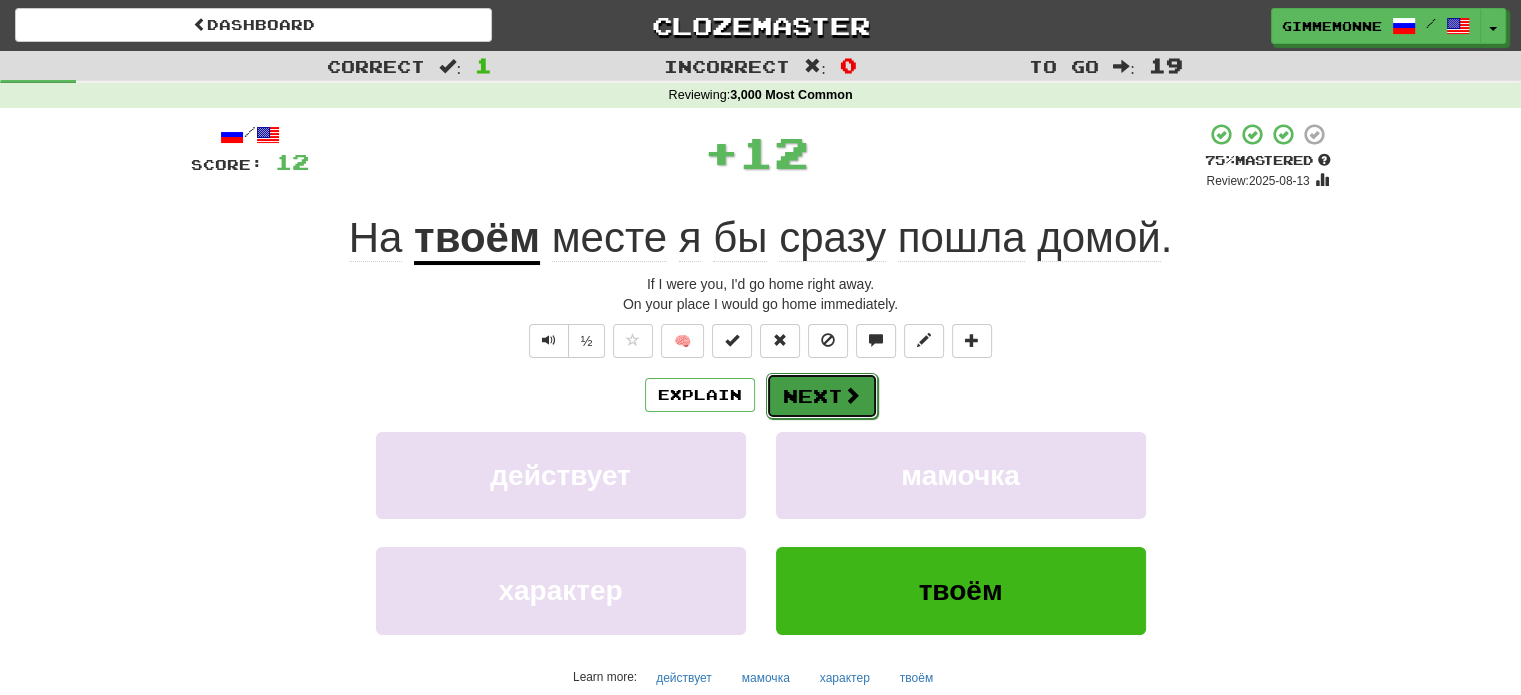 click on "Next" at bounding box center [822, 396] 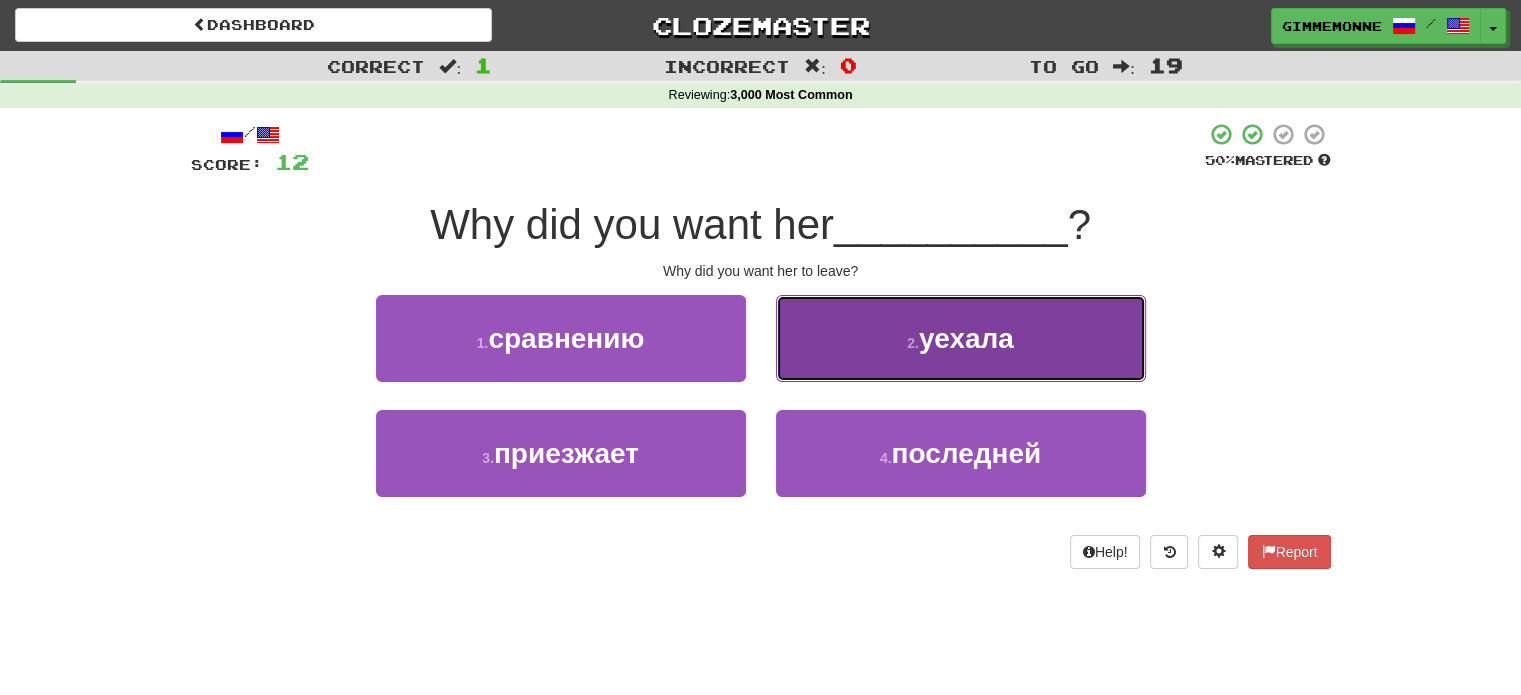 click on "2 .  уехала" at bounding box center (961, 338) 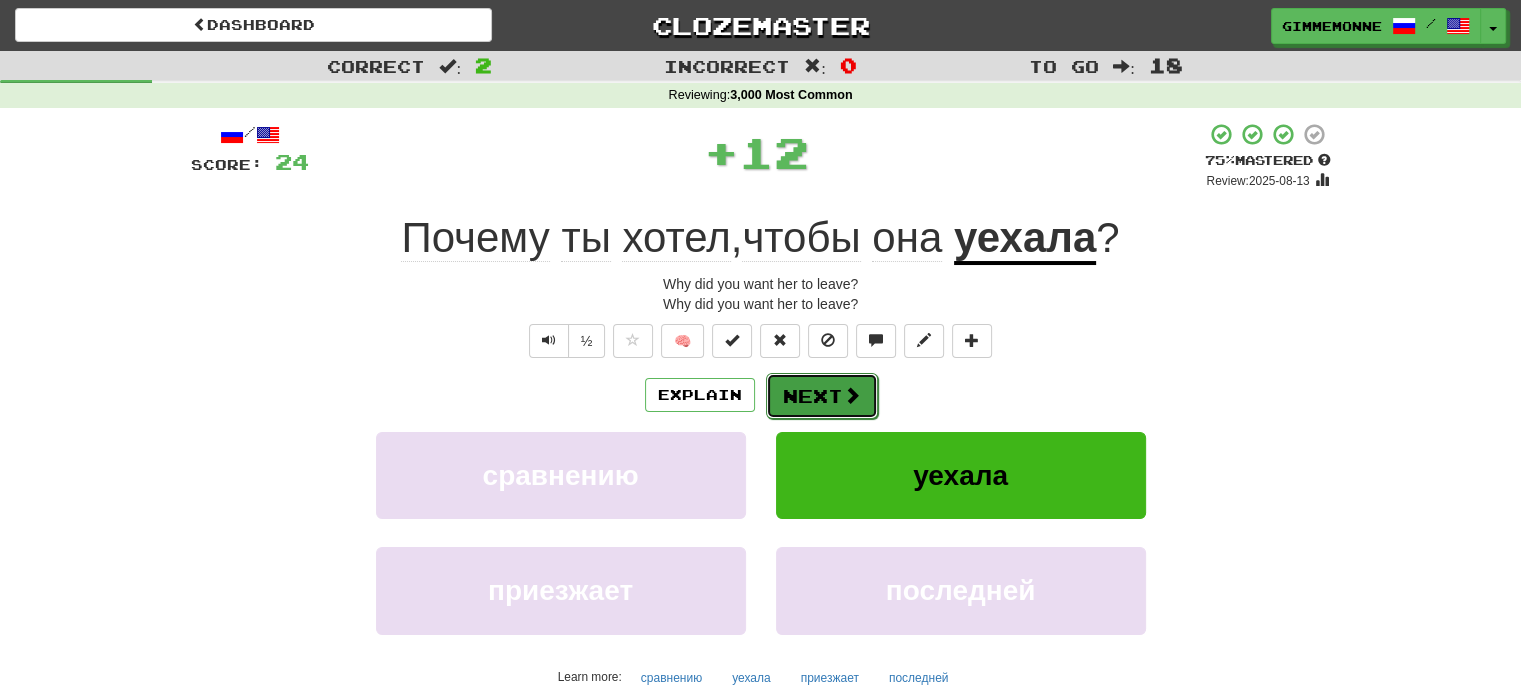 click on "Next" at bounding box center [822, 396] 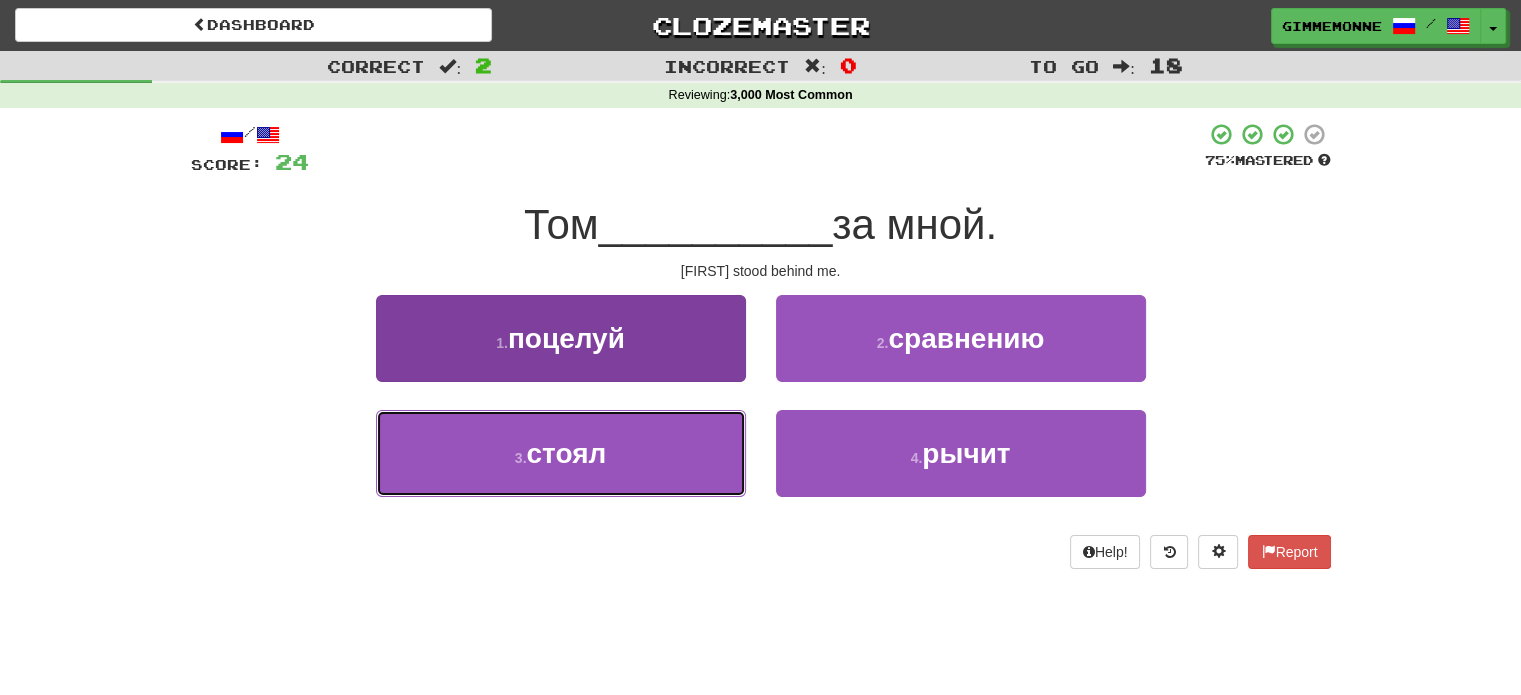 click on "stood" at bounding box center (561, 453) 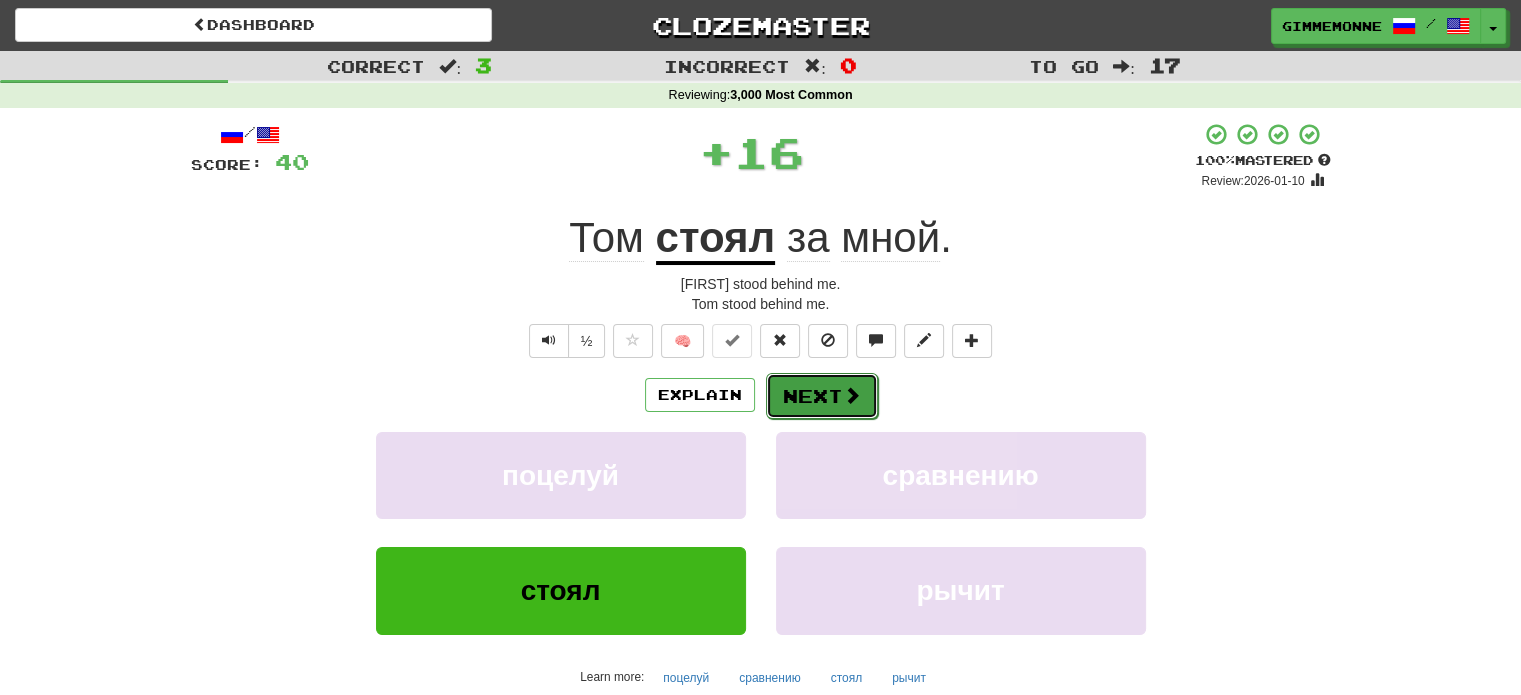 click on "Next" at bounding box center (822, 396) 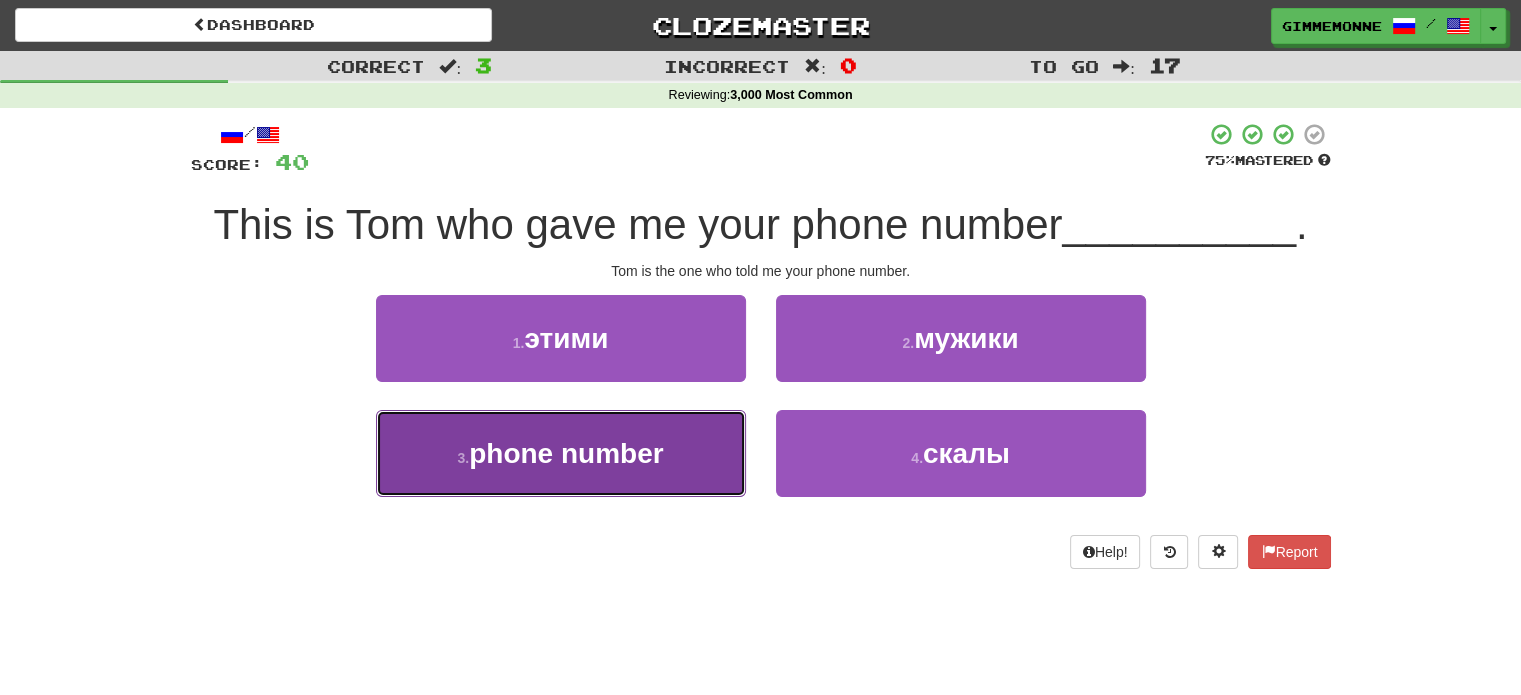 click on "phone number" at bounding box center [561, 453] 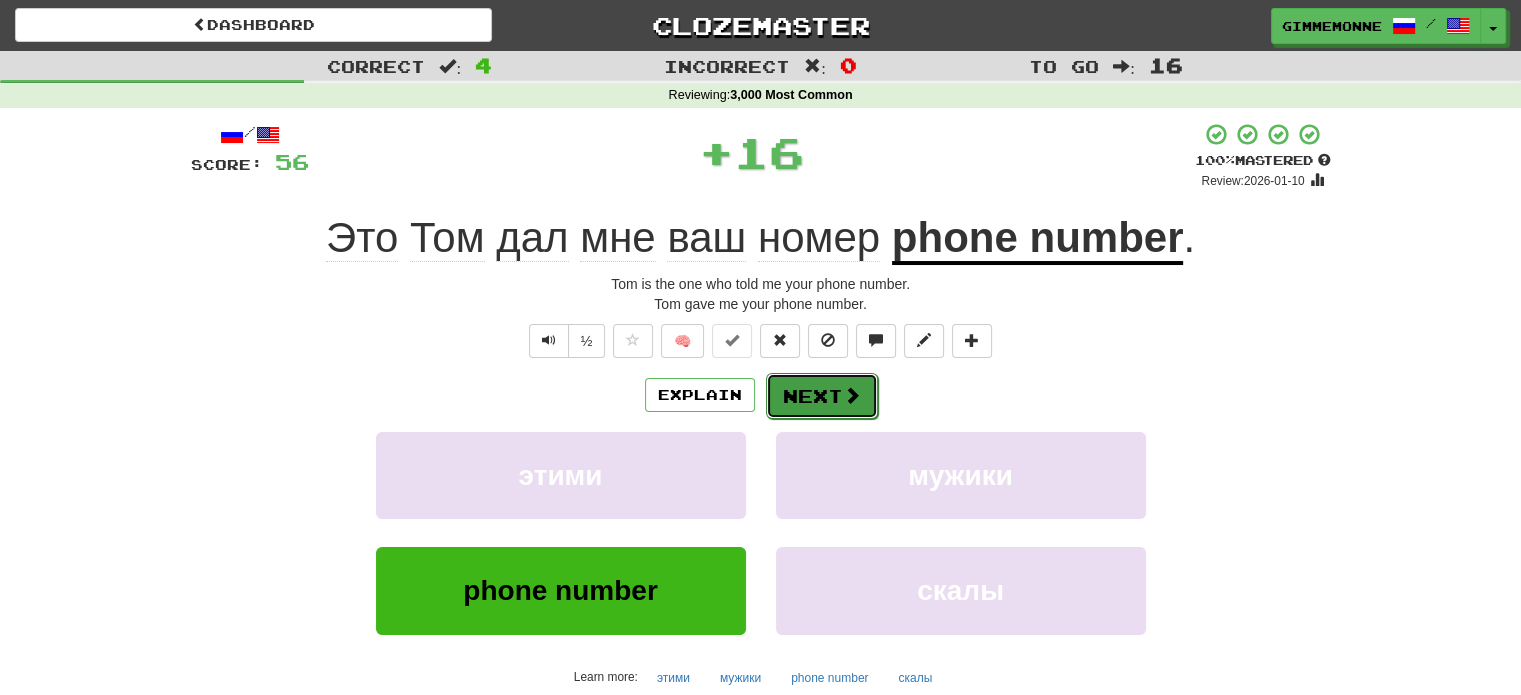 click at bounding box center [852, 395] 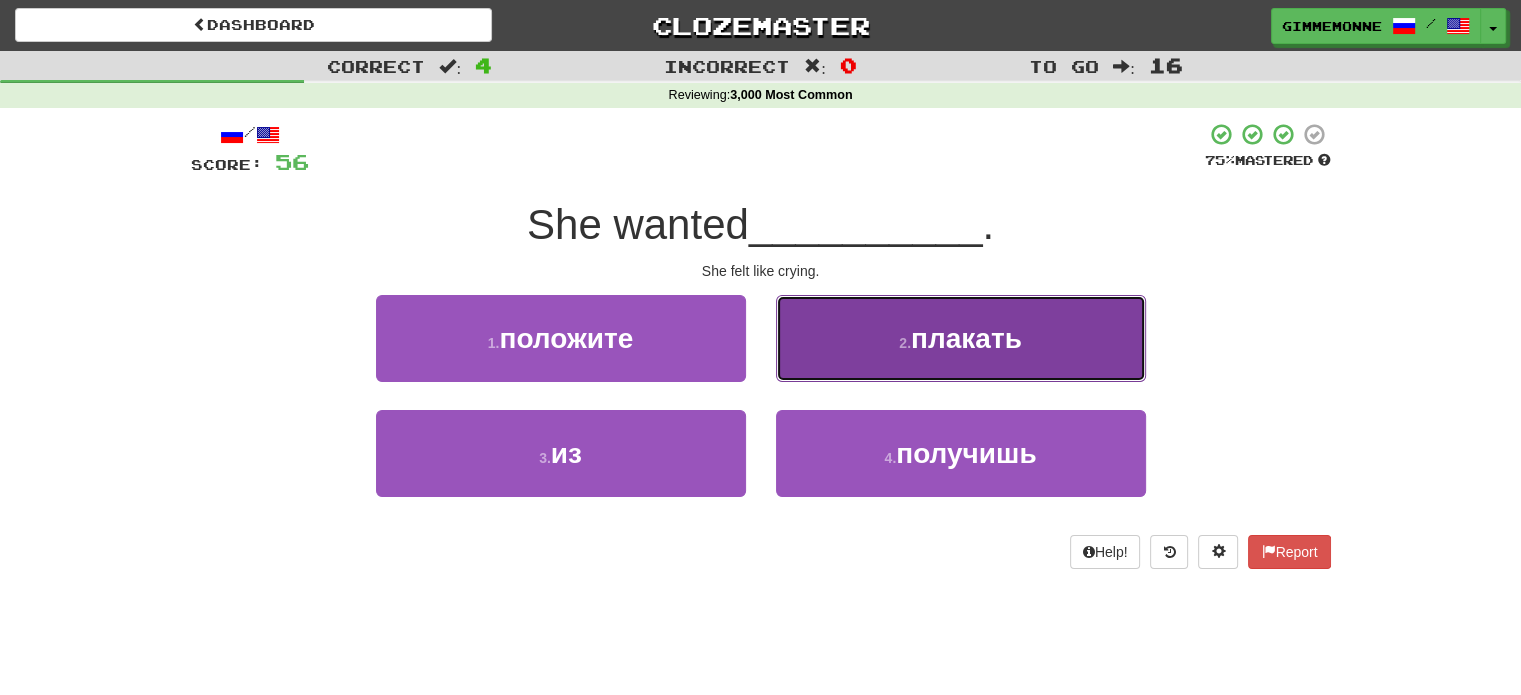click on "2 .  плакать" at bounding box center [961, 338] 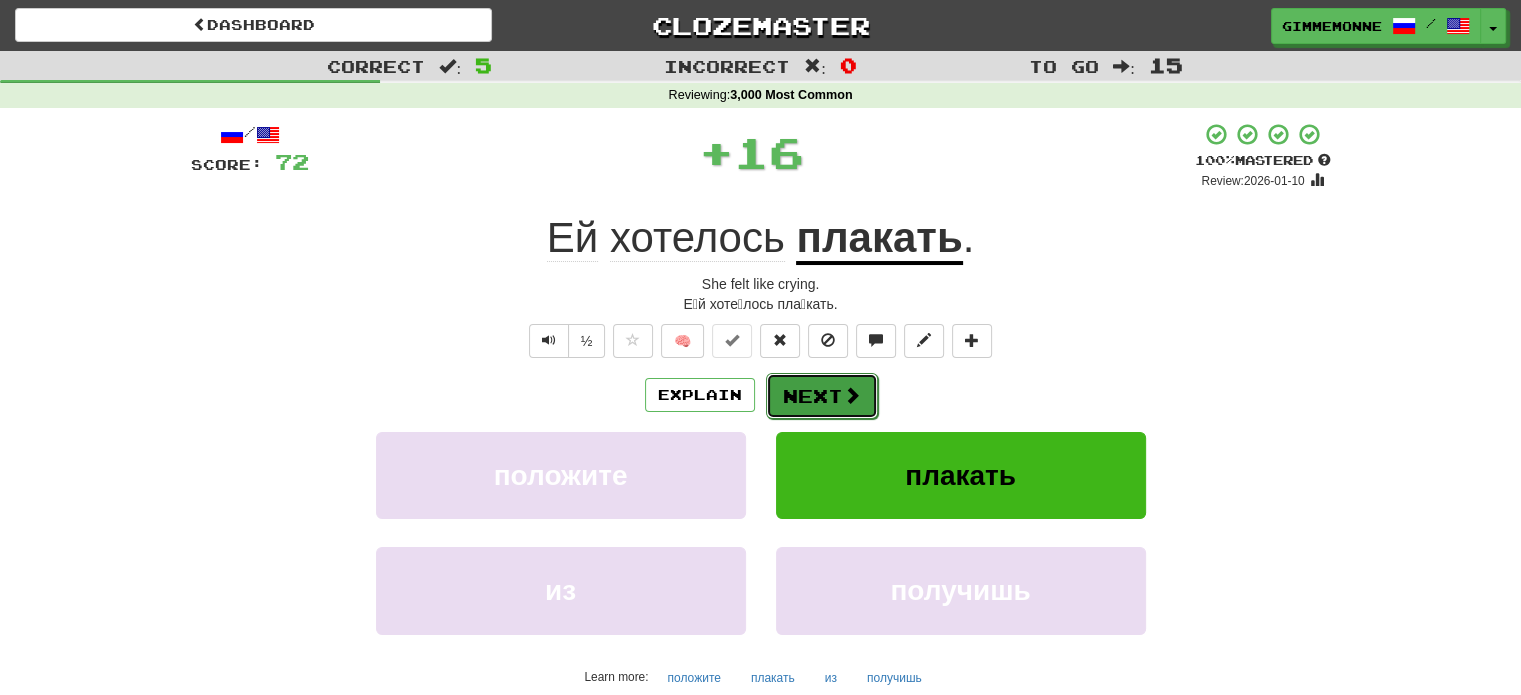 click on "Next" at bounding box center (822, 396) 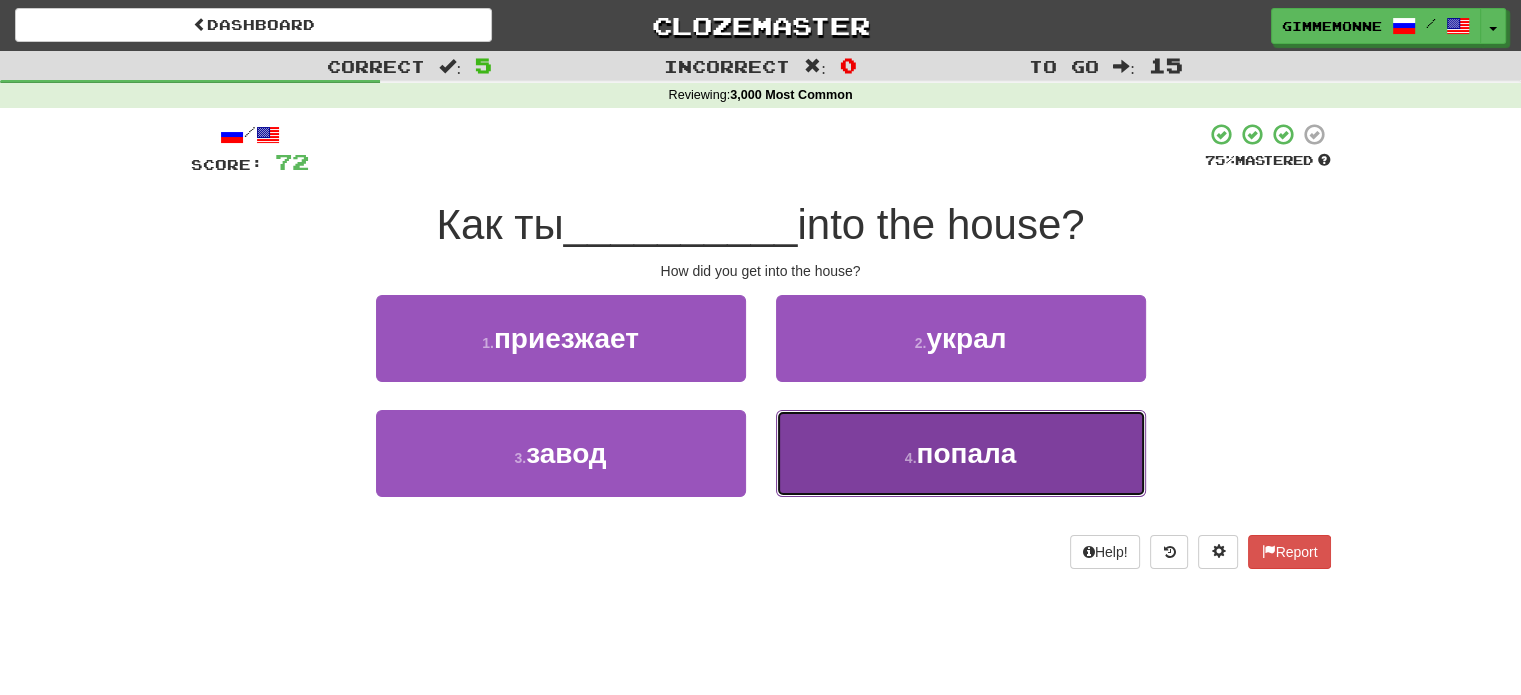 click on "got" at bounding box center (961, 453) 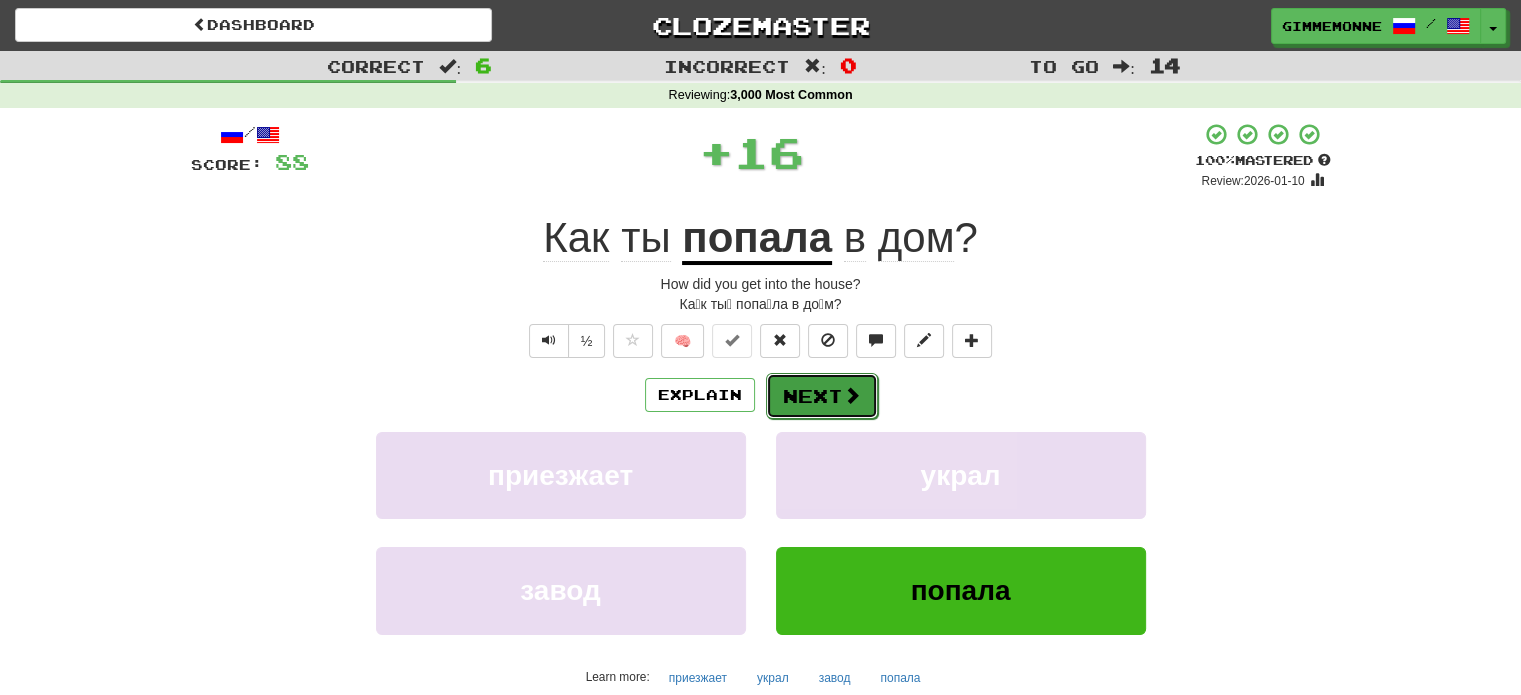 click on "Next" at bounding box center [822, 396] 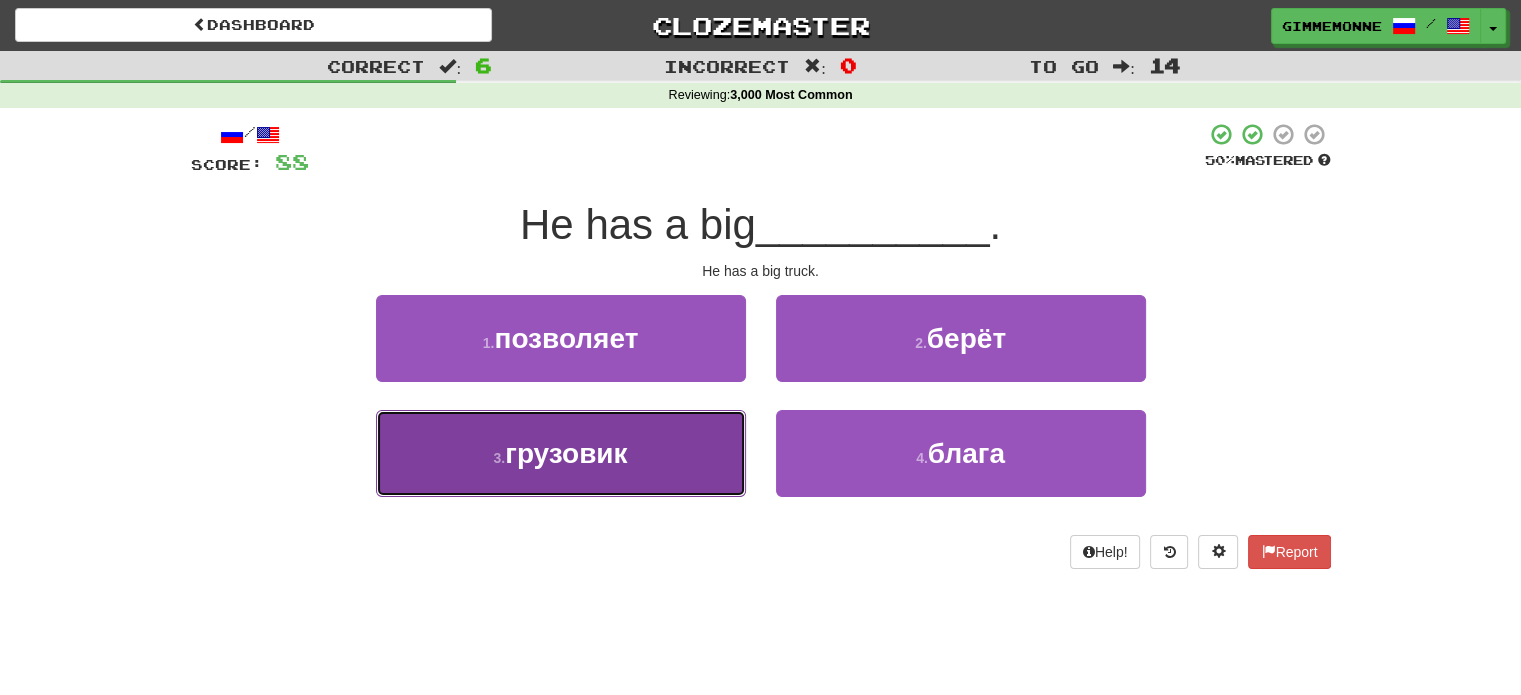 click on "truck" at bounding box center (561, 453) 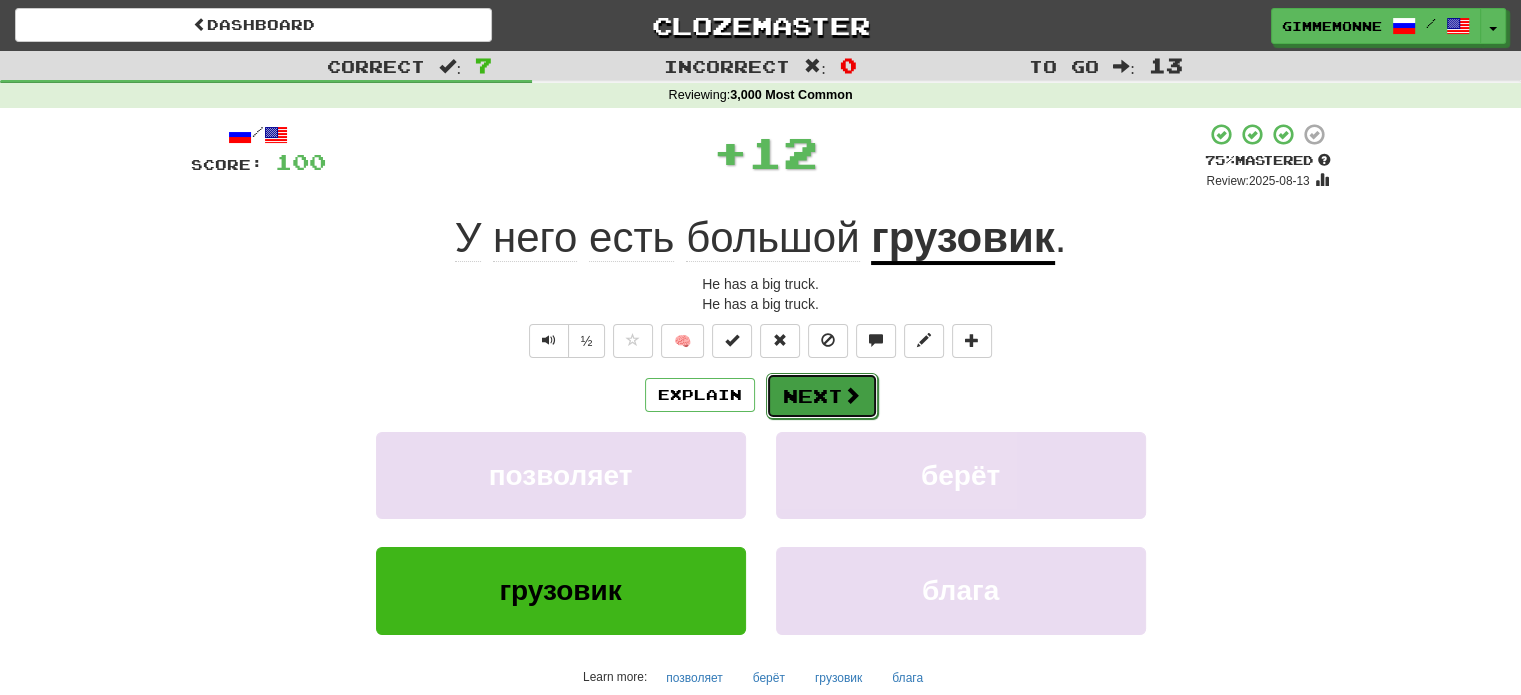 click at bounding box center [852, 395] 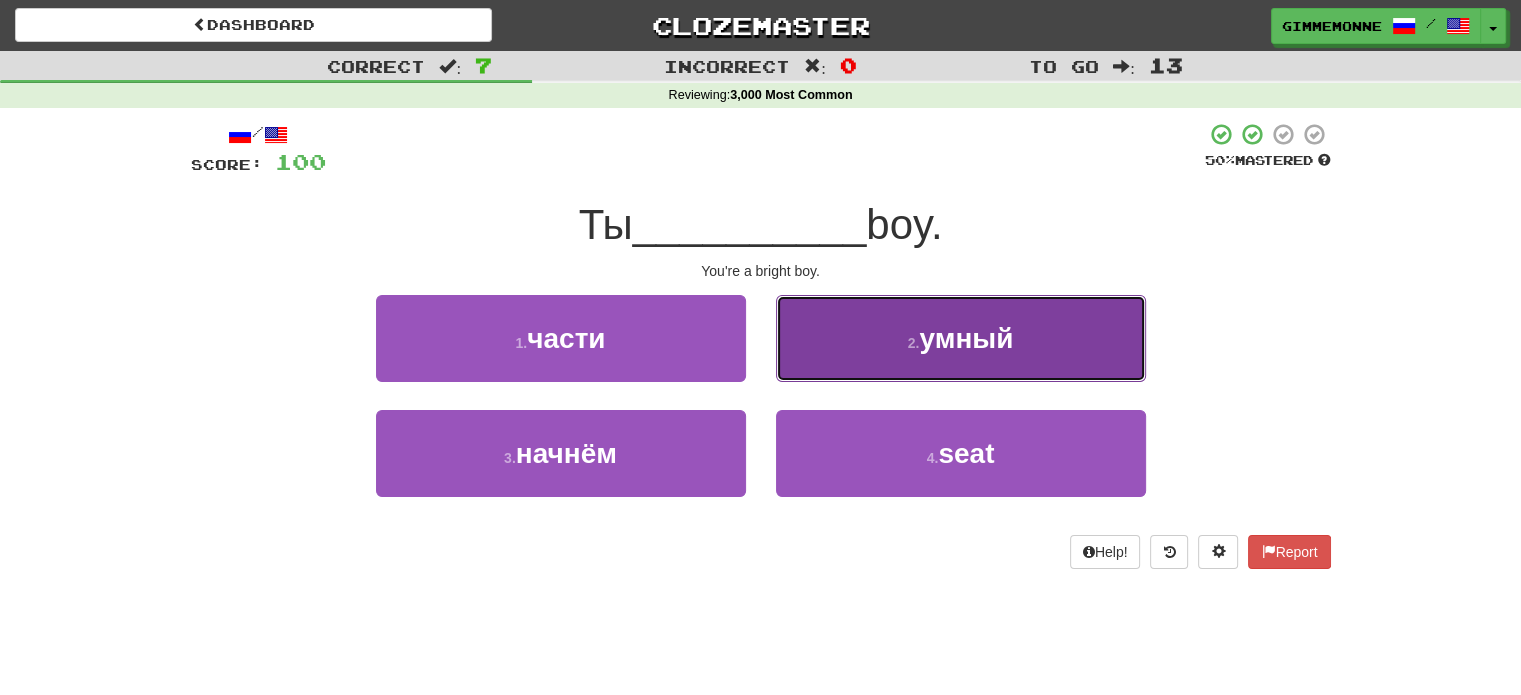 click on "умный" at bounding box center (966, 338) 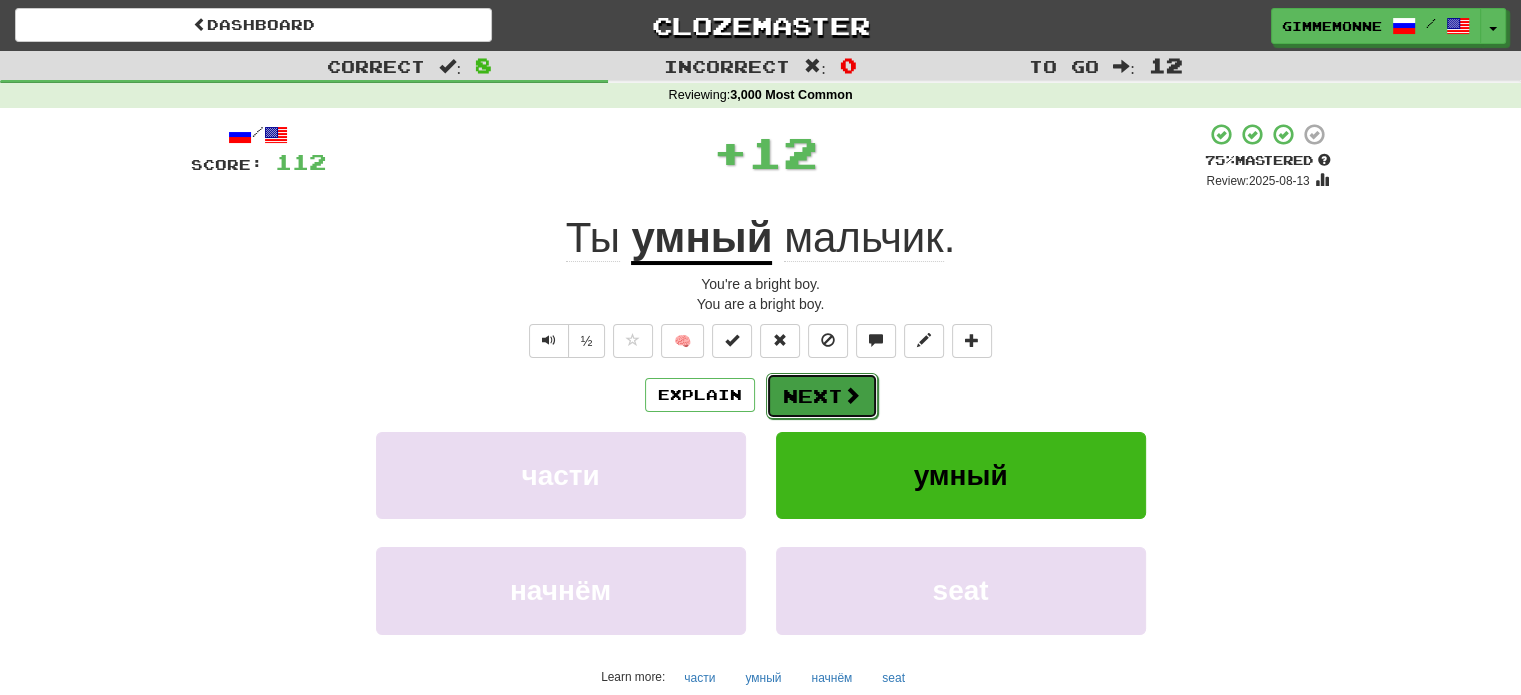 click on "Next" at bounding box center [822, 396] 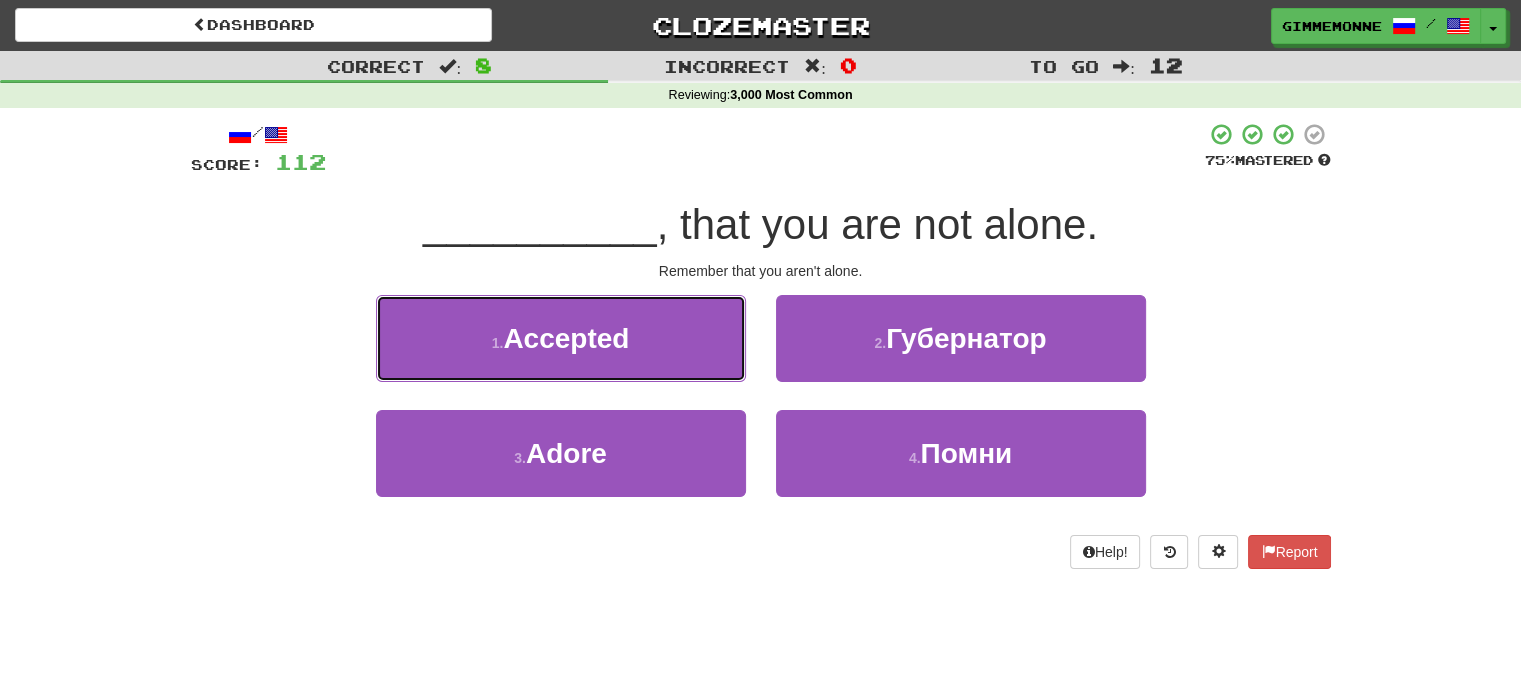 click on "1 .  Приняла" at bounding box center [561, 338] 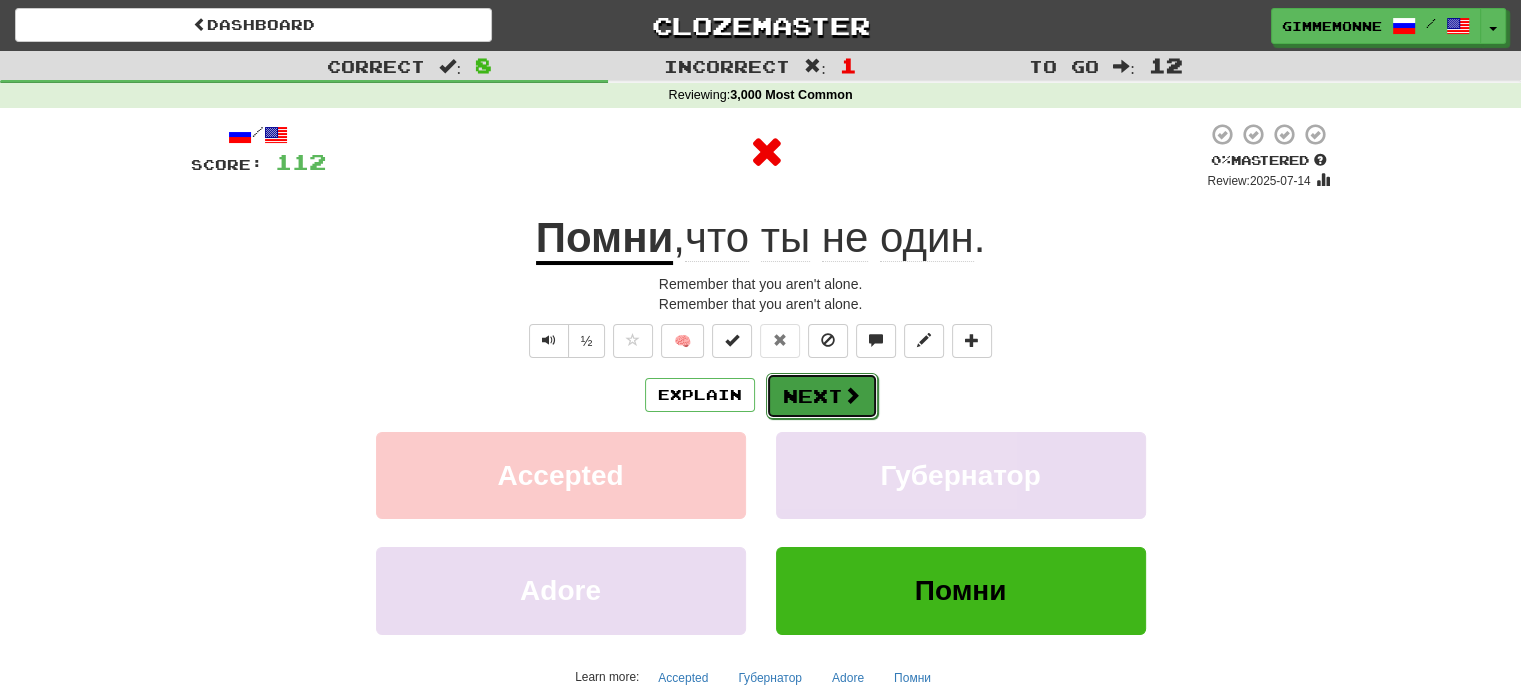 click on "Next" at bounding box center [822, 396] 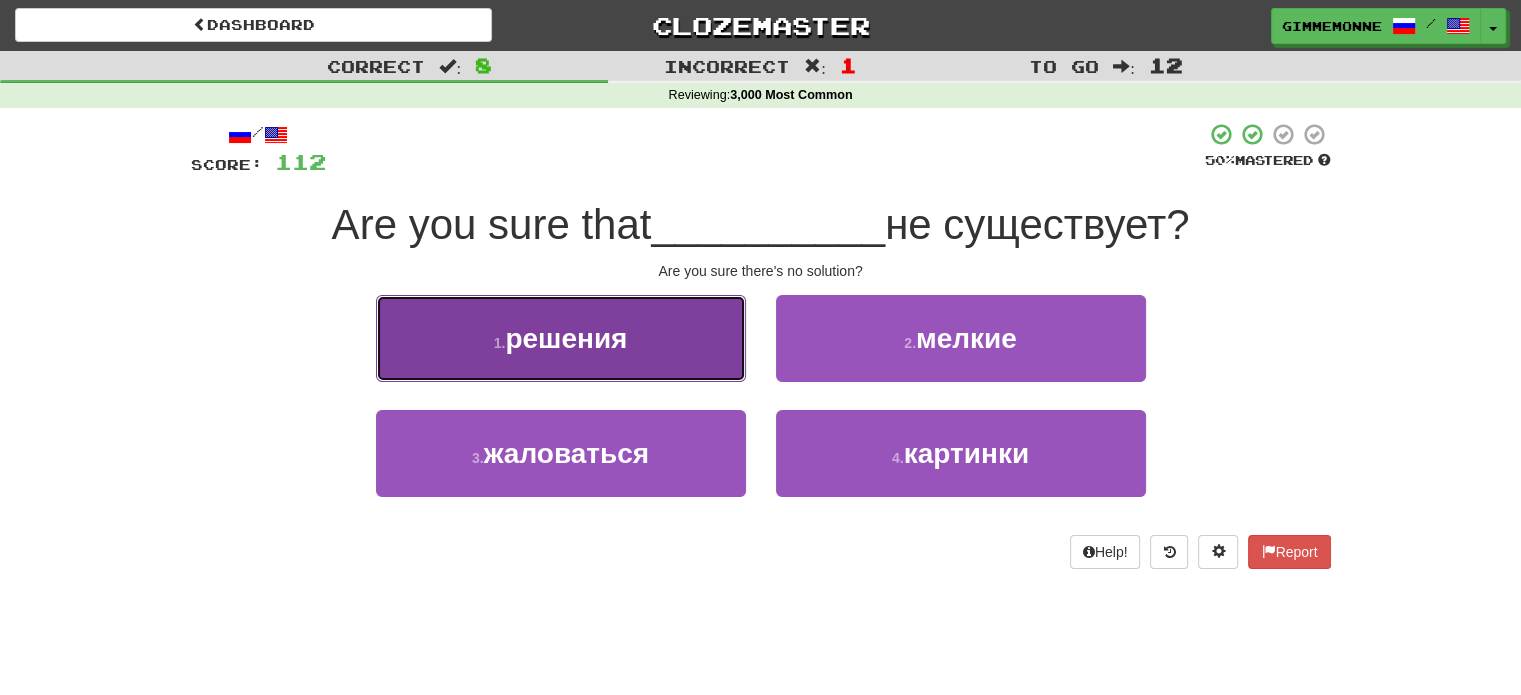 click on "1 .  решения" at bounding box center (561, 338) 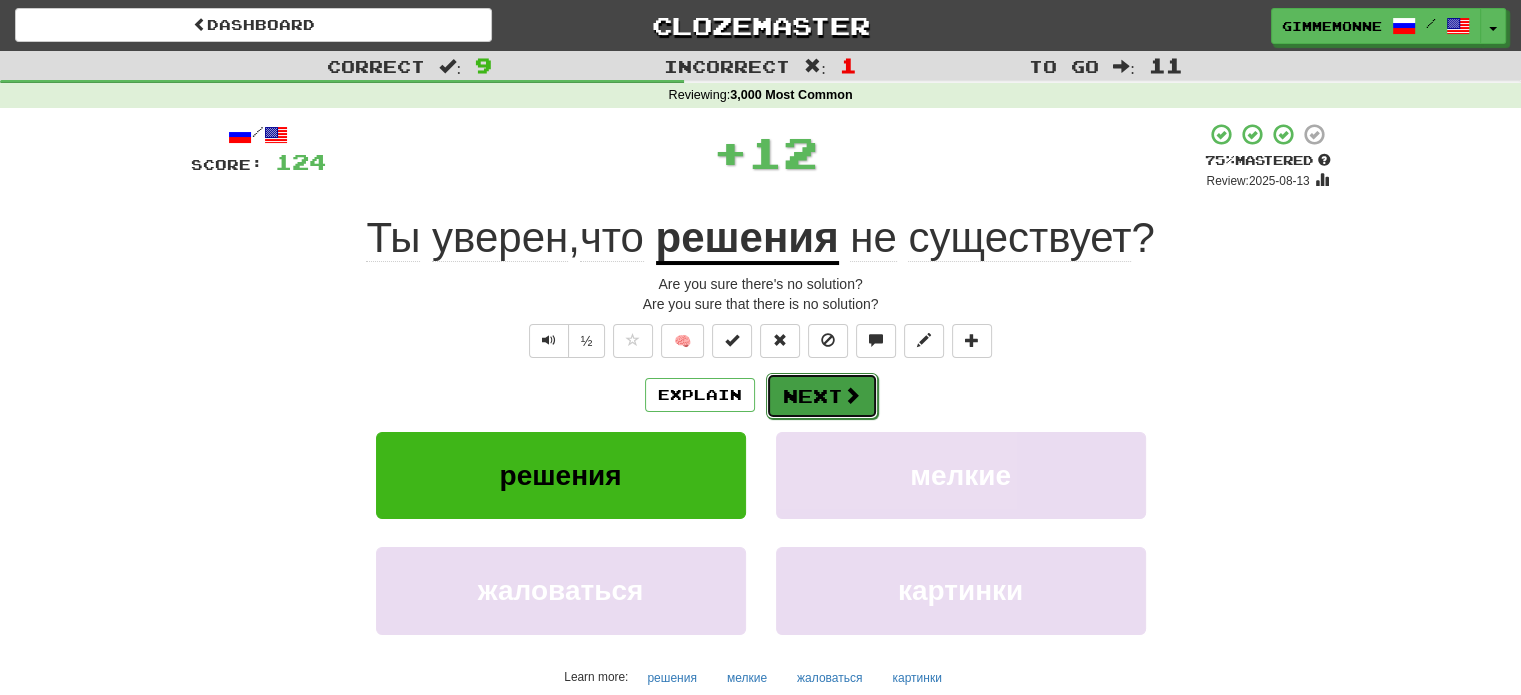 click on "Next" at bounding box center (822, 396) 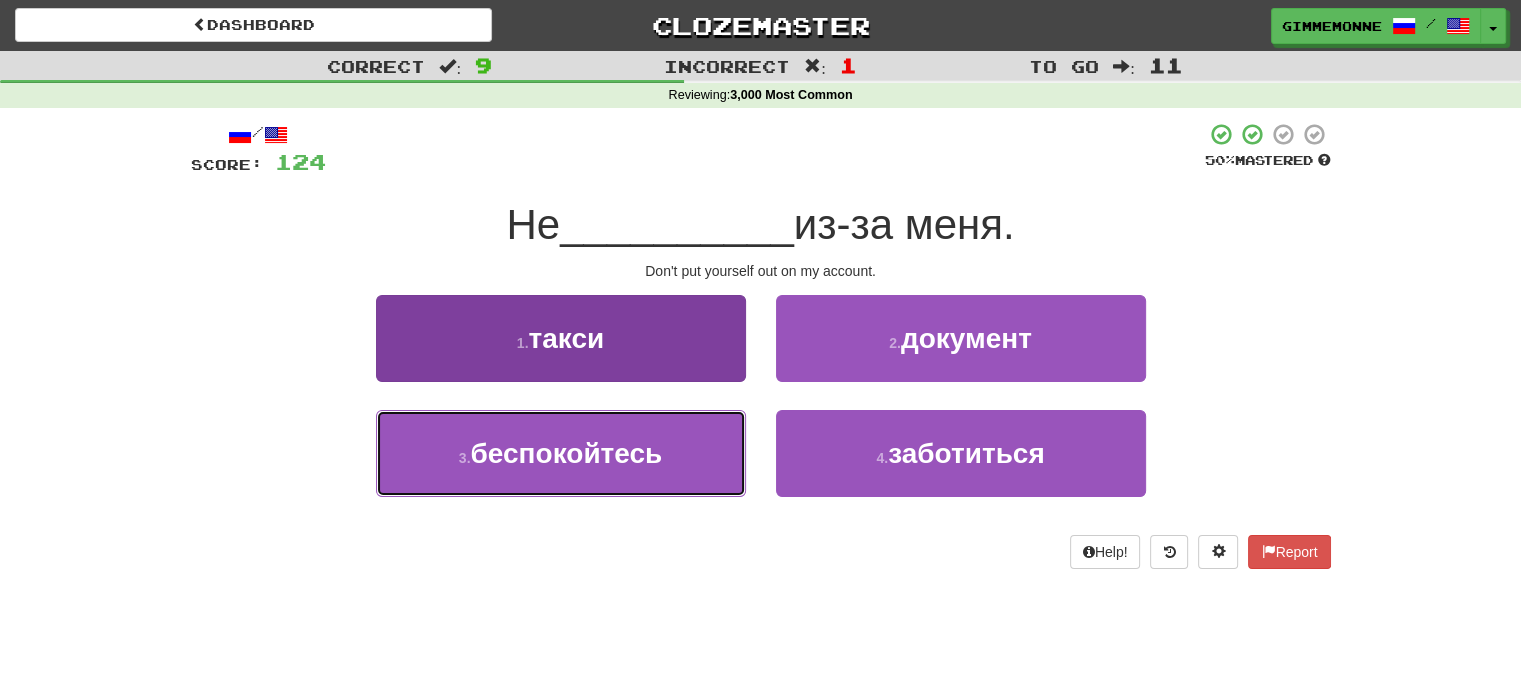 drag, startPoint x: 724, startPoint y: 450, endPoint x: 739, endPoint y: 445, distance: 15.811388 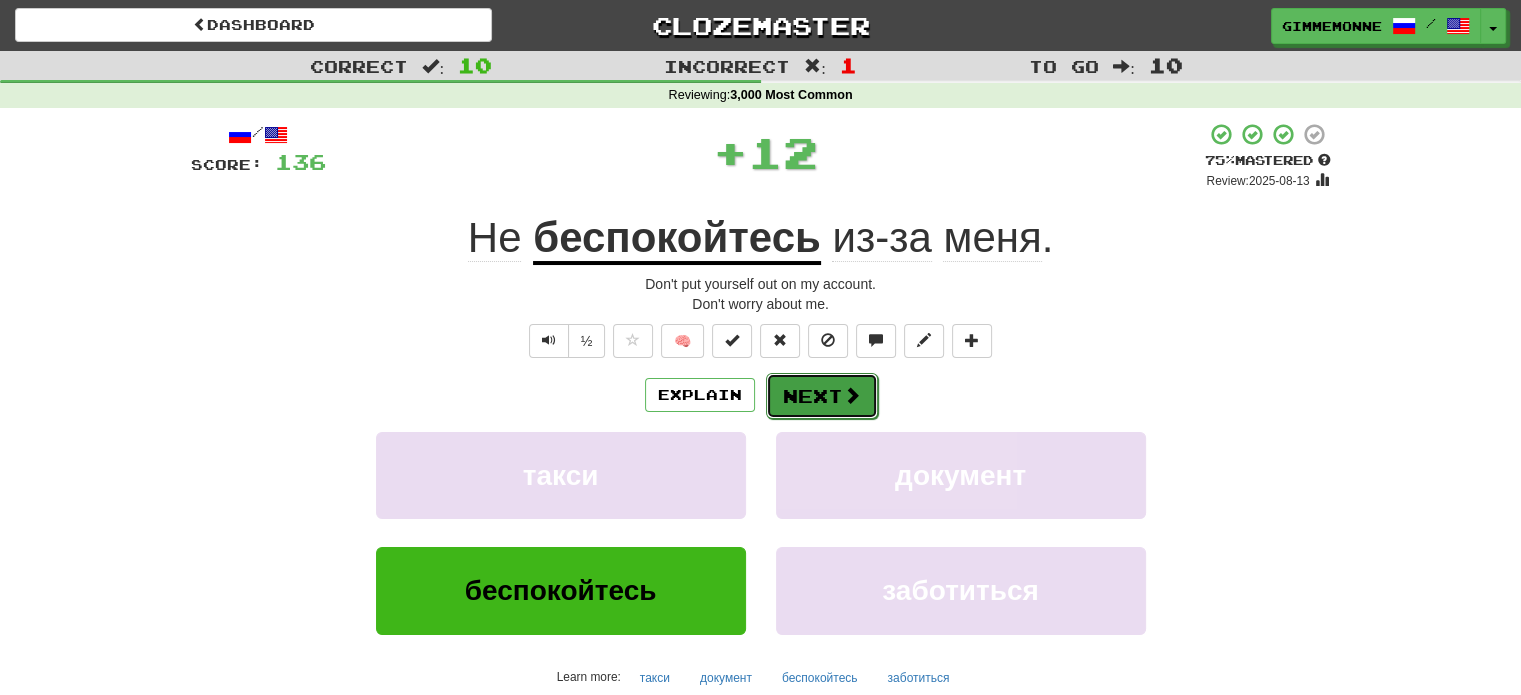 click on "Next" at bounding box center (822, 396) 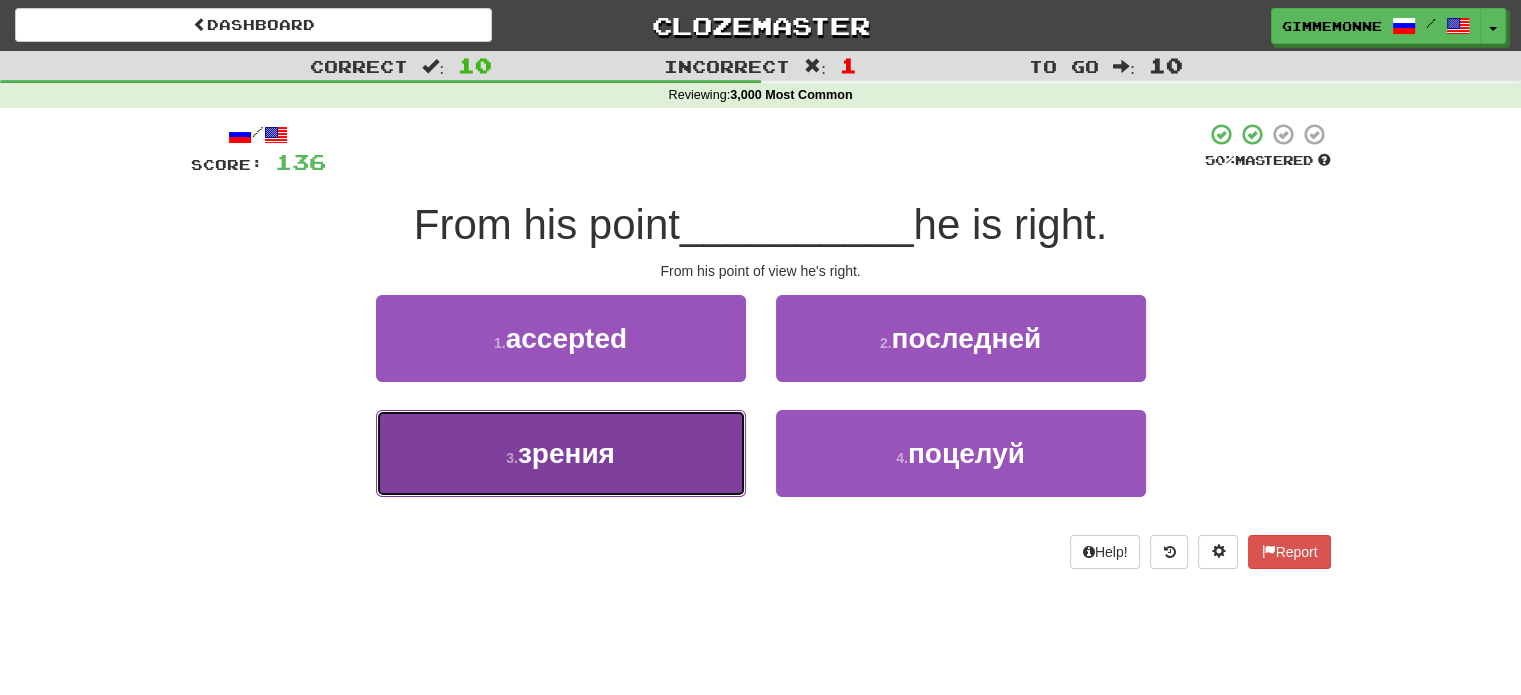 click on "view" at bounding box center [561, 453] 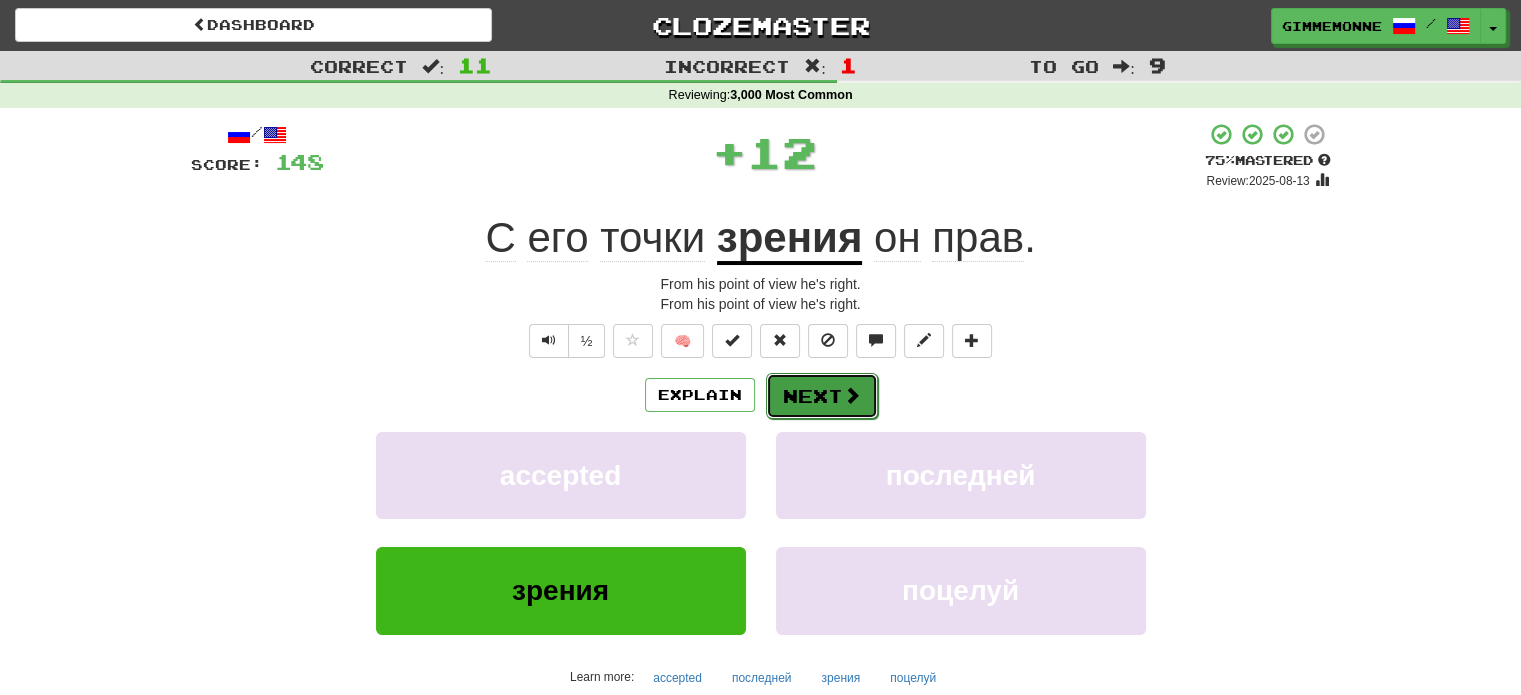 click on "Next" at bounding box center [822, 396] 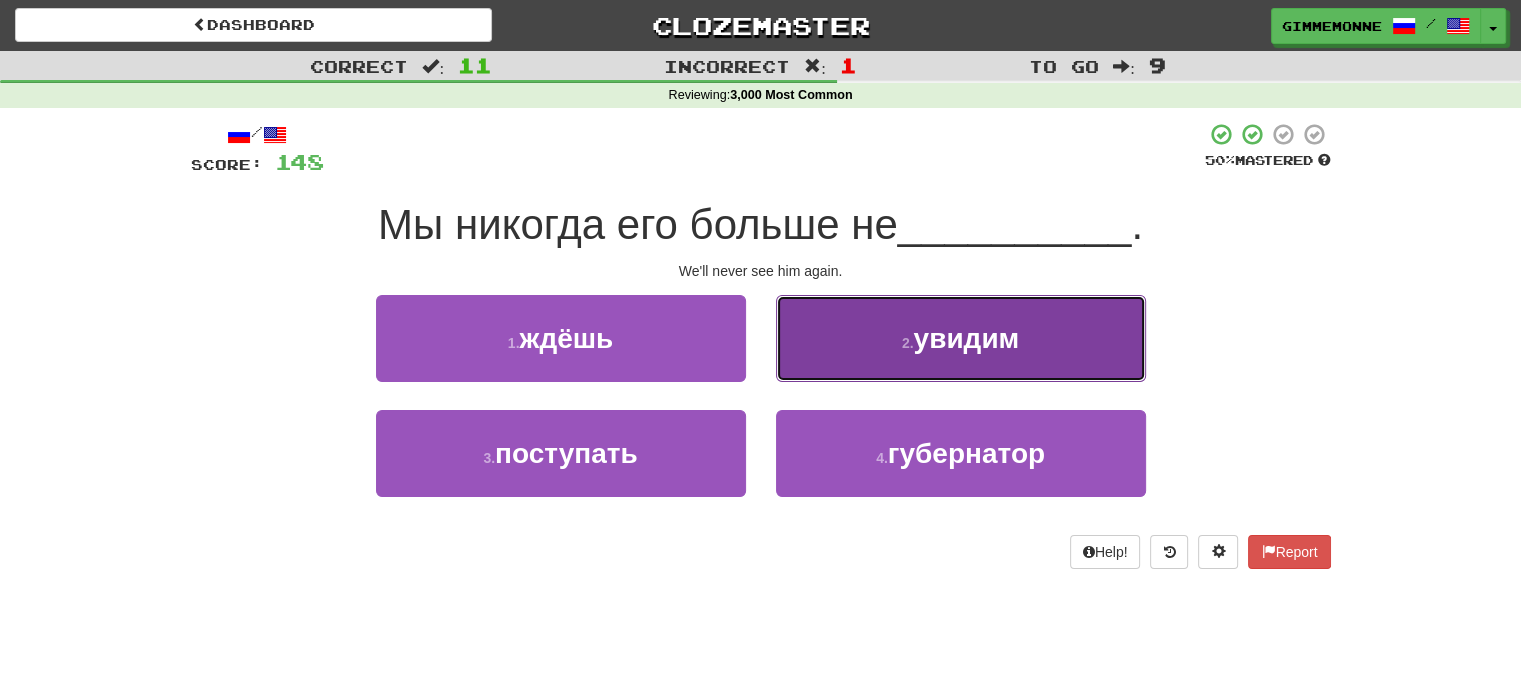 click on "see" at bounding box center (961, 338) 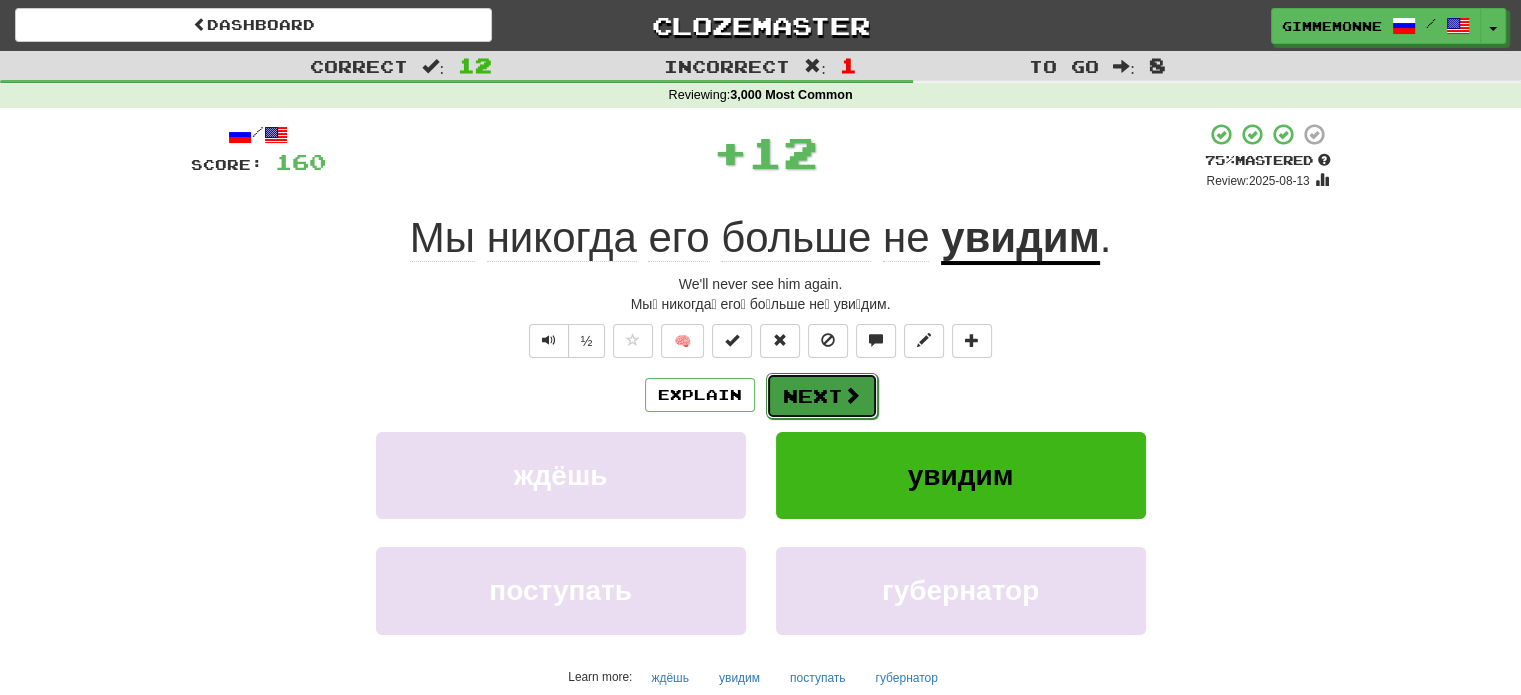 click on "Next" at bounding box center [822, 396] 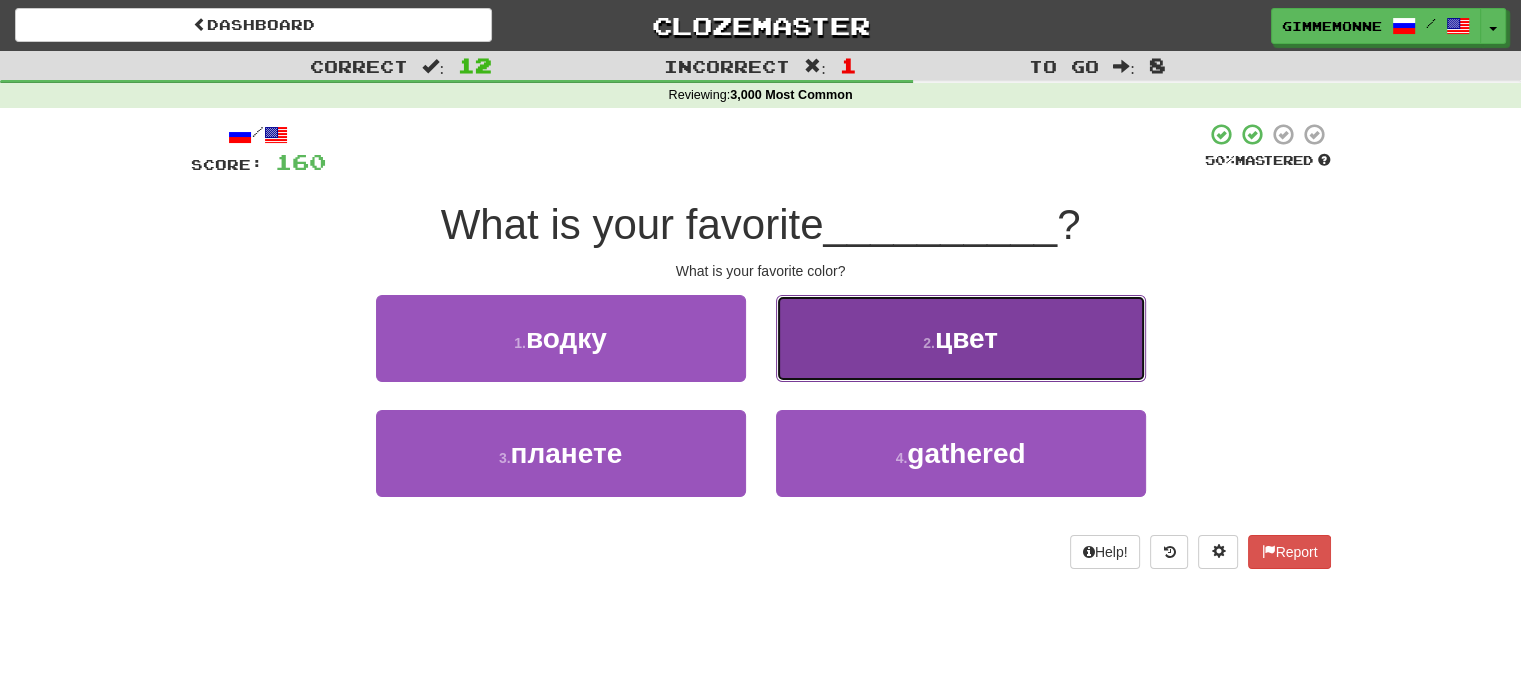 click on "2 .  цвет" at bounding box center (961, 338) 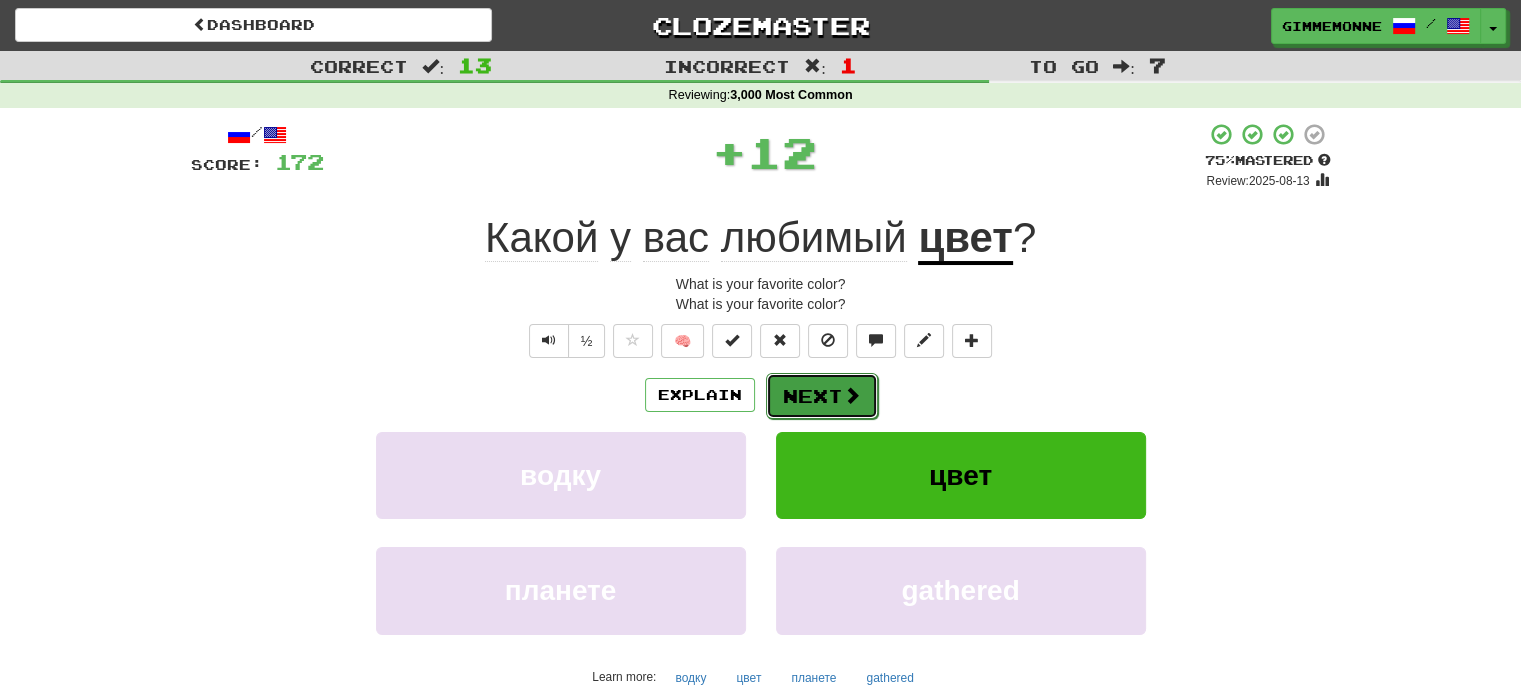 click on "Next" at bounding box center [822, 396] 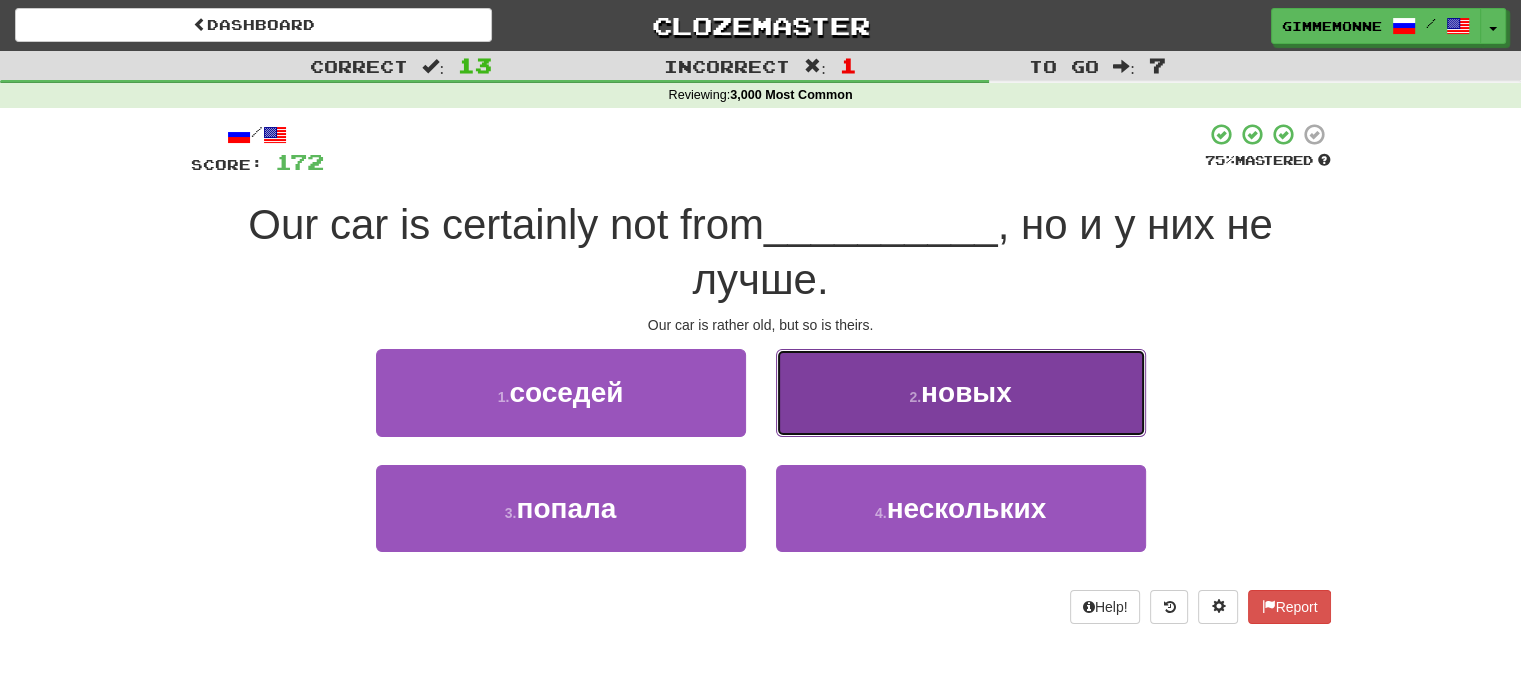 click on "2 .  новых" at bounding box center [961, 392] 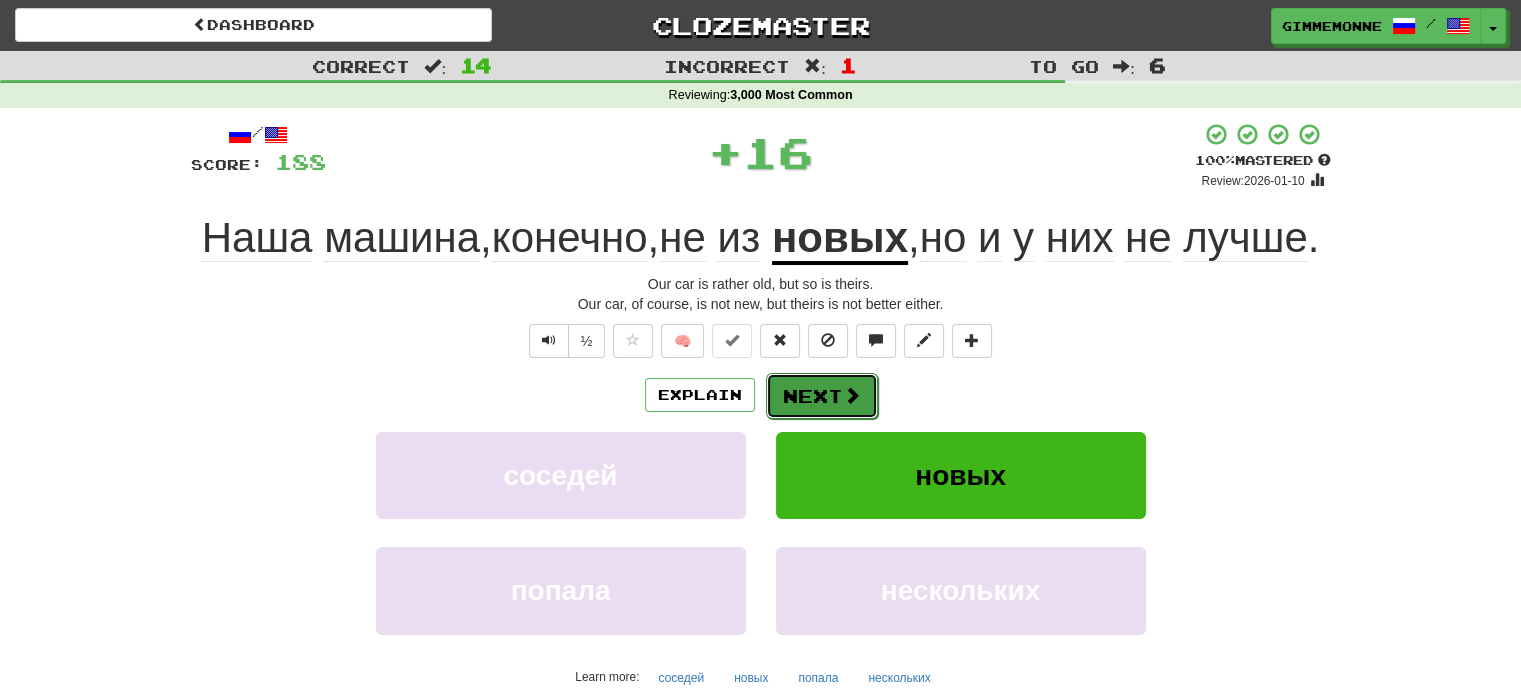 click on "Next" at bounding box center [822, 396] 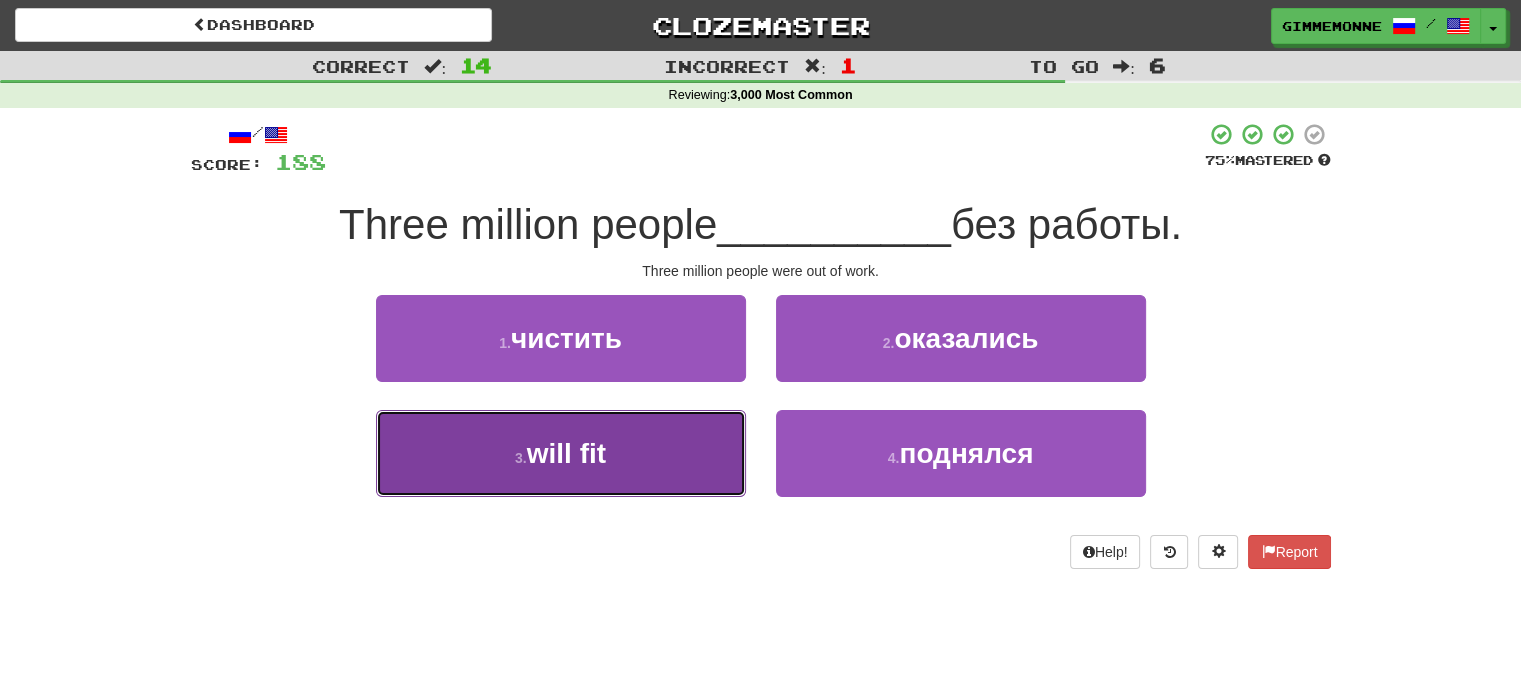 click on "3 .  подойдет" at bounding box center (561, 453) 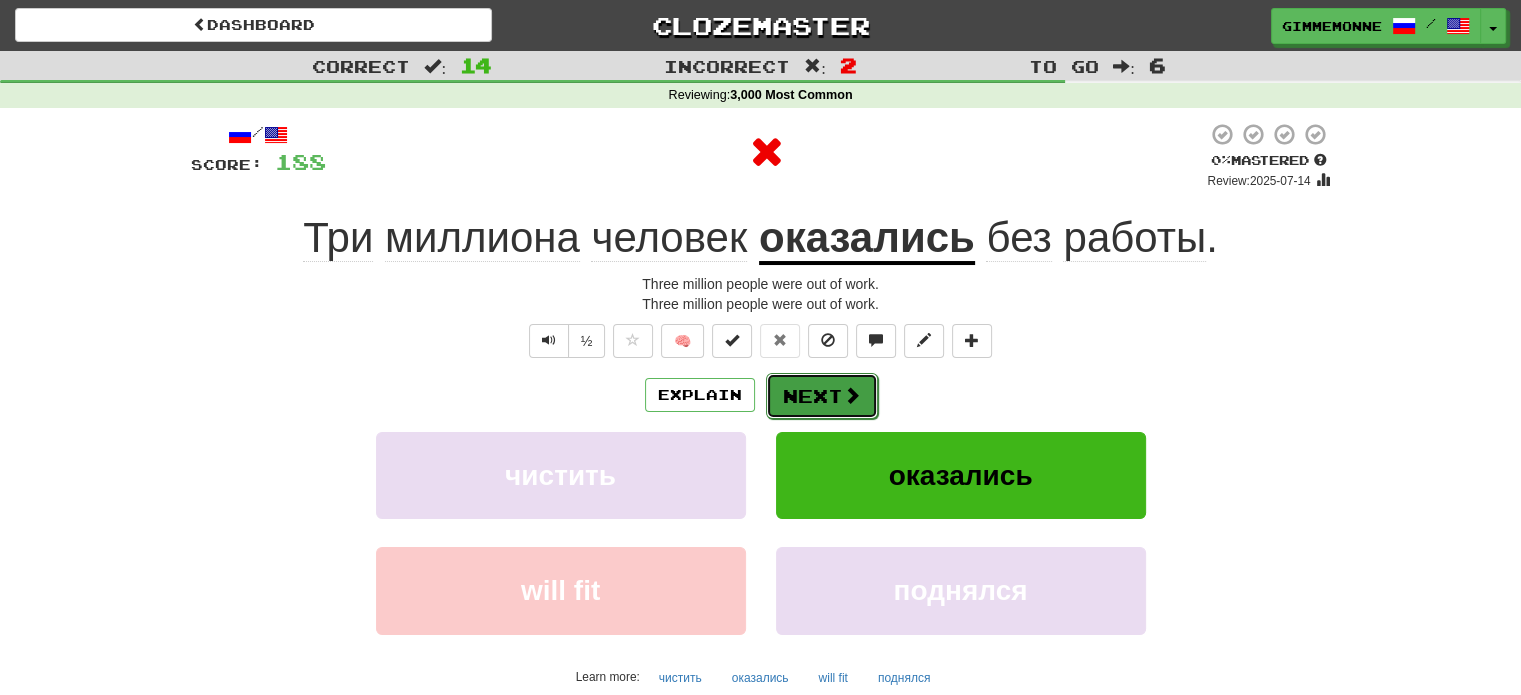 click on "Next" at bounding box center [822, 396] 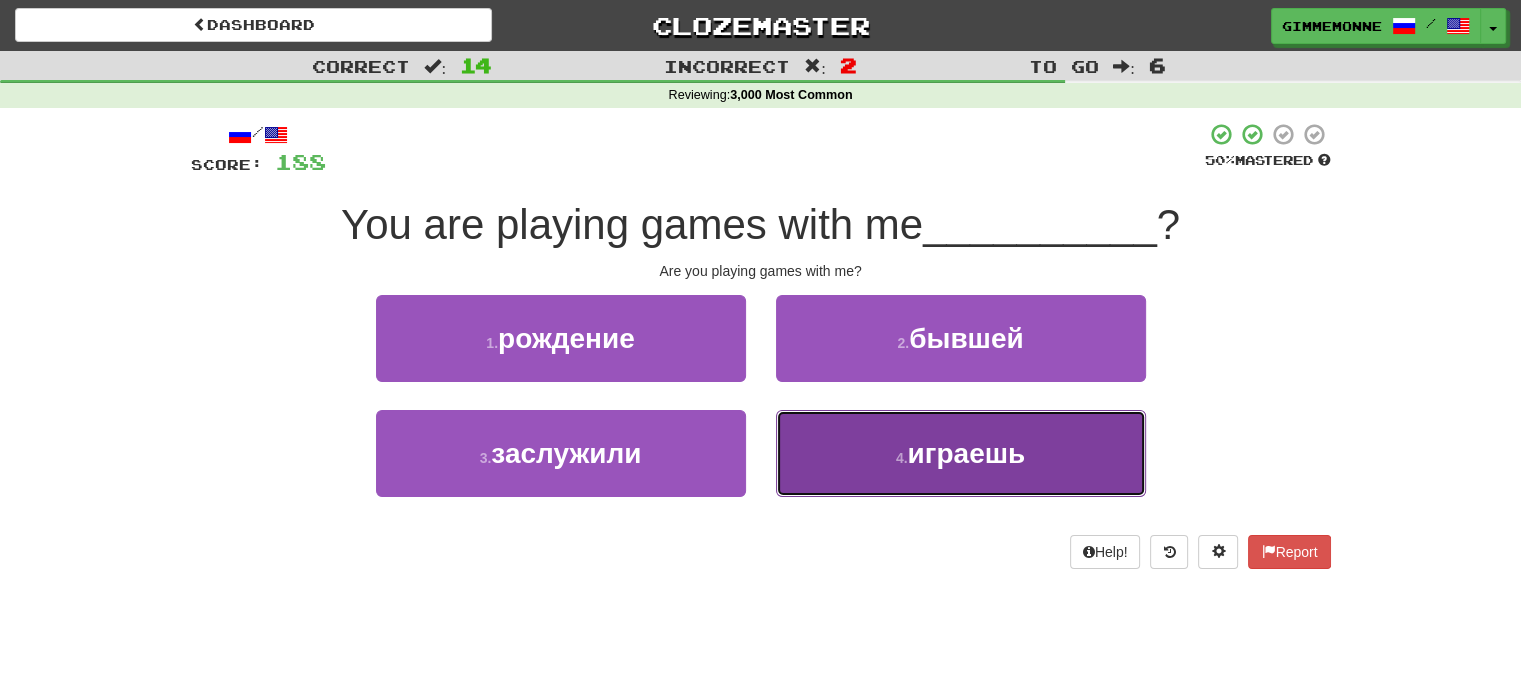 click on "4 .  играешь" at bounding box center (961, 453) 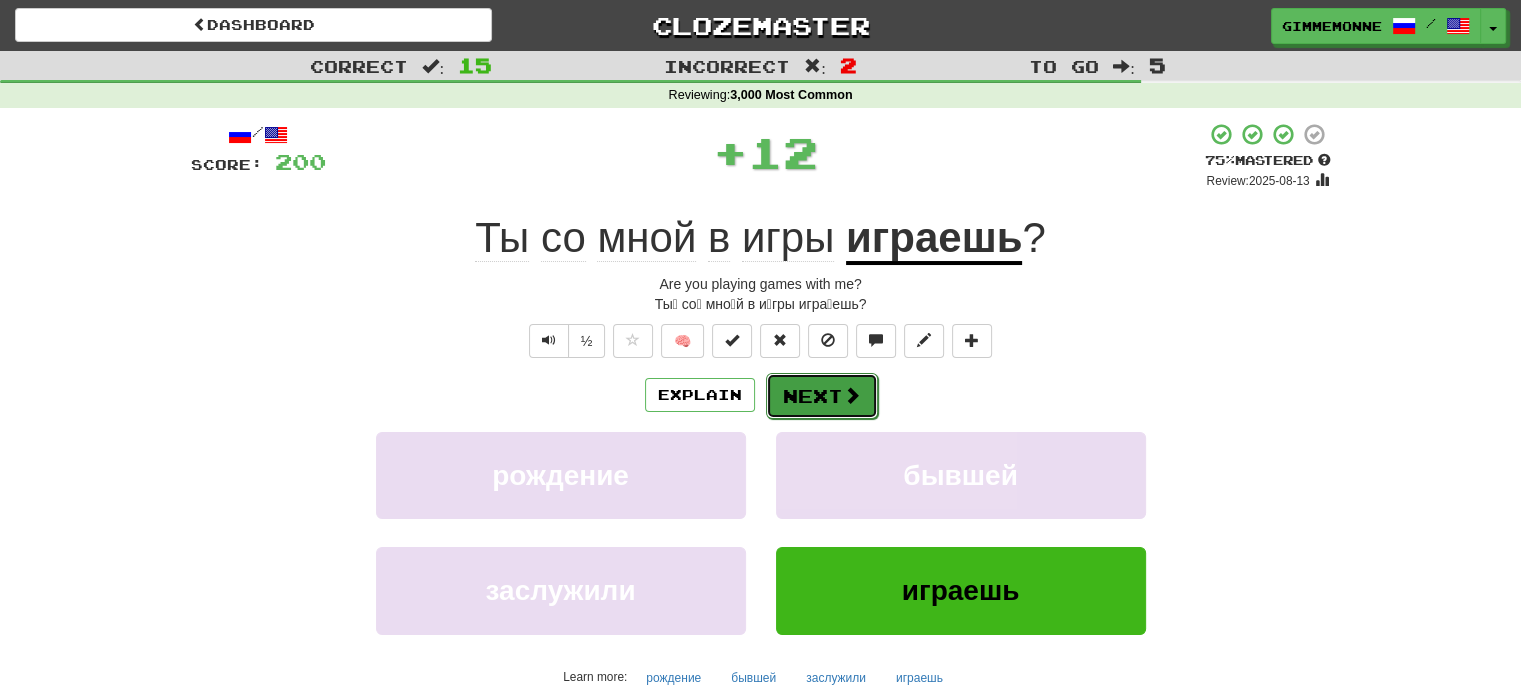 click on "Next" at bounding box center [822, 396] 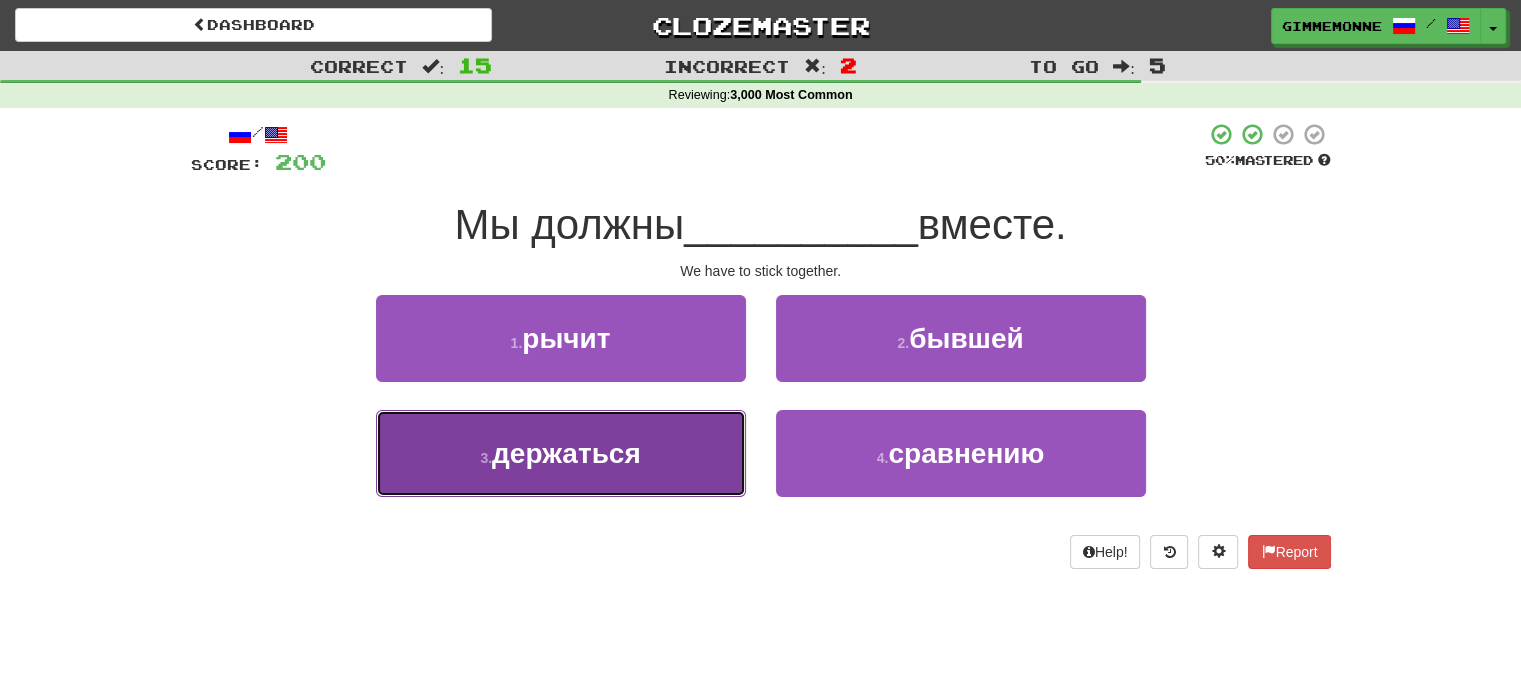 click on "hold" at bounding box center (561, 453) 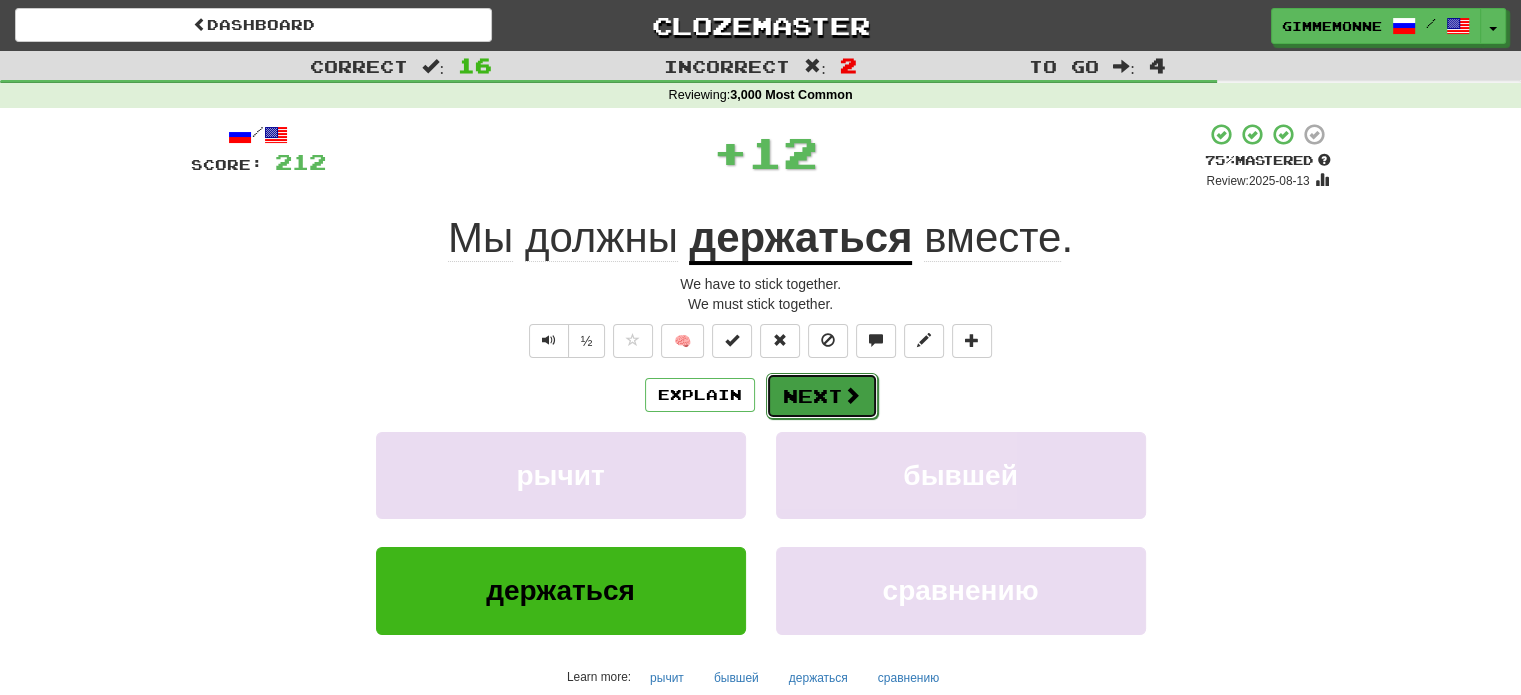 click on "Next" at bounding box center (822, 396) 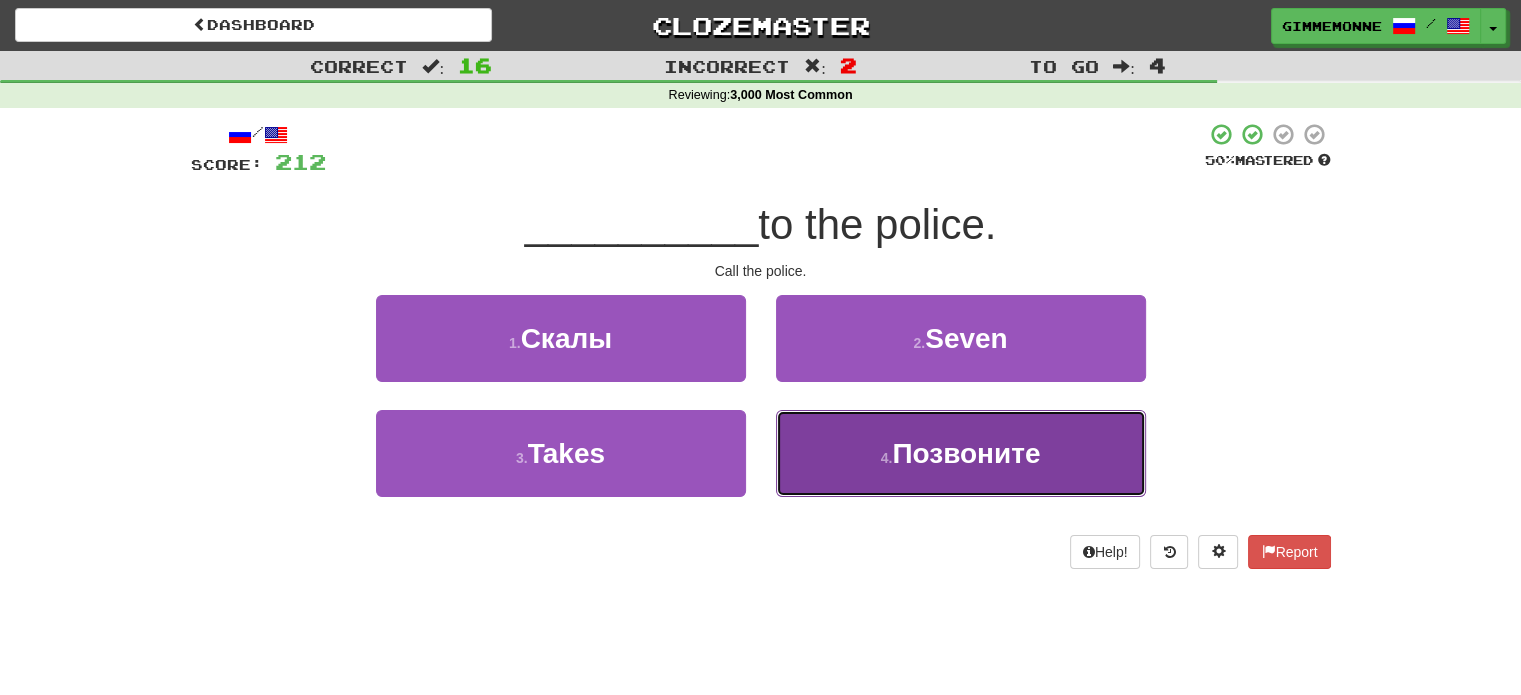 click on "Call" at bounding box center [961, 453] 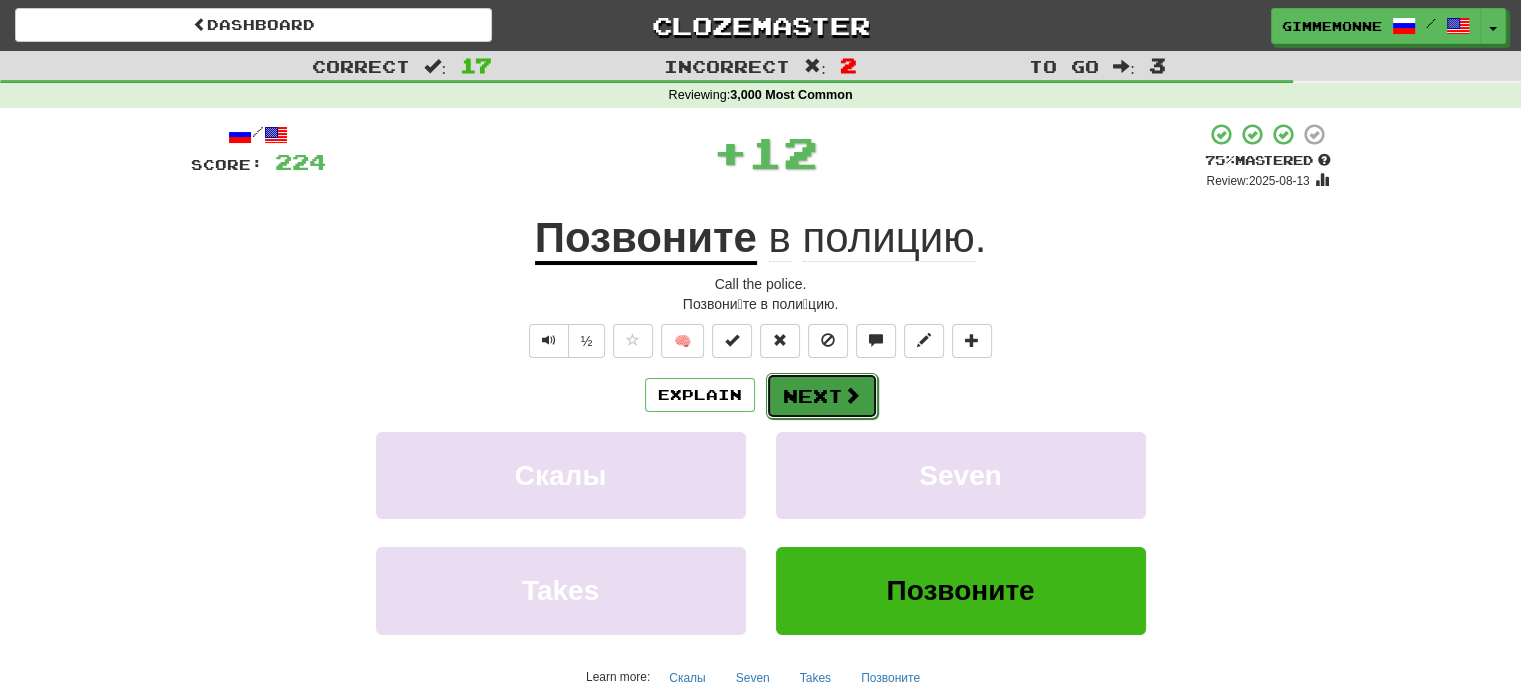 click on "Next" at bounding box center [822, 396] 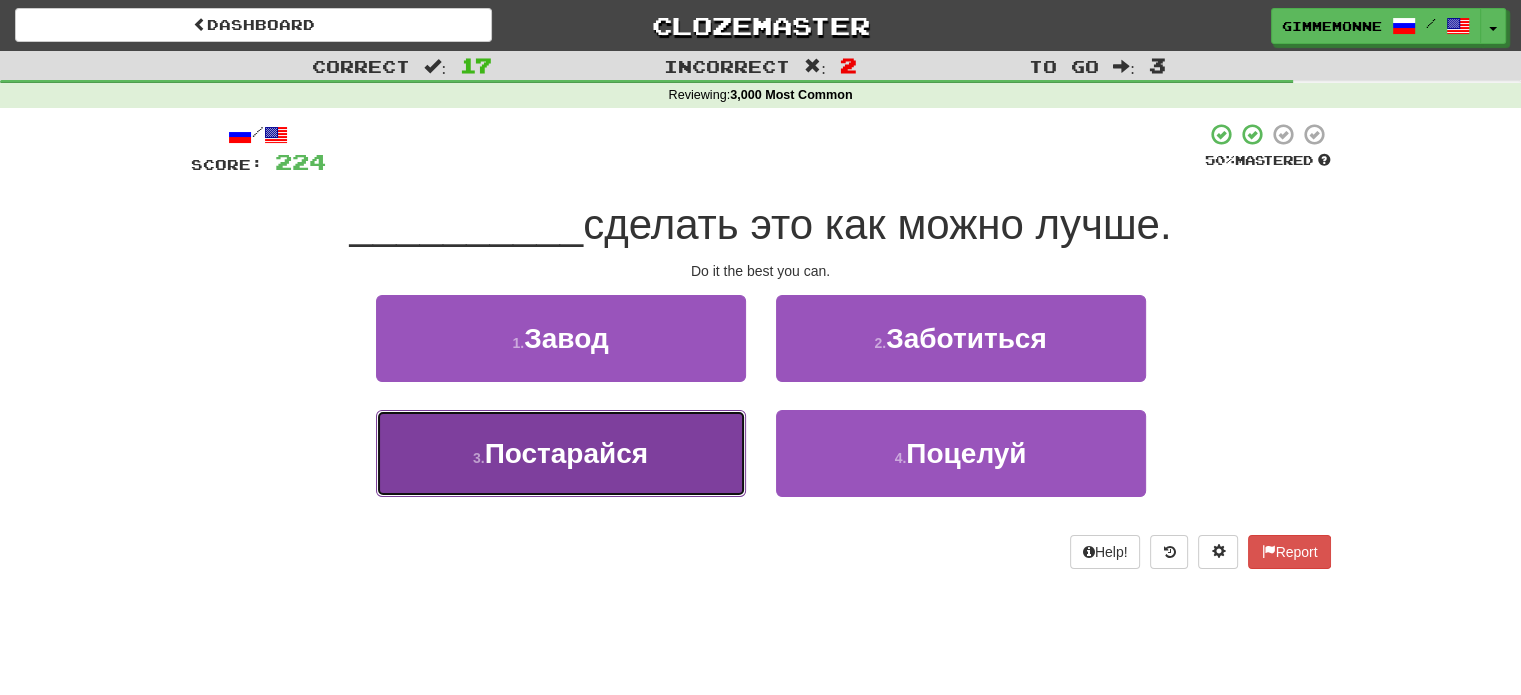 click on "Try" at bounding box center [561, 453] 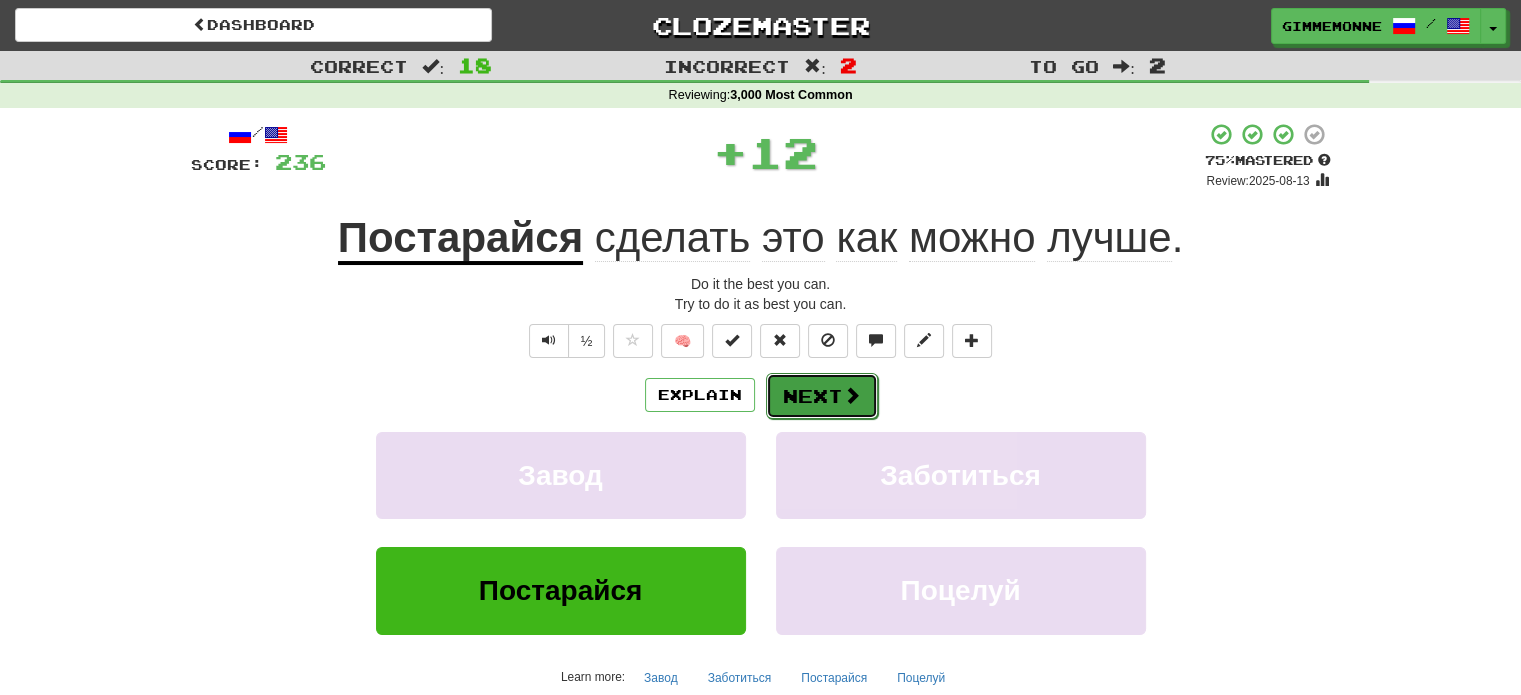click on "Next" at bounding box center (822, 396) 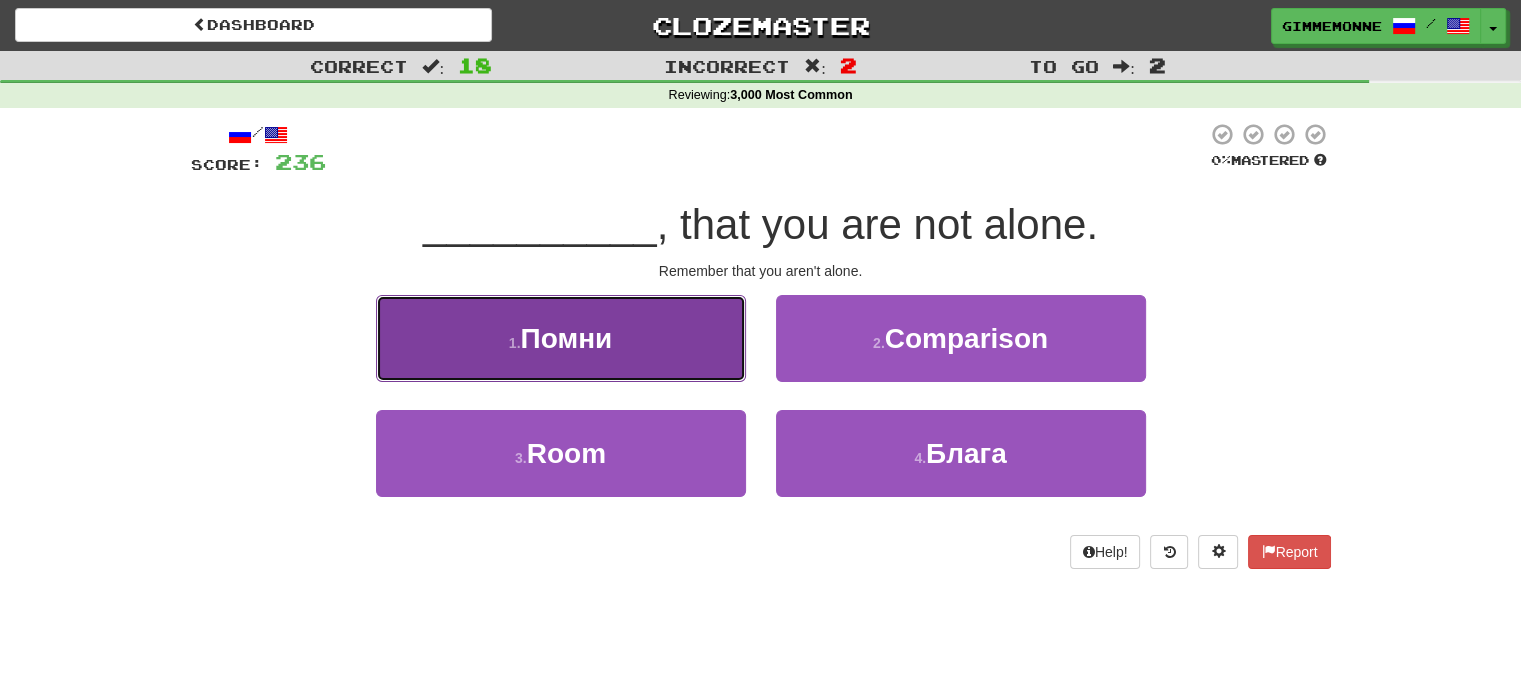 click on "Remember" at bounding box center (561, 338) 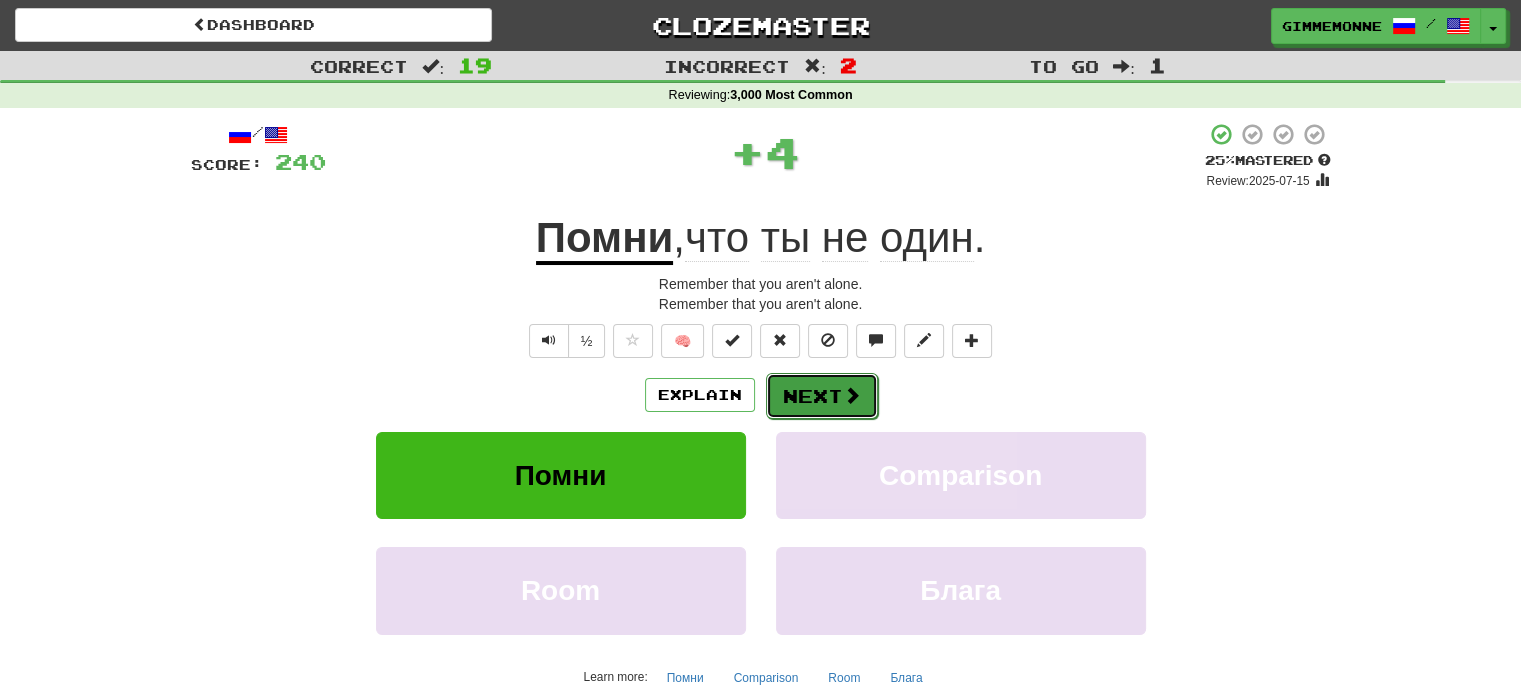 click on "Next" at bounding box center (822, 396) 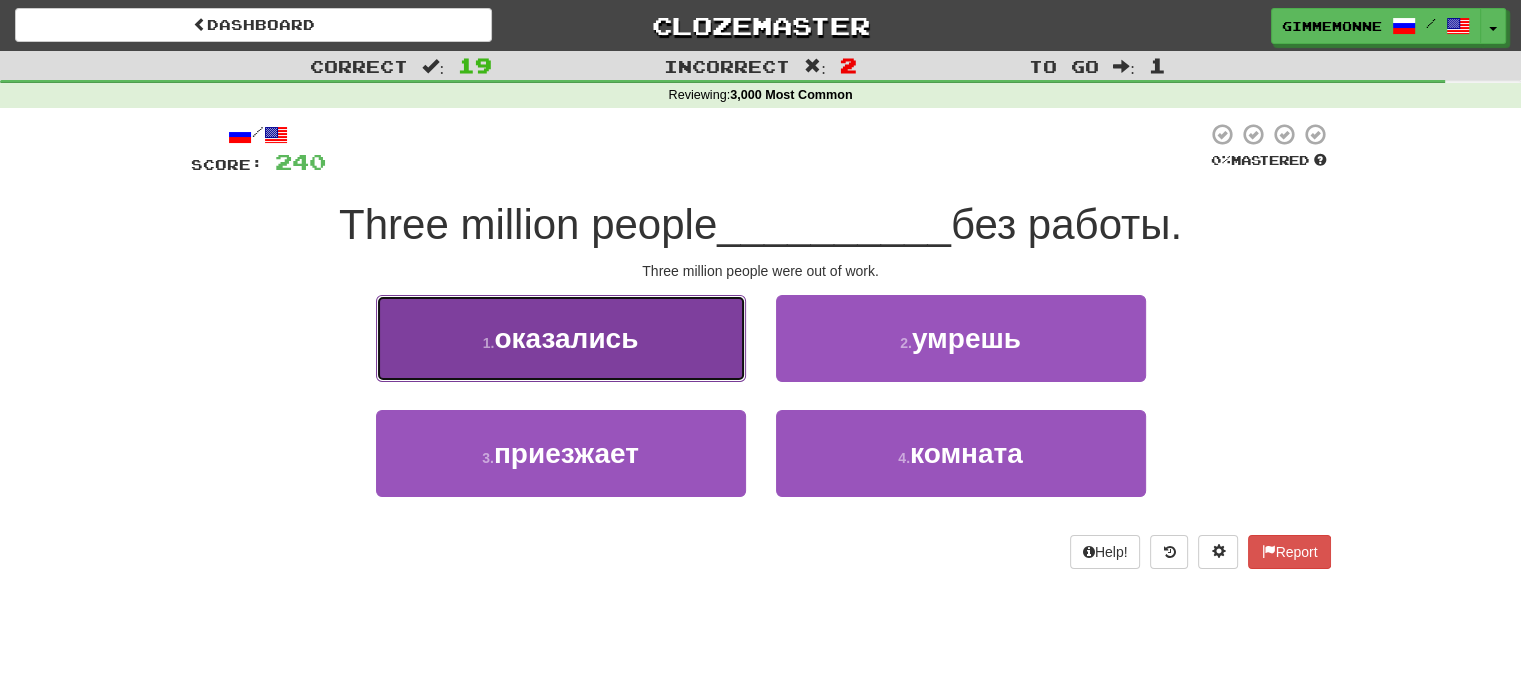 click on "1 .  оказались" at bounding box center [561, 338] 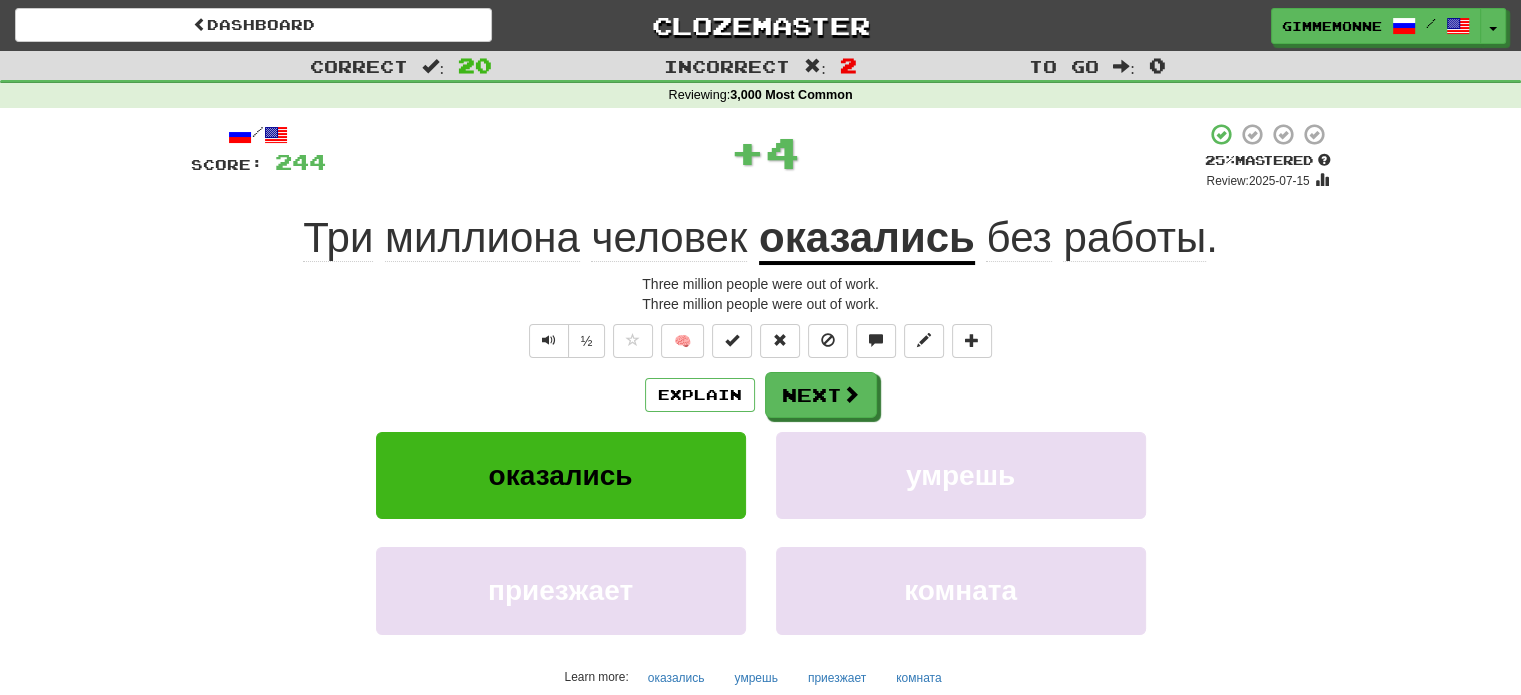 click on "оказались" at bounding box center (867, 239) 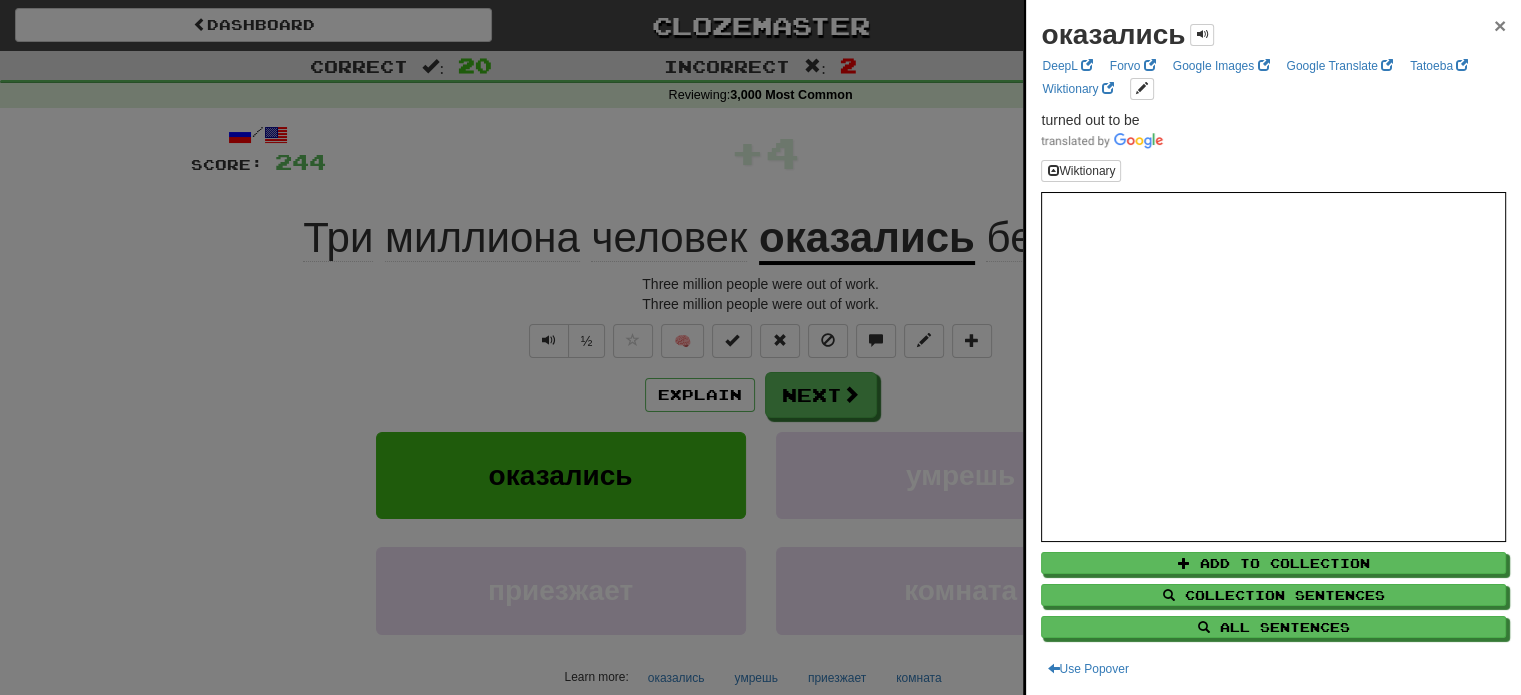 click on "×" at bounding box center (1500, 25) 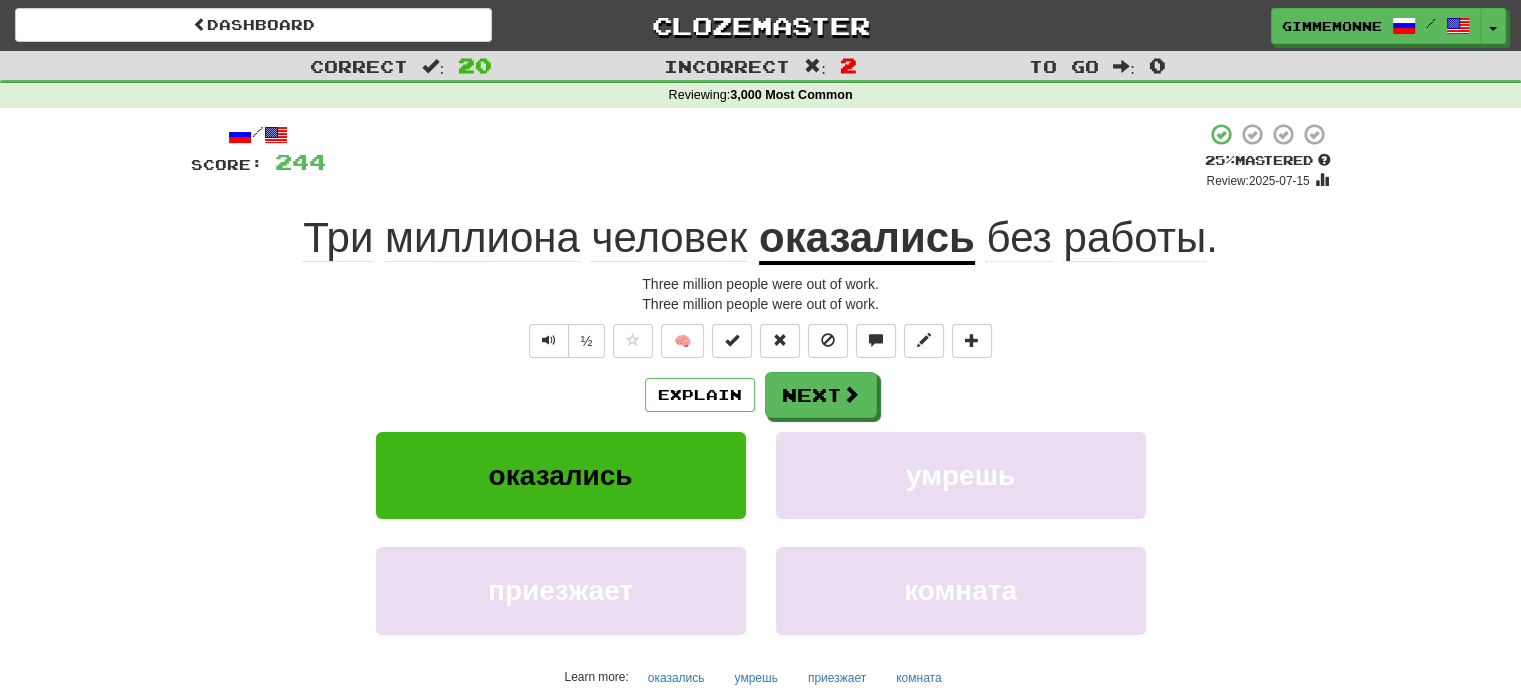 click on "Explain Next turned out to be died arrives room Learn more: turned out to be died arrives room" at bounding box center [761, 532] 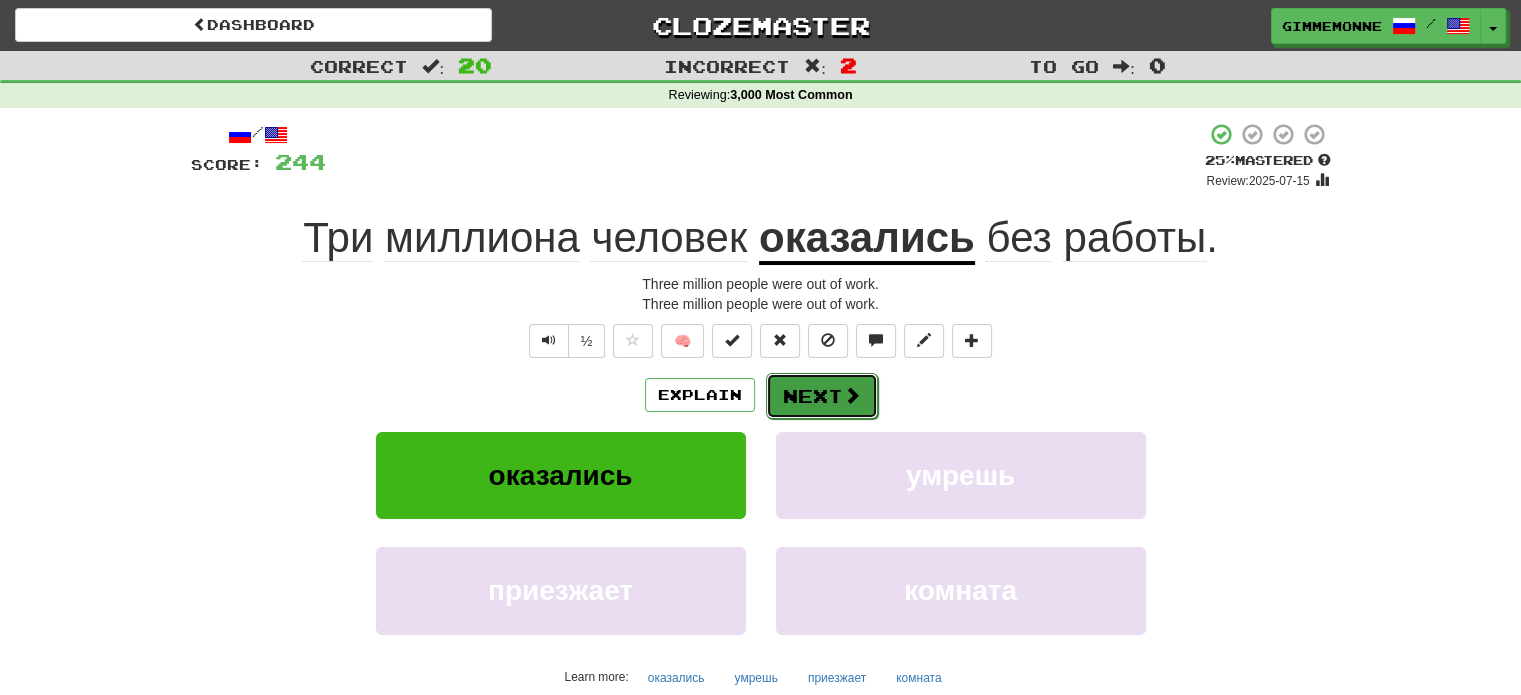 click on "Next" at bounding box center (822, 396) 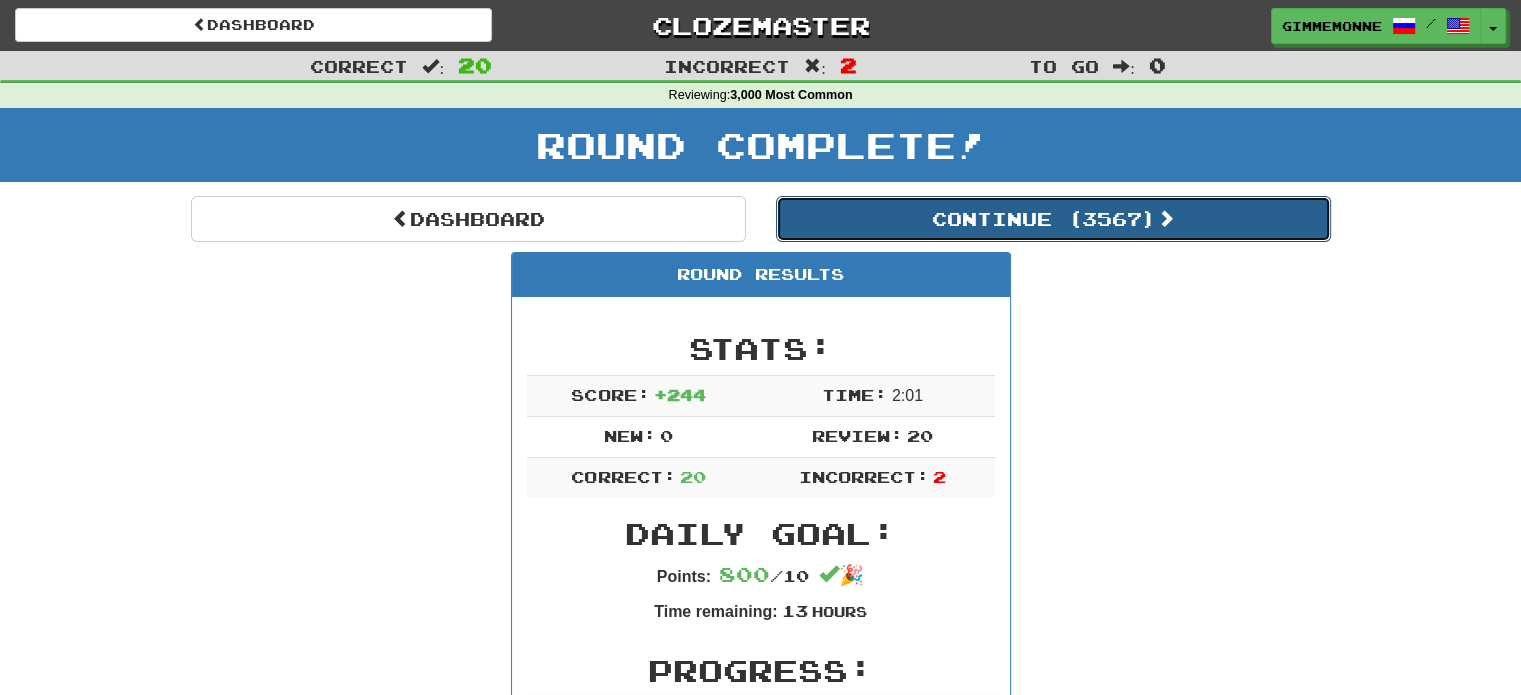 click on "Continue ( 3567 )" at bounding box center [1053, 219] 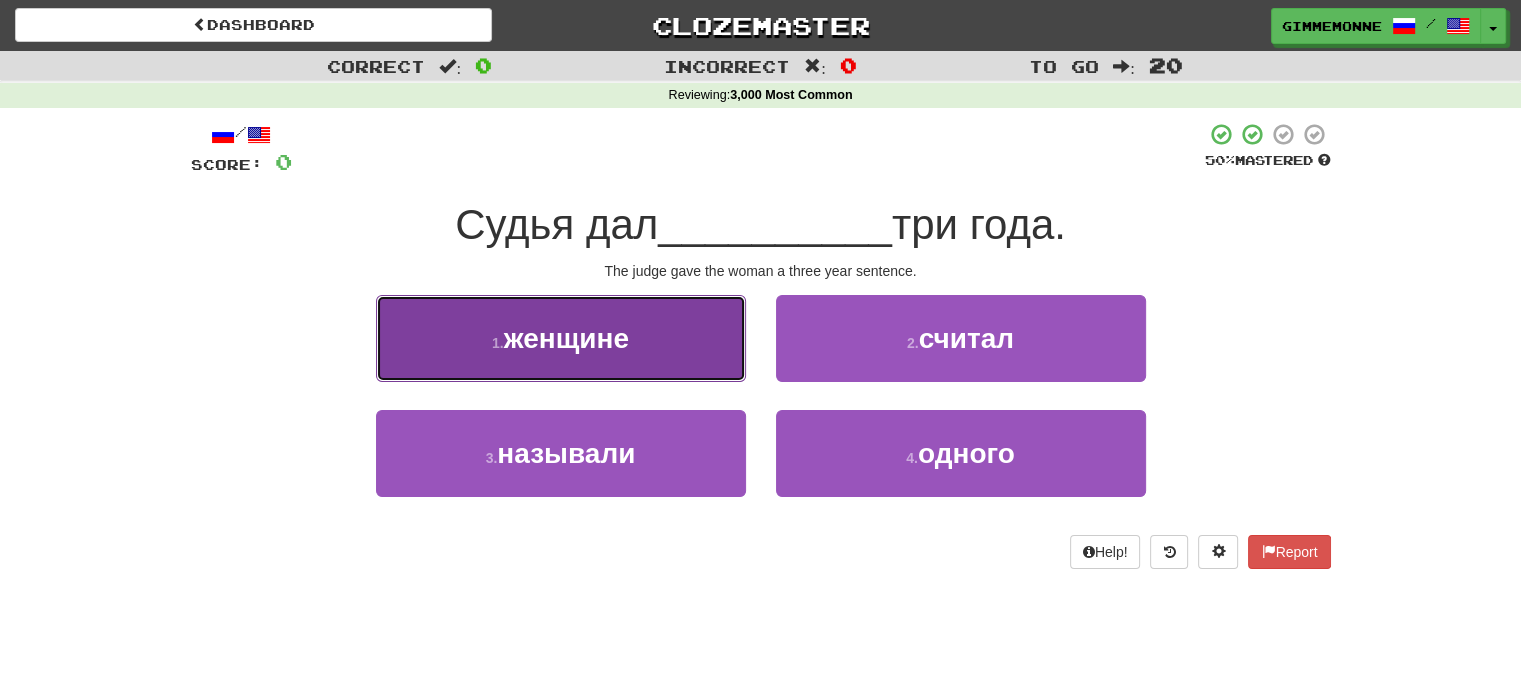 click on "woman" at bounding box center (561, 338) 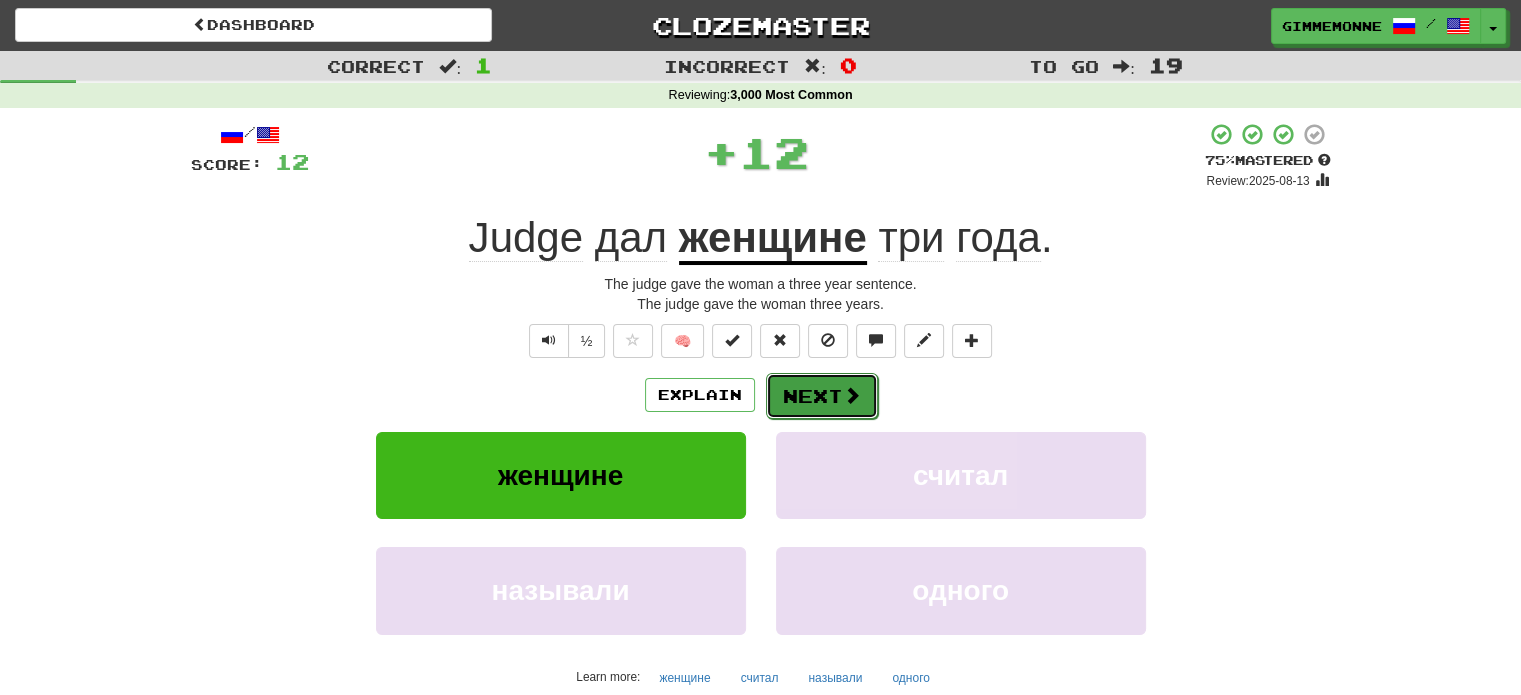 click on "Next" at bounding box center (822, 396) 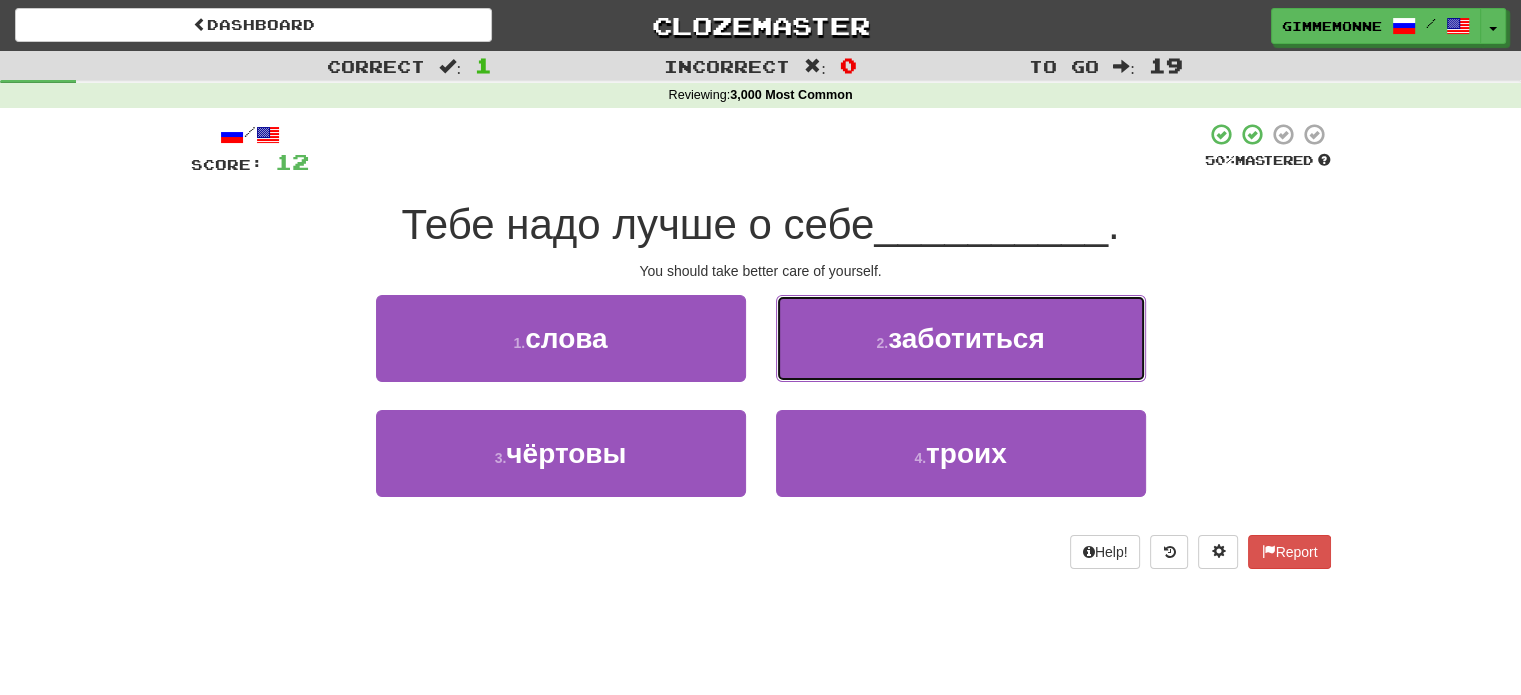 drag, startPoint x: 854, startPoint y: 355, endPoint x: 849, endPoint y: 367, distance: 13 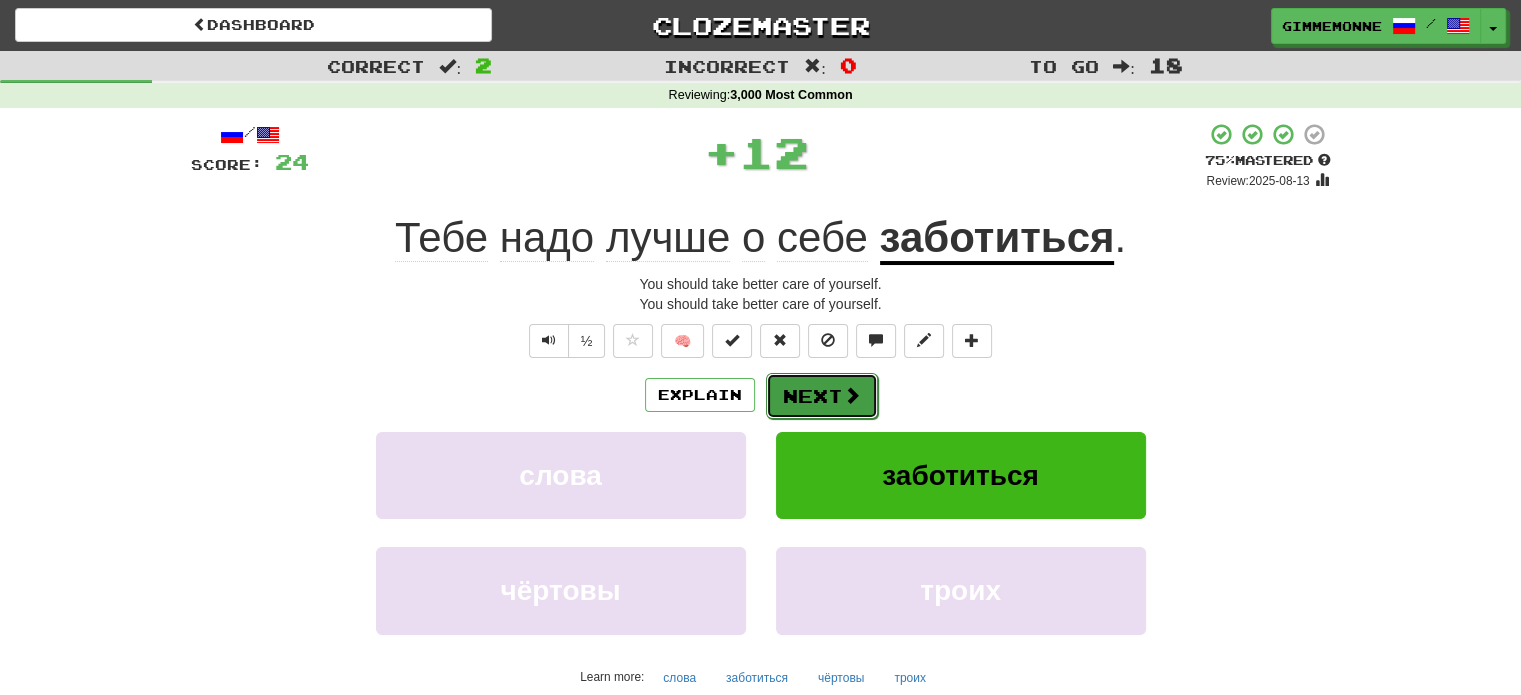 click on "Next" at bounding box center [822, 396] 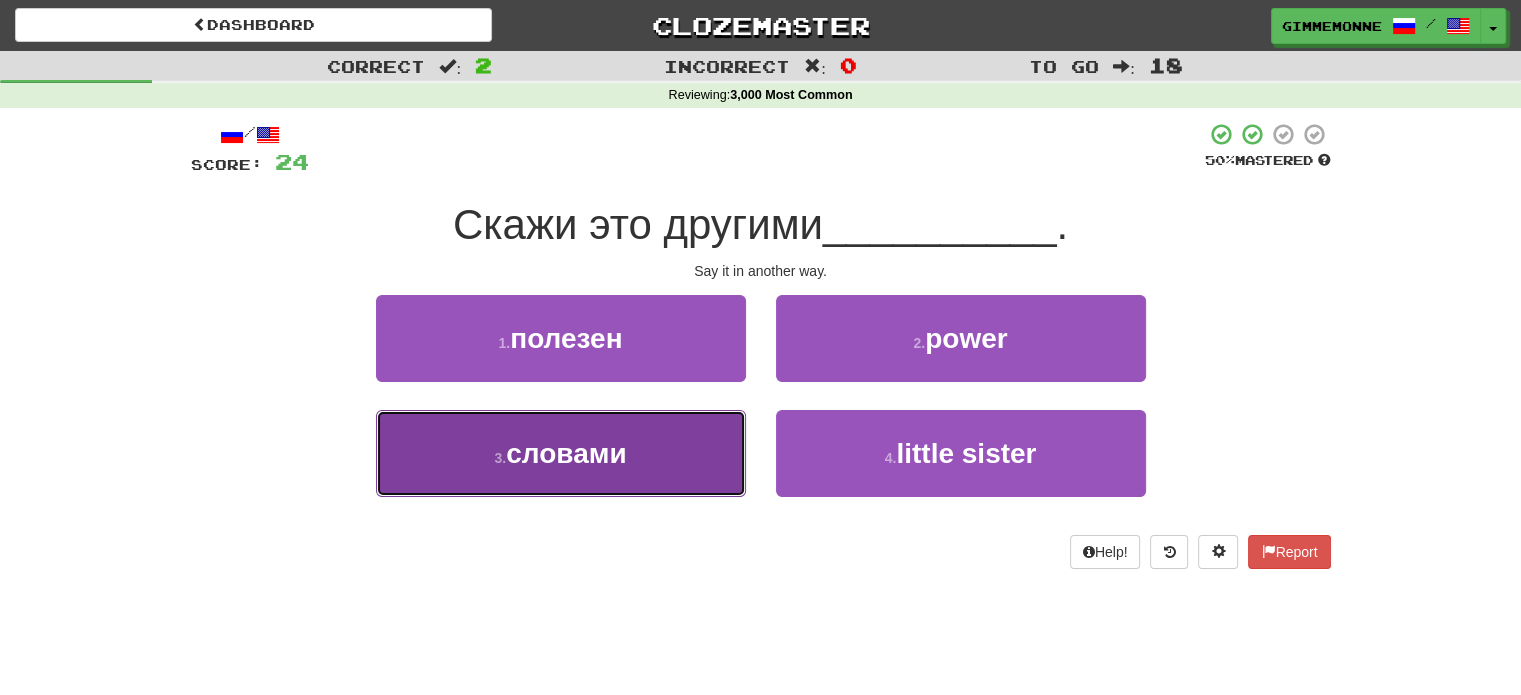 click on "3 .  словами" at bounding box center [561, 453] 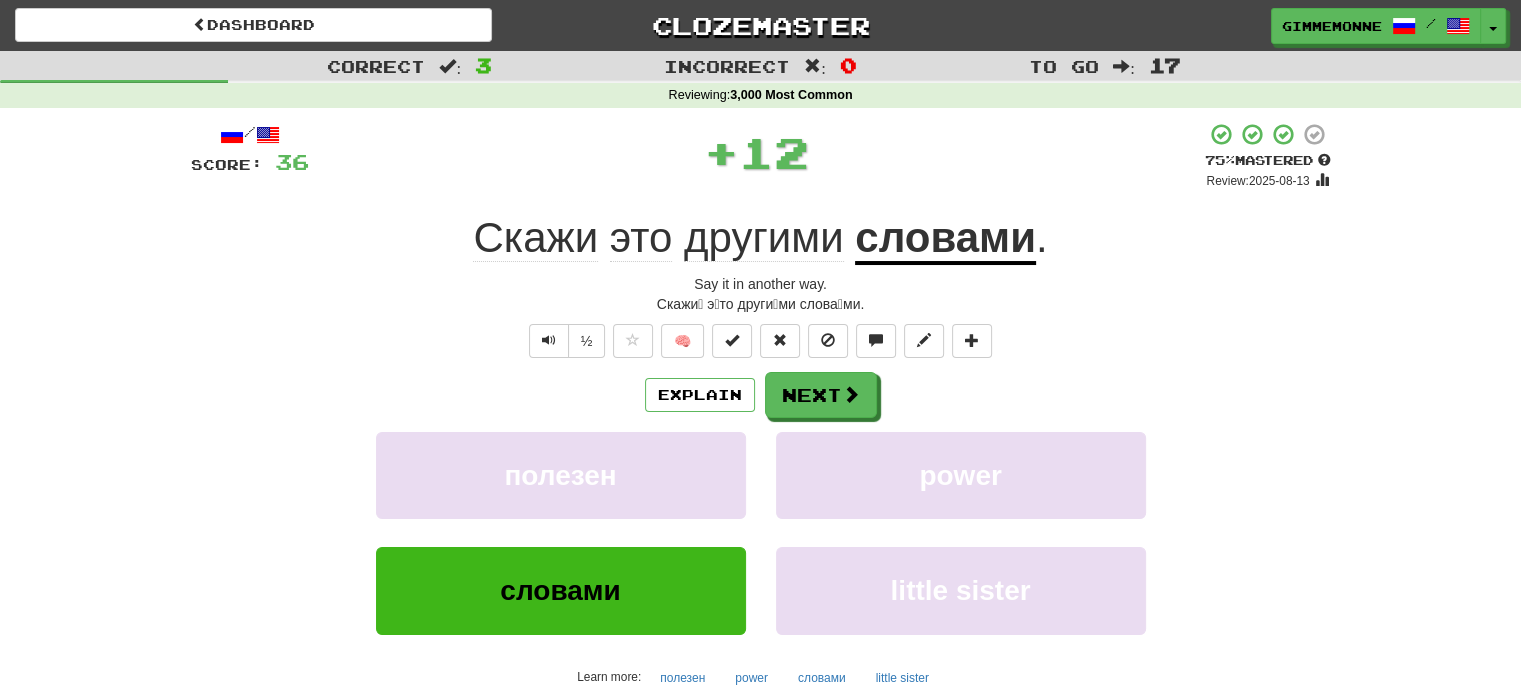 click on "Explain Next useful power words little sister Learn more: useful power words little sister" at bounding box center (761, 532) 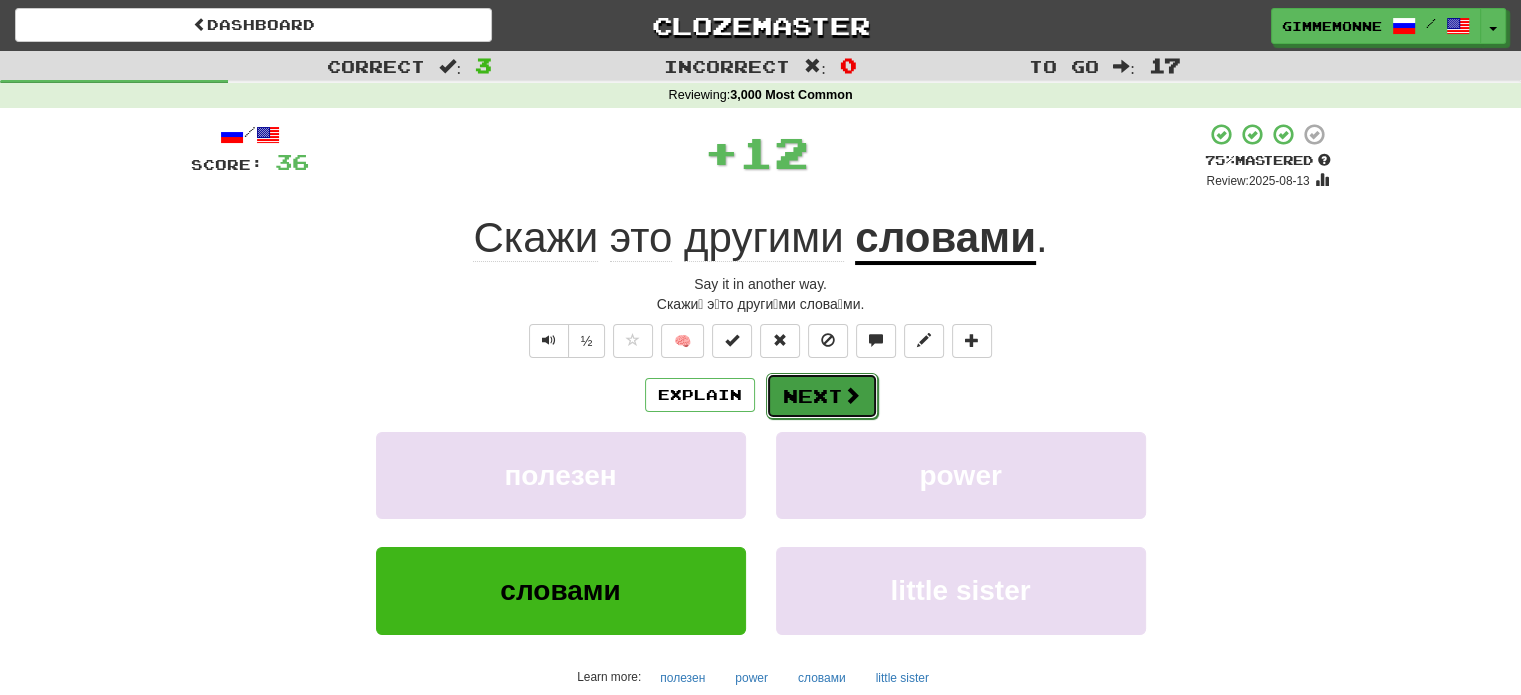 click on "Next" at bounding box center [822, 396] 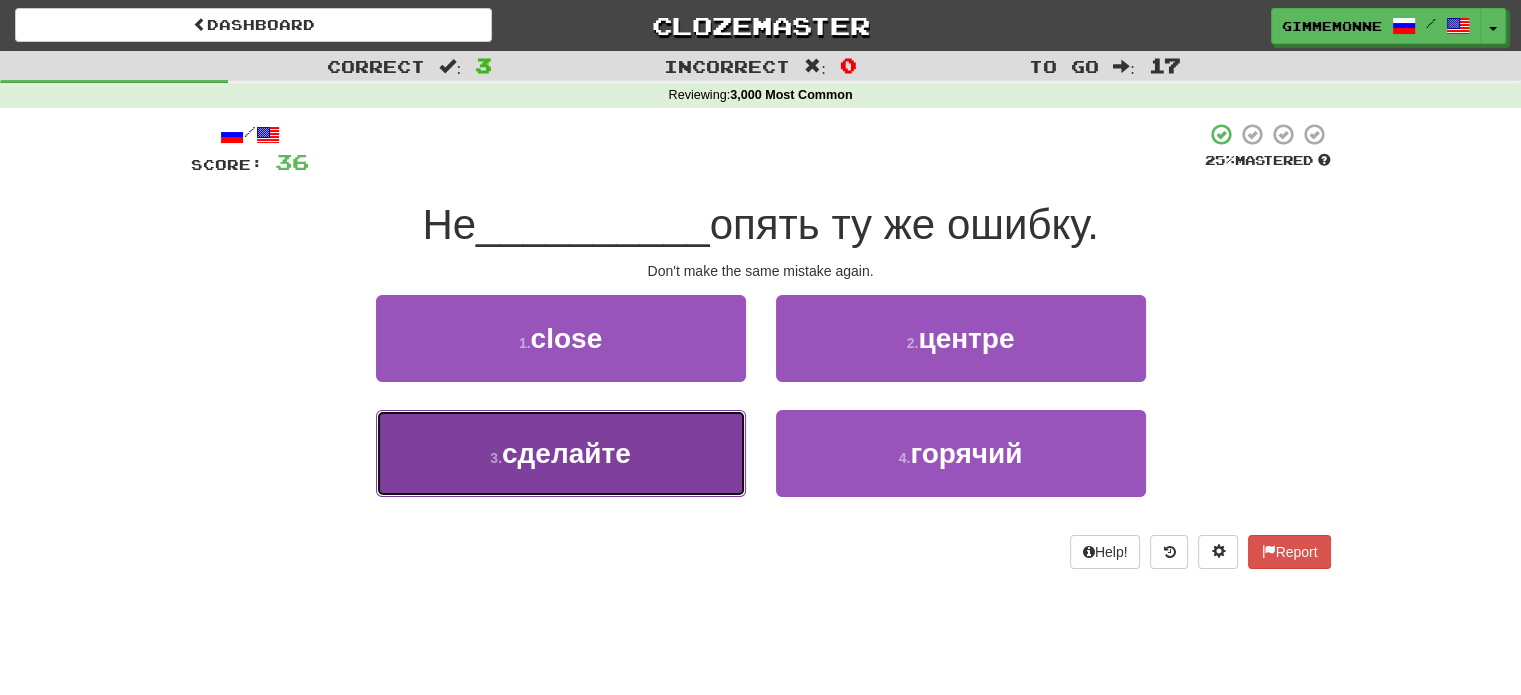 click on "3 .  сделайте" at bounding box center (561, 453) 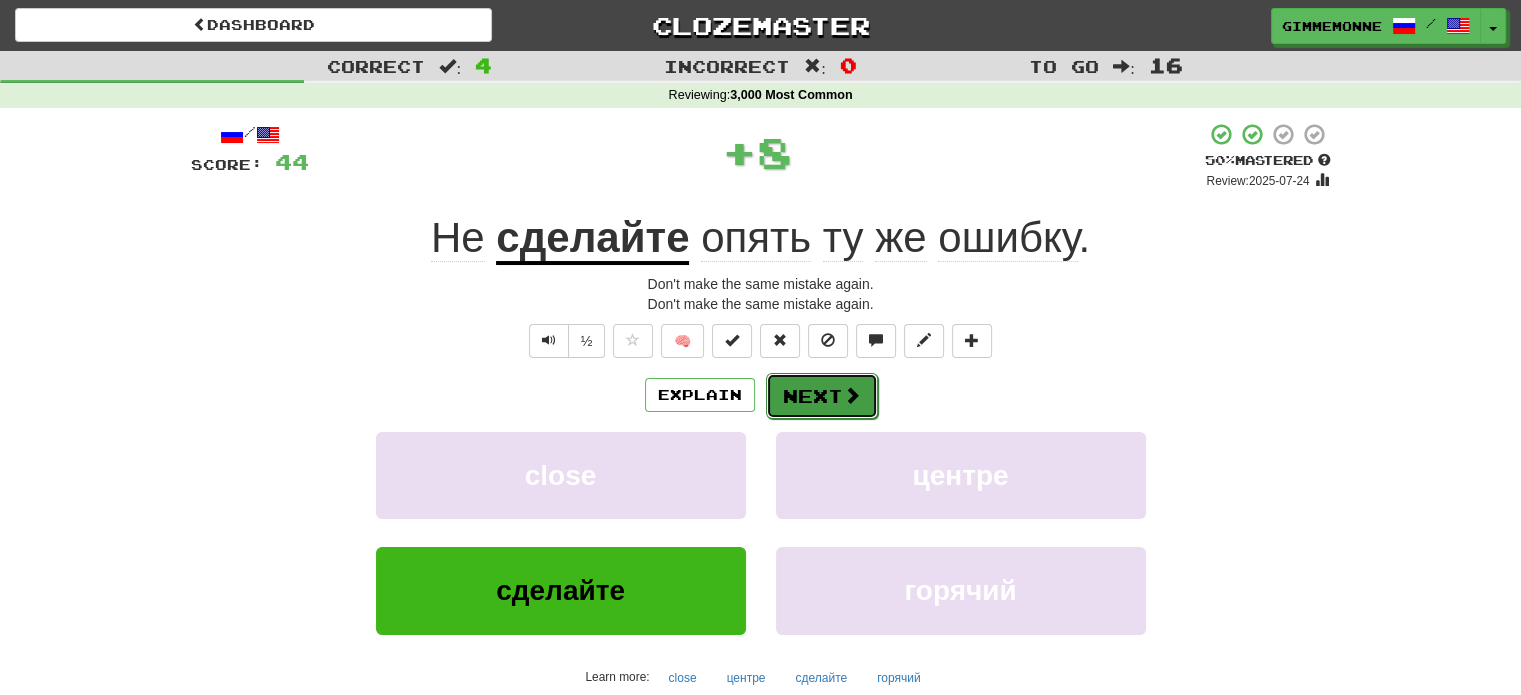 click on "Next" at bounding box center [822, 396] 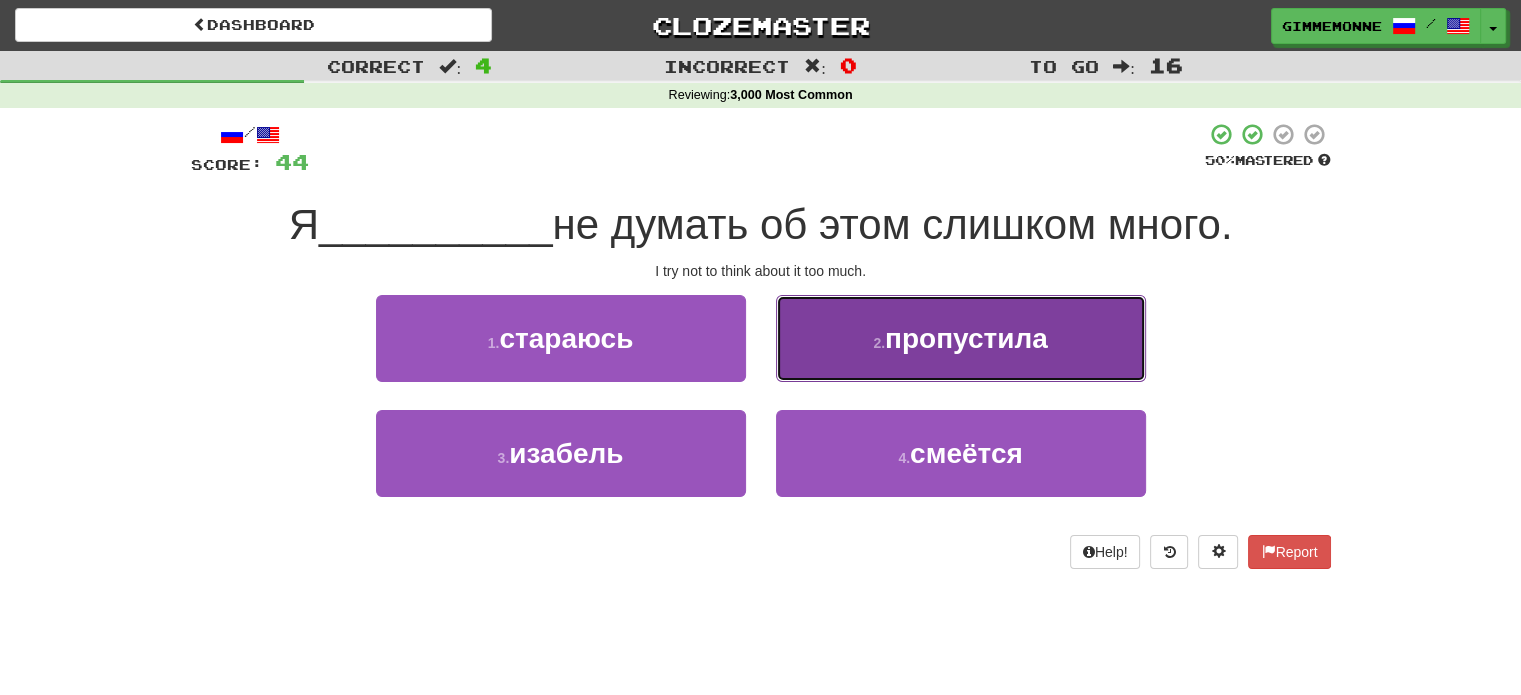 click on "пропустила" at bounding box center [966, 338] 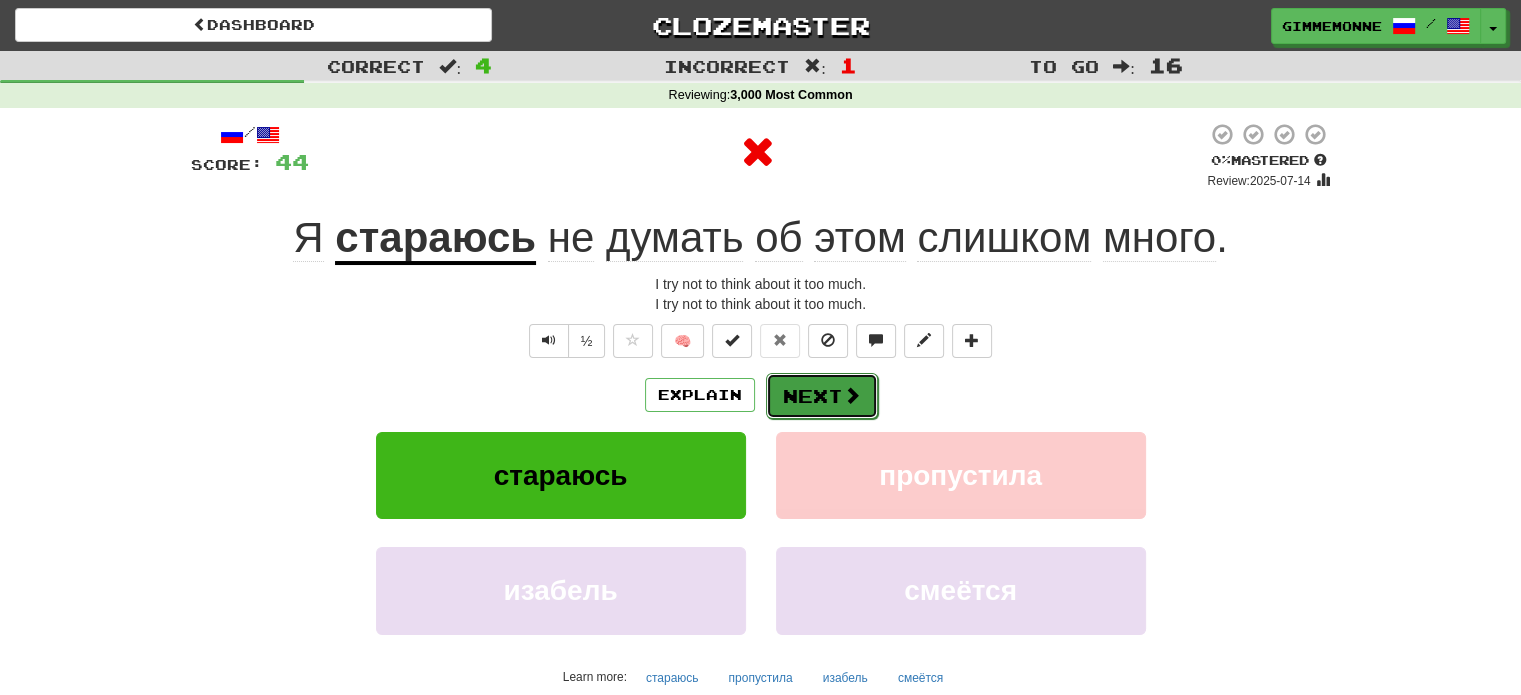 click on "Next" at bounding box center [822, 396] 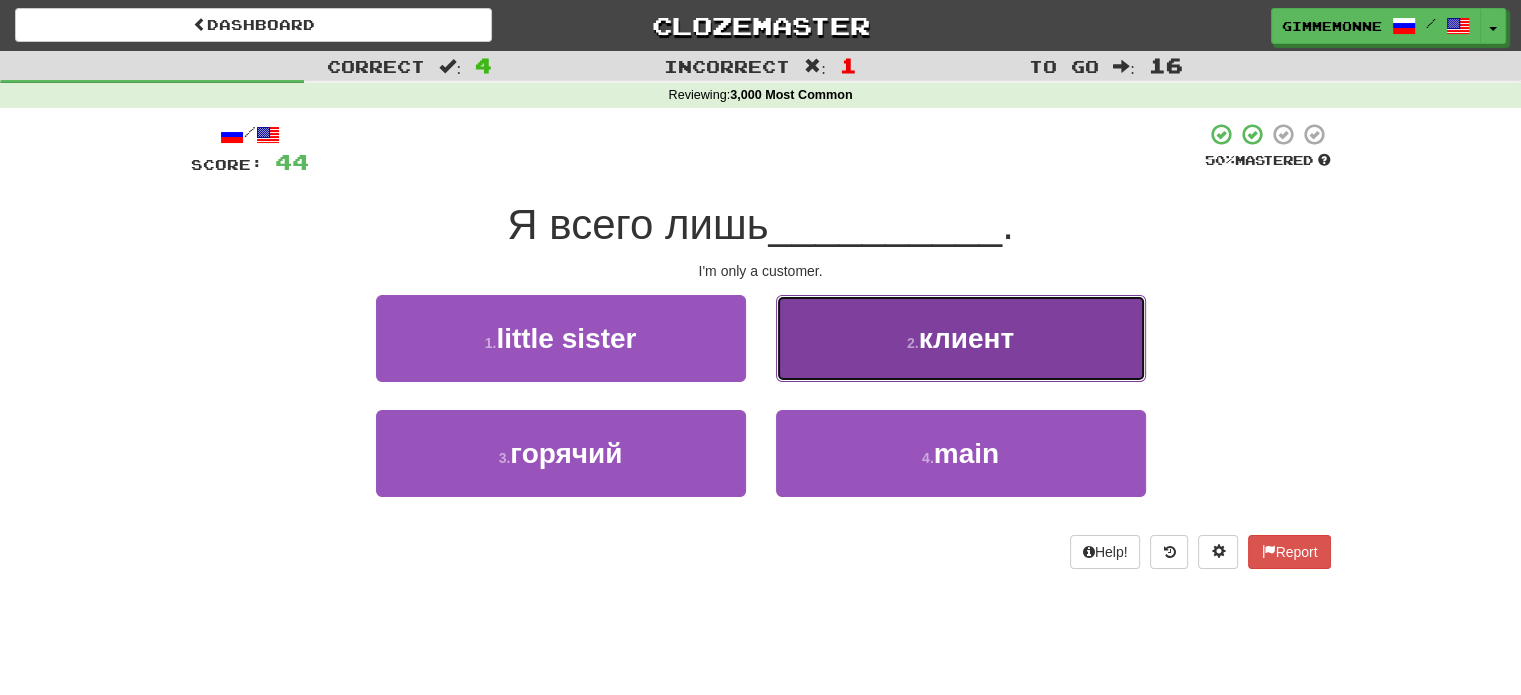 click on "client" at bounding box center (961, 338) 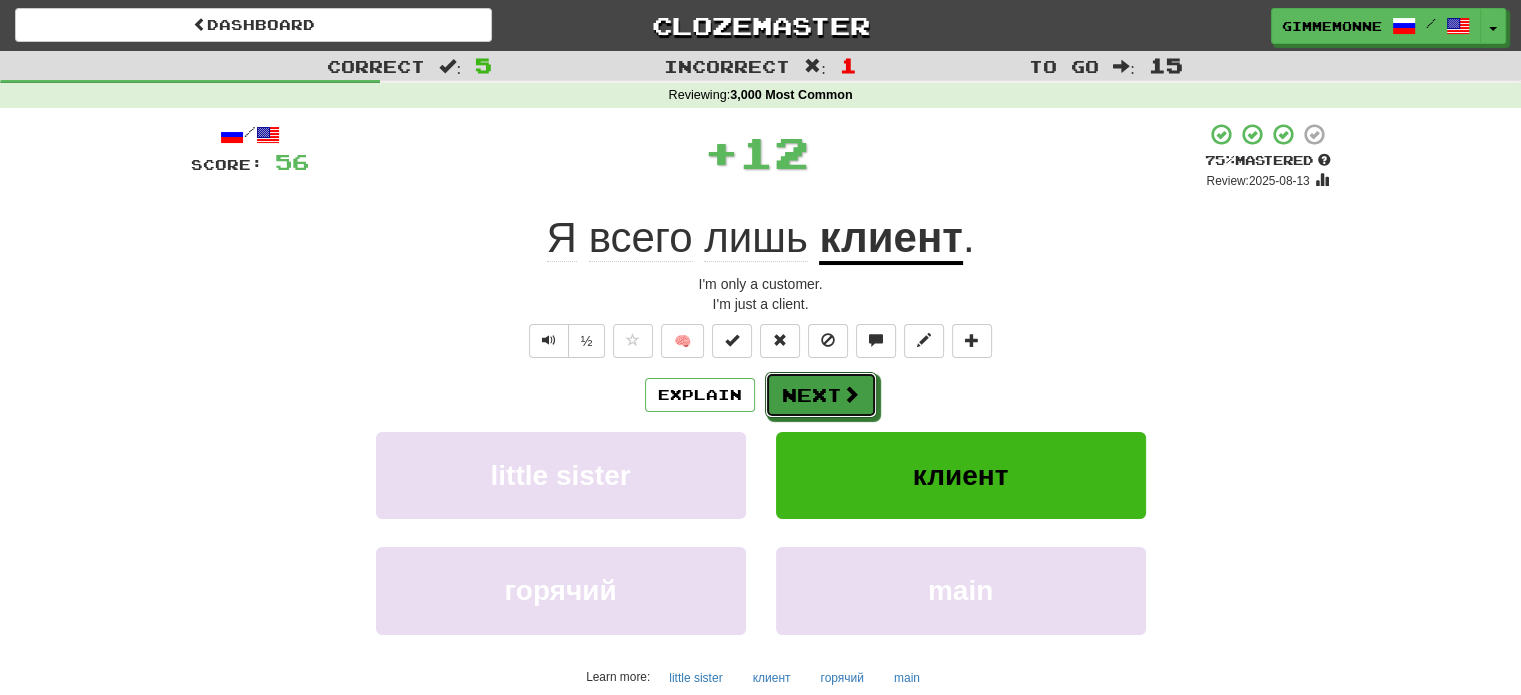 click on "Next" at bounding box center (821, 395) 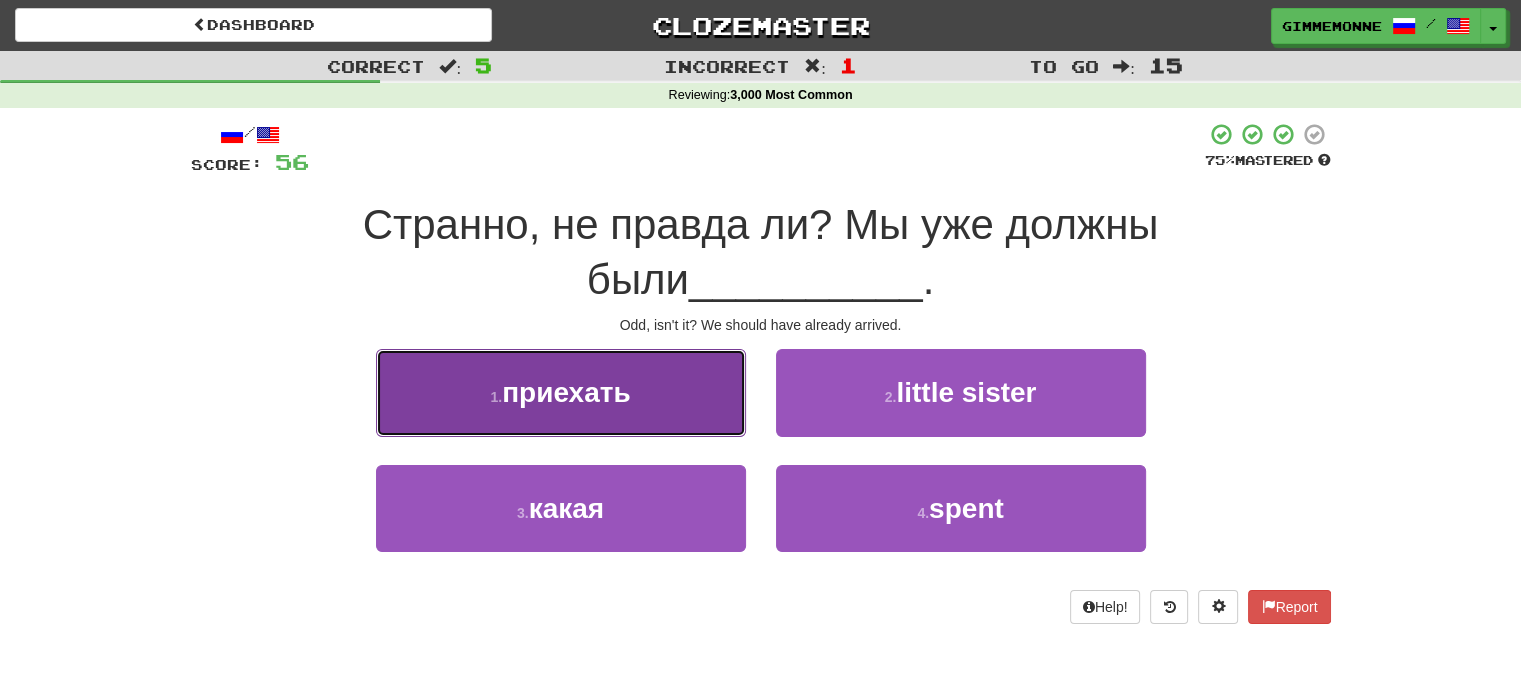 click on "to arrive" at bounding box center [561, 392] 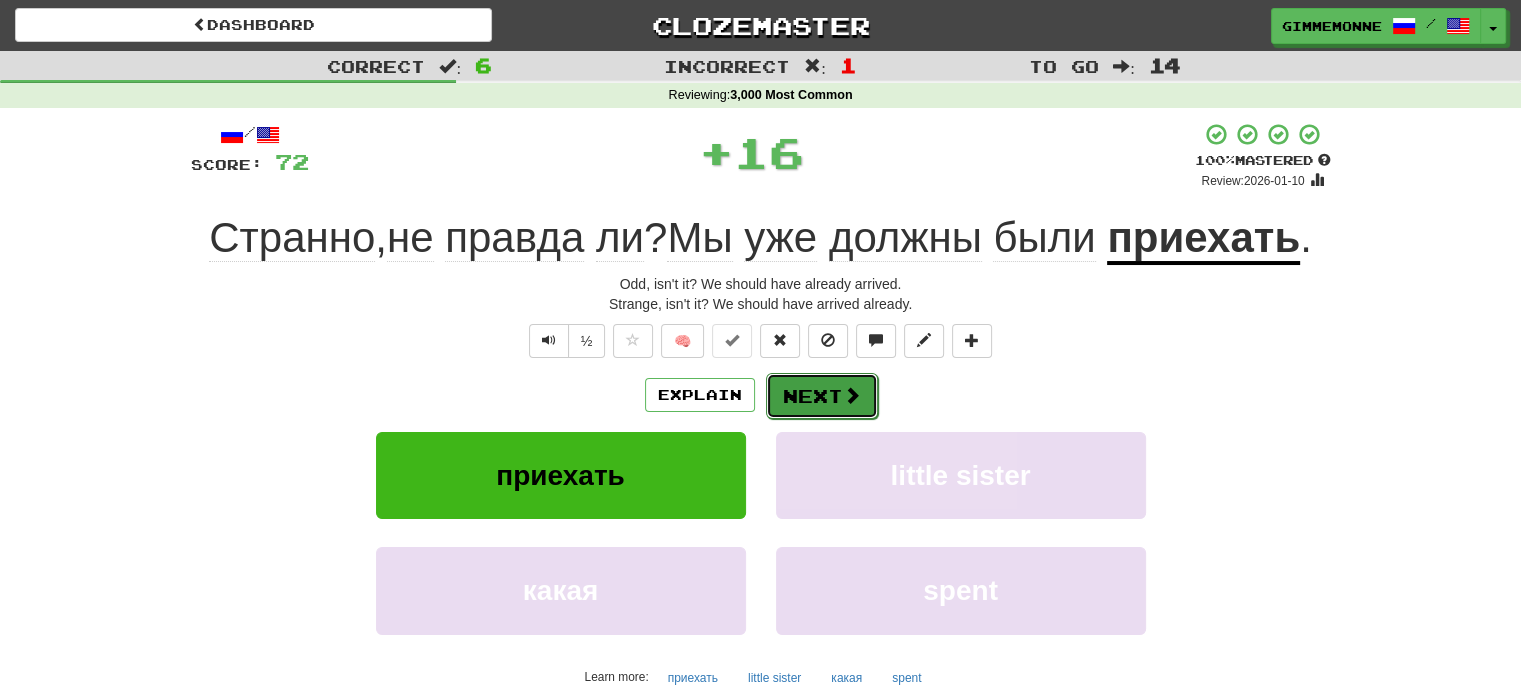 click on "Next" at bounding box center [822, 396] 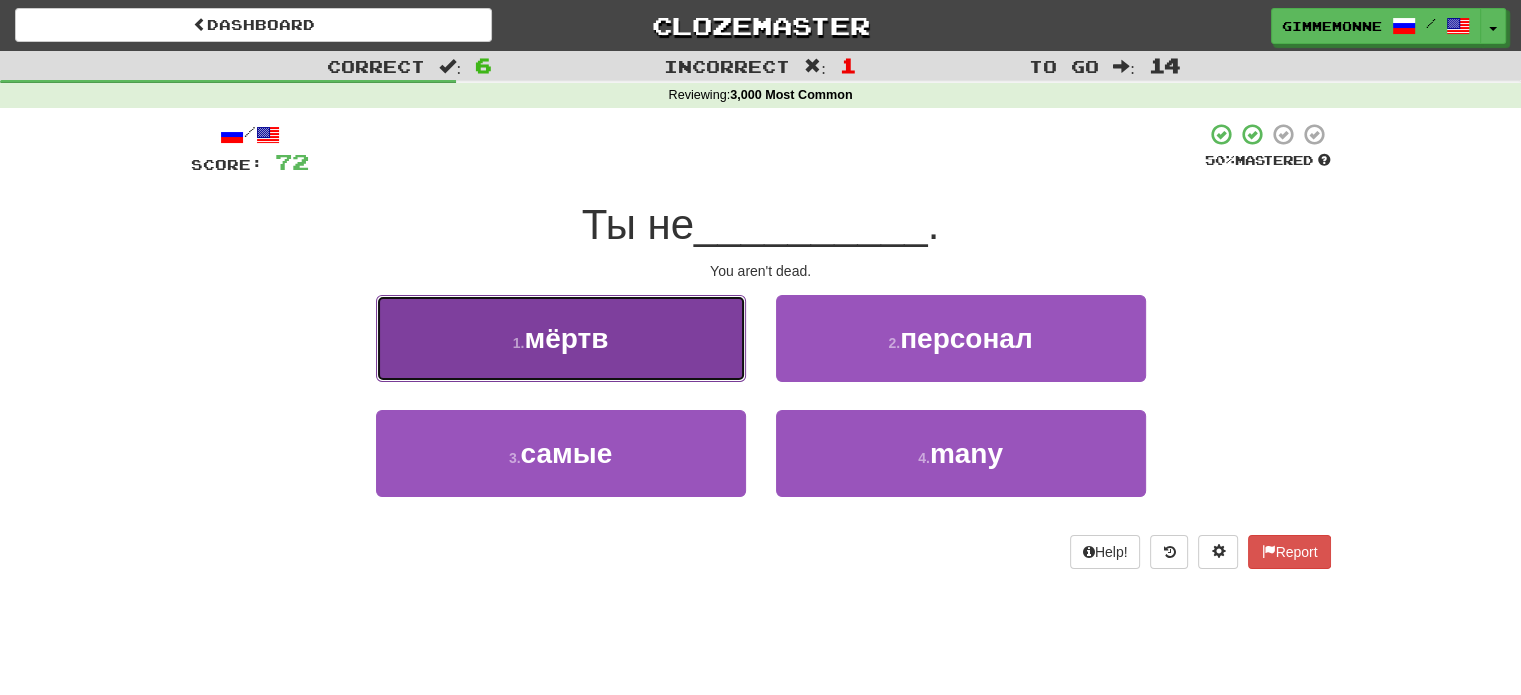 click on "1 .  мёртв" at bounding box center [561, 338] 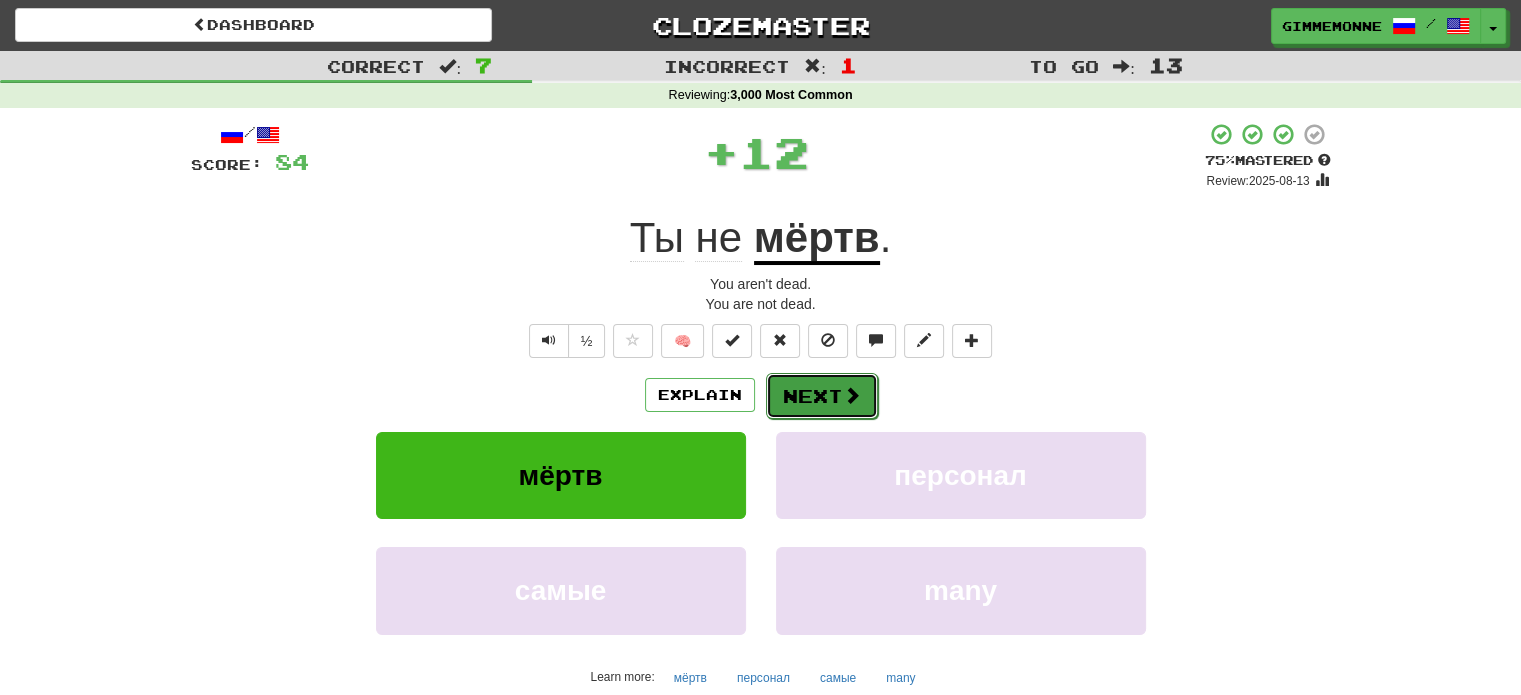 click on "Next" at bounding box center [822, 396] 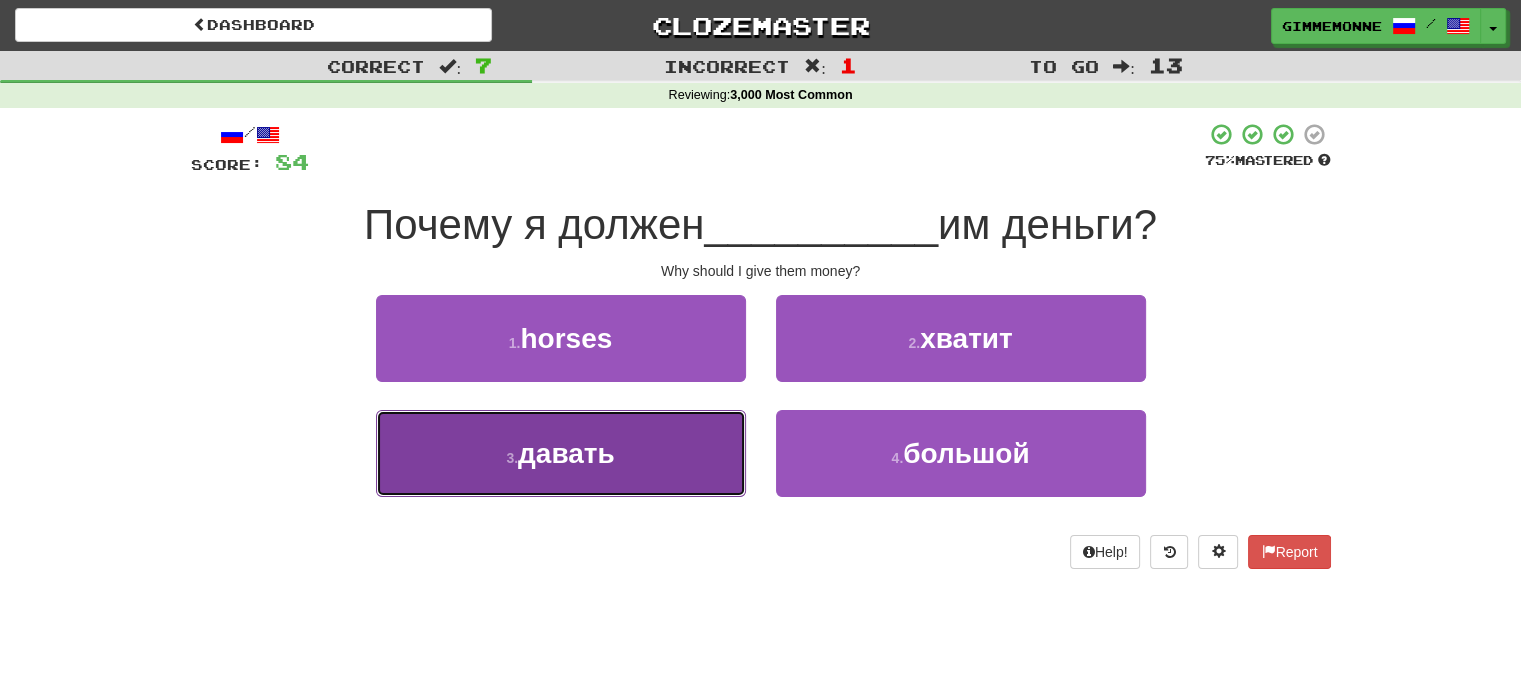 click on "give" at bounding box center (561, 453) 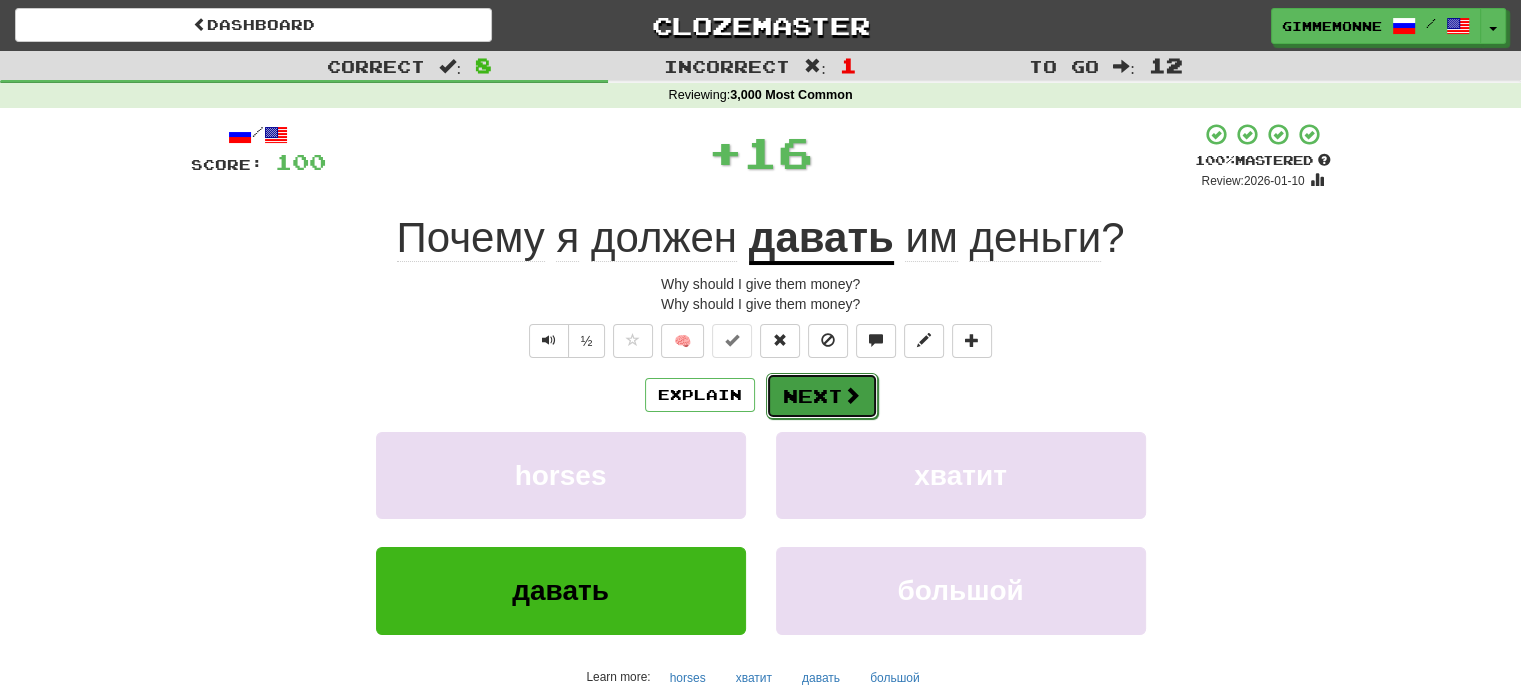 click on "Next" at bounding box center [822, 396] 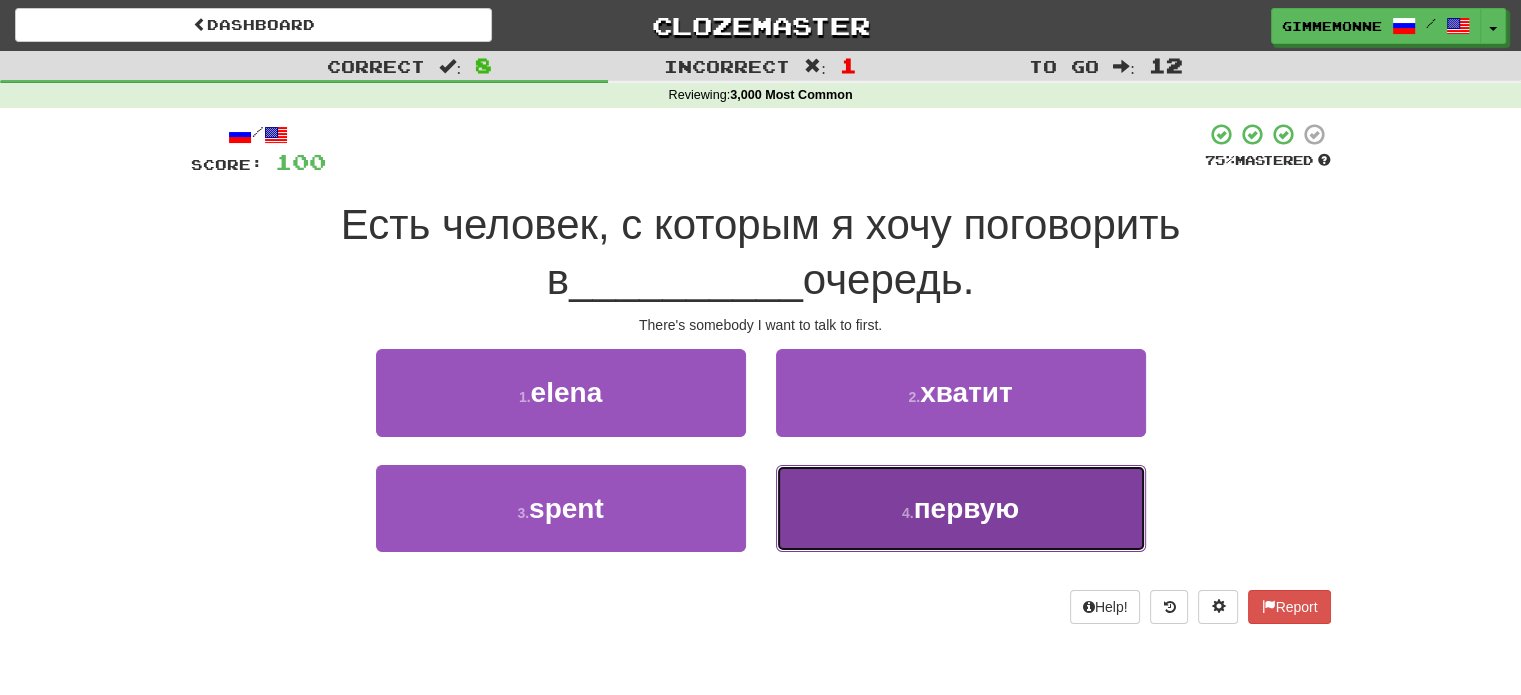 click on "первую" at bounding box center [967, 508] 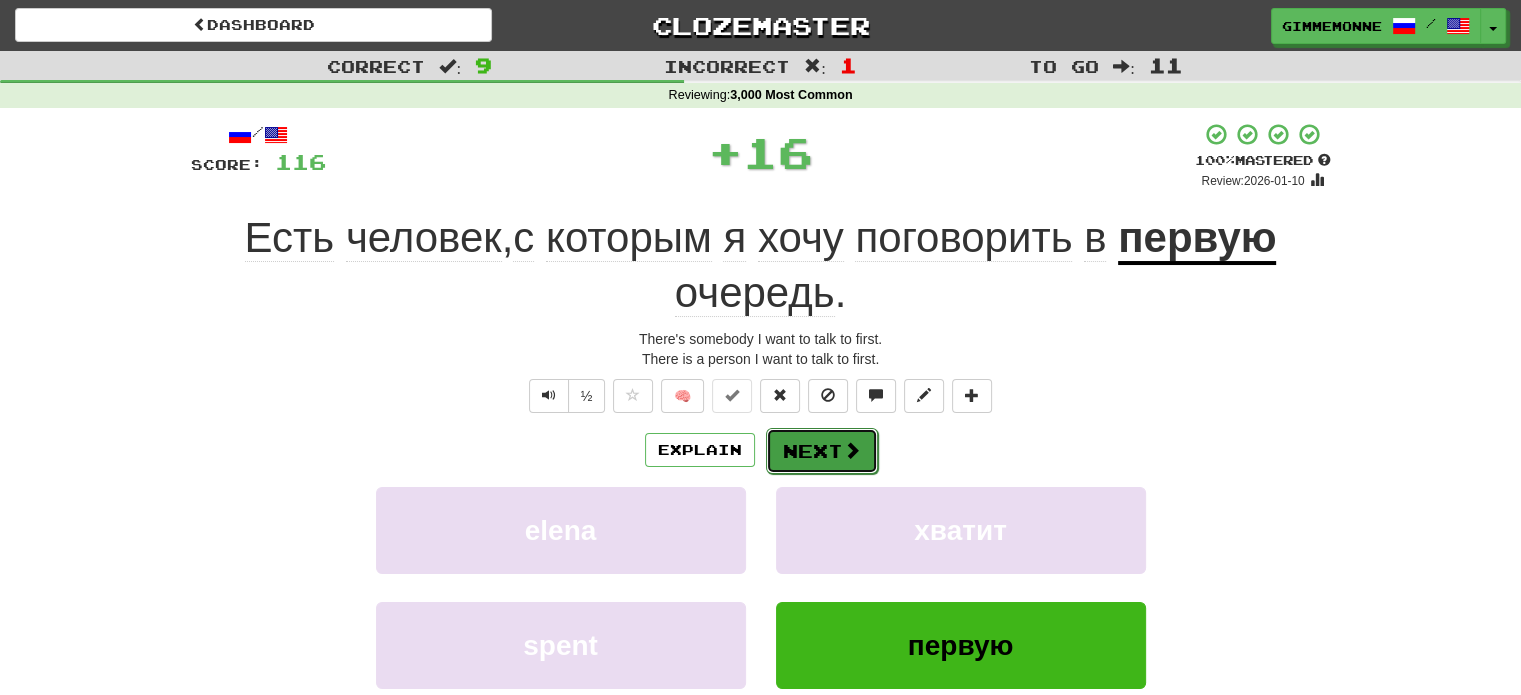click at bounding box center [852, 450] 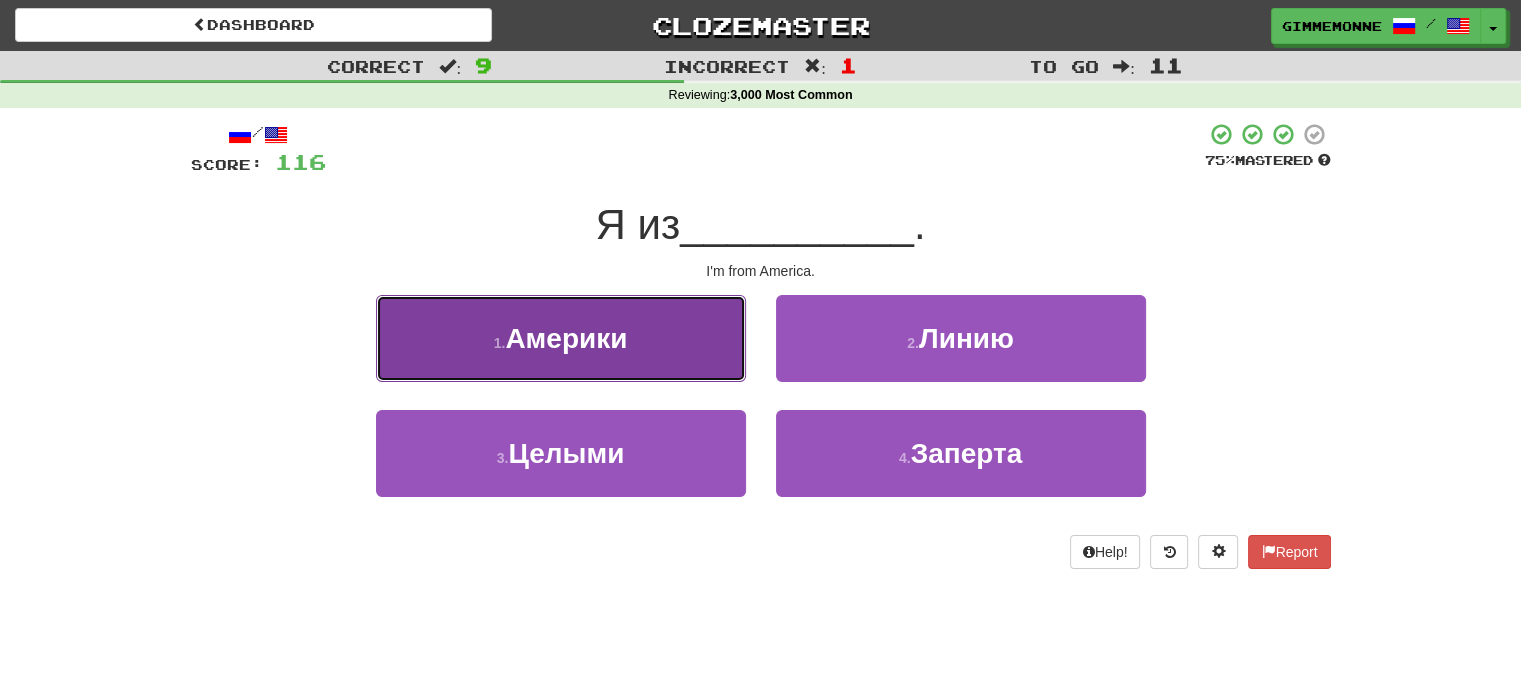 click on "America" at bounding box center [561, 338] 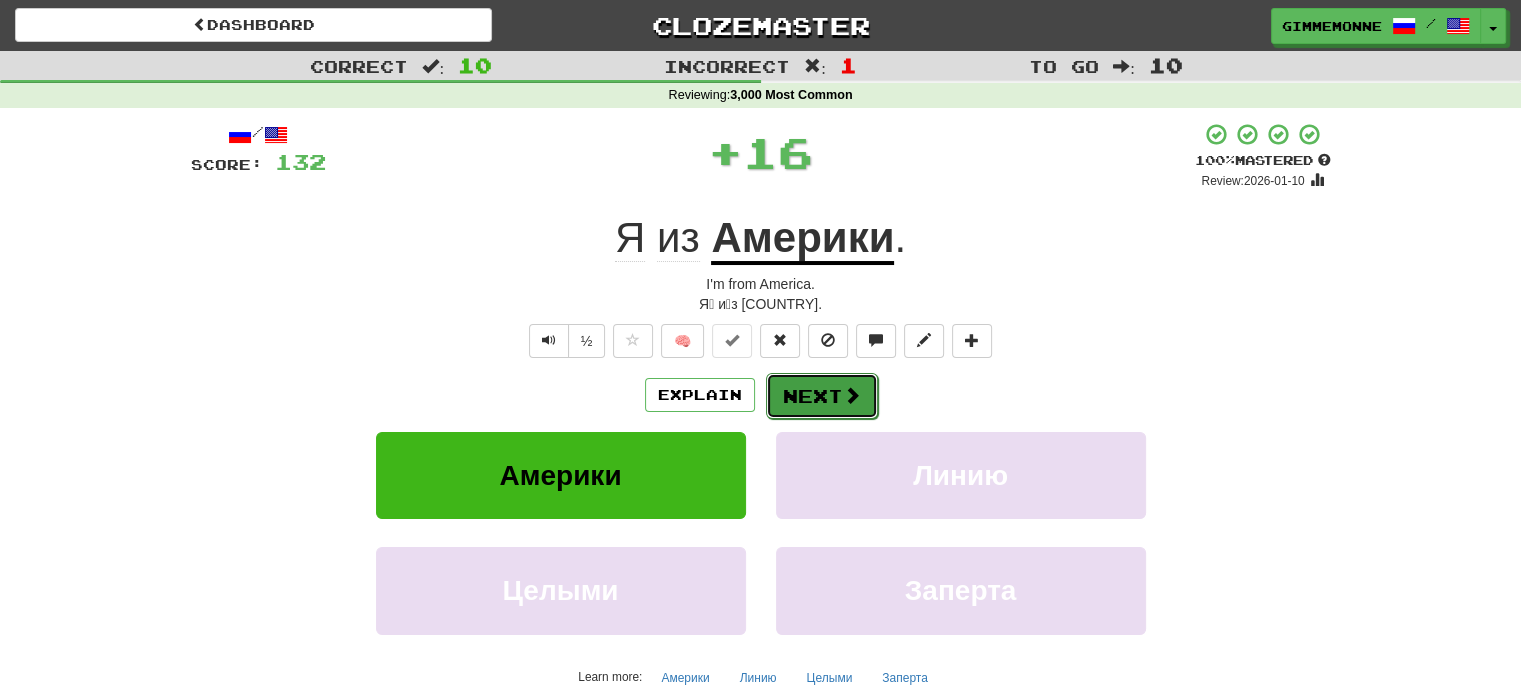 click at bounding box center [852, 395] 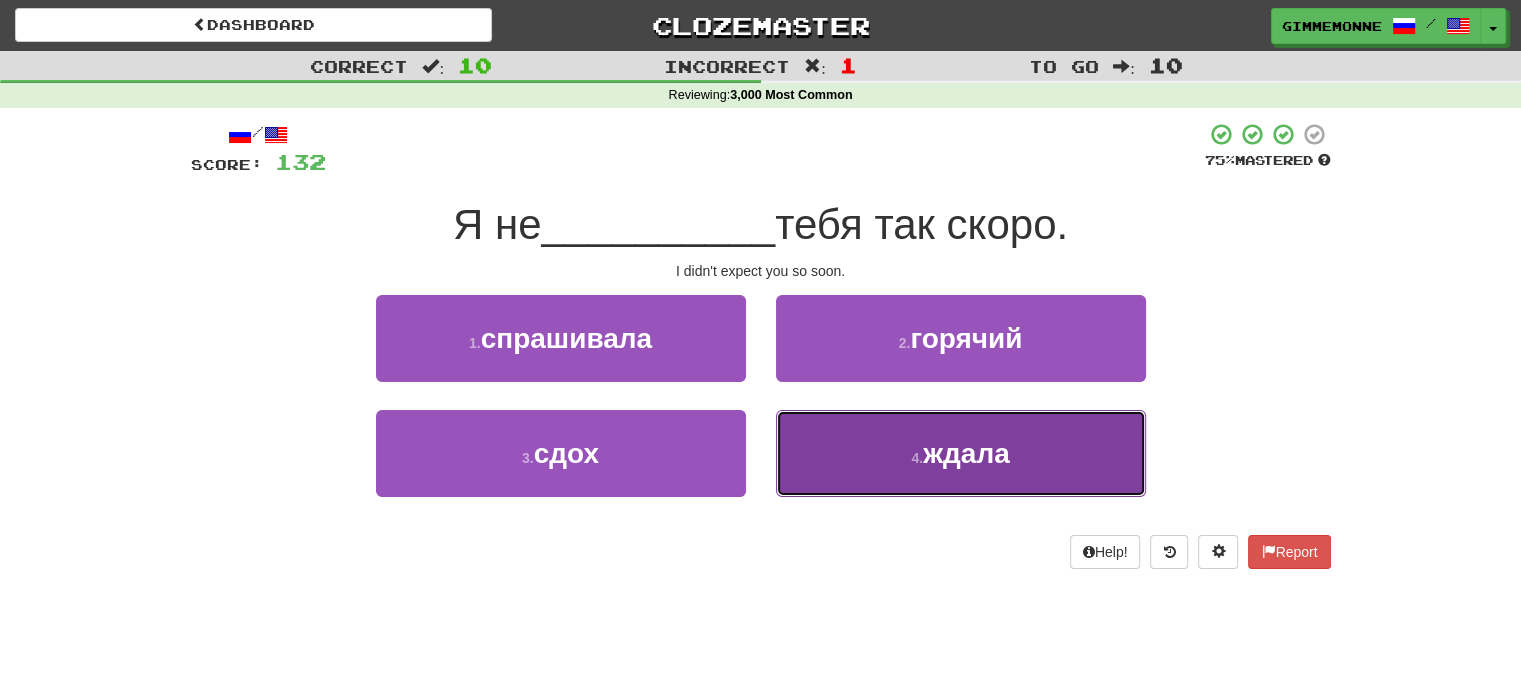 click on "waited" at bounding box center [961, 453] 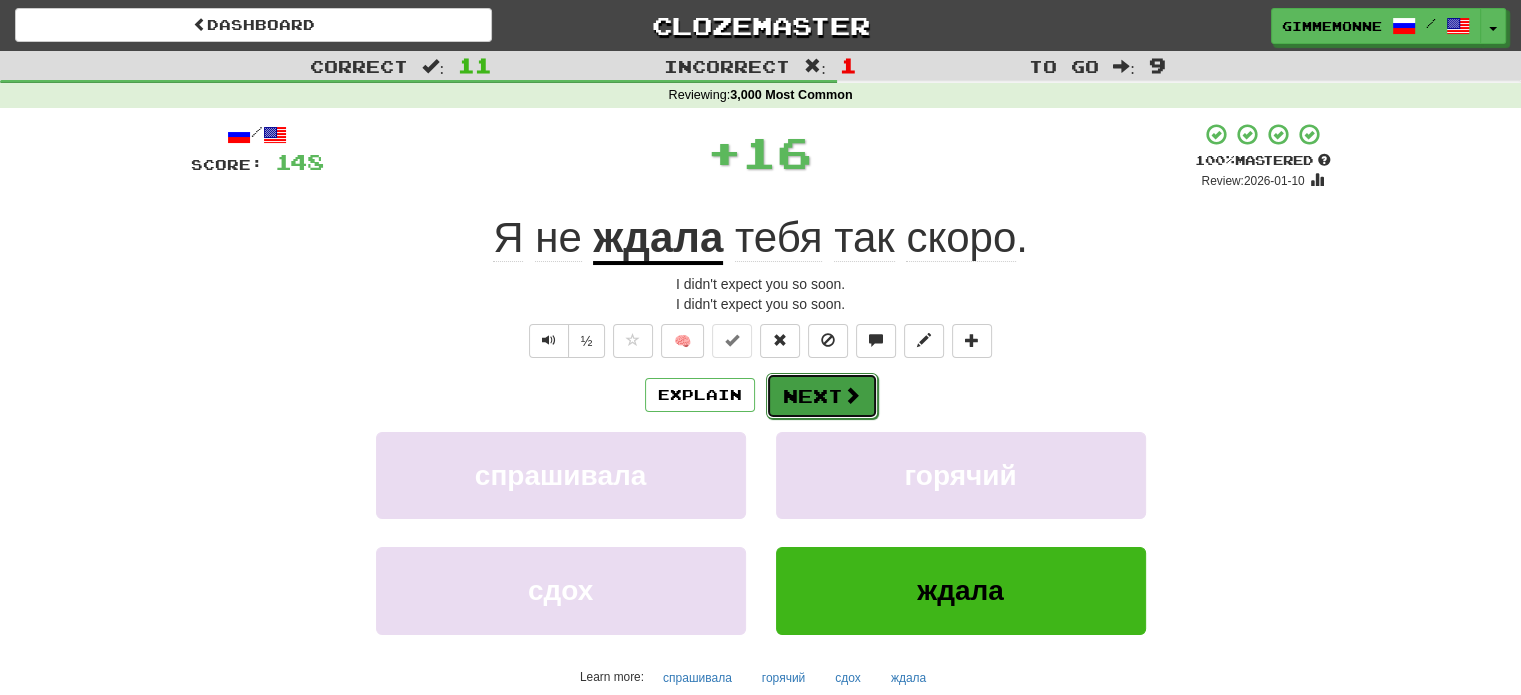 click on "Next" at bounding box center (822, 396) 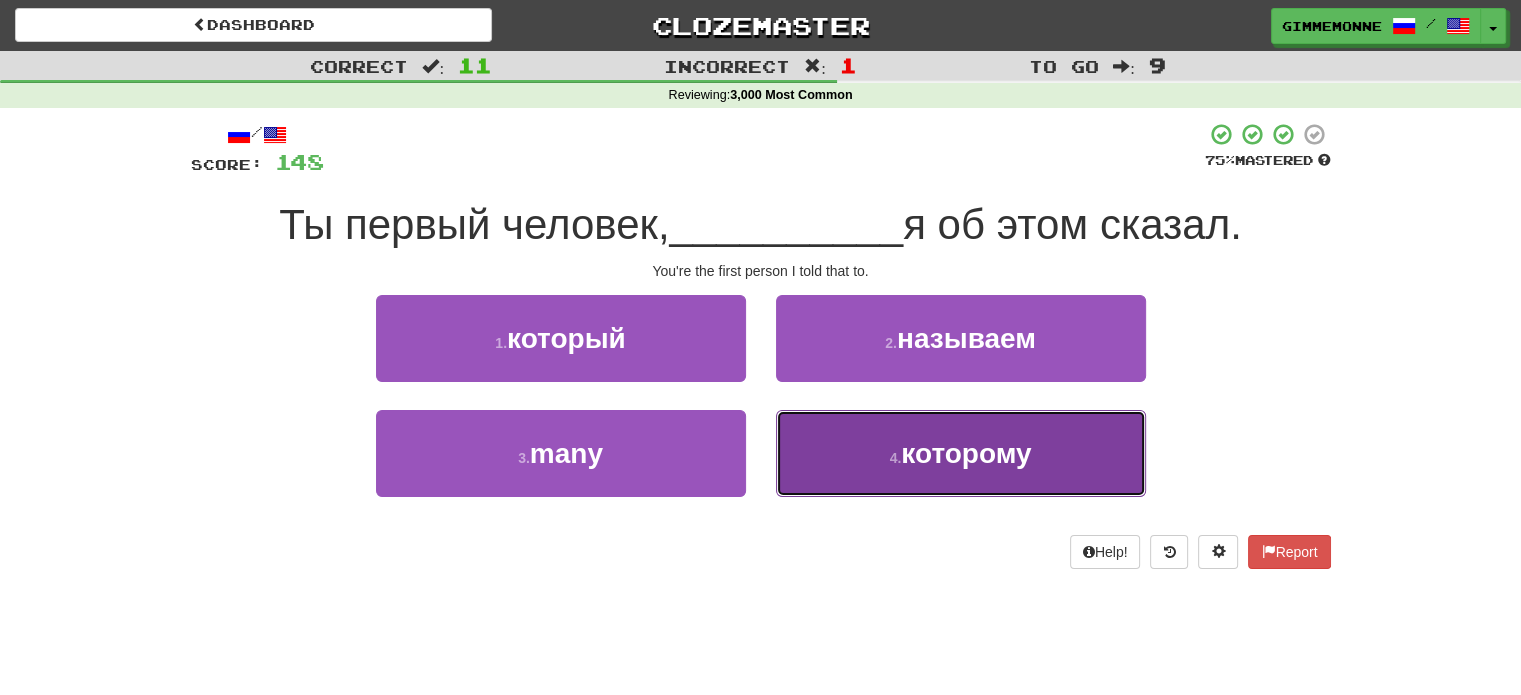 click on "which" at bounding box center (961, 453) 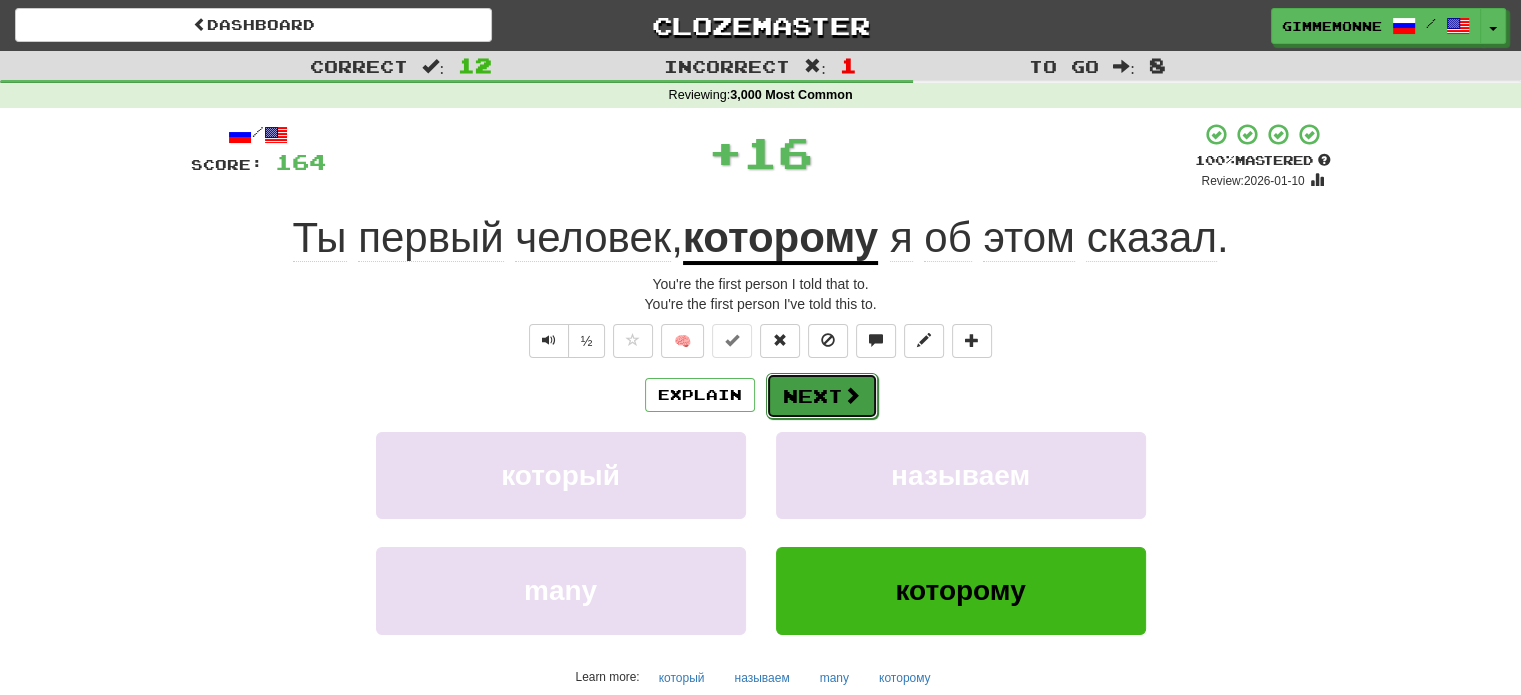click on "Next" at bounding box center (822, 396) 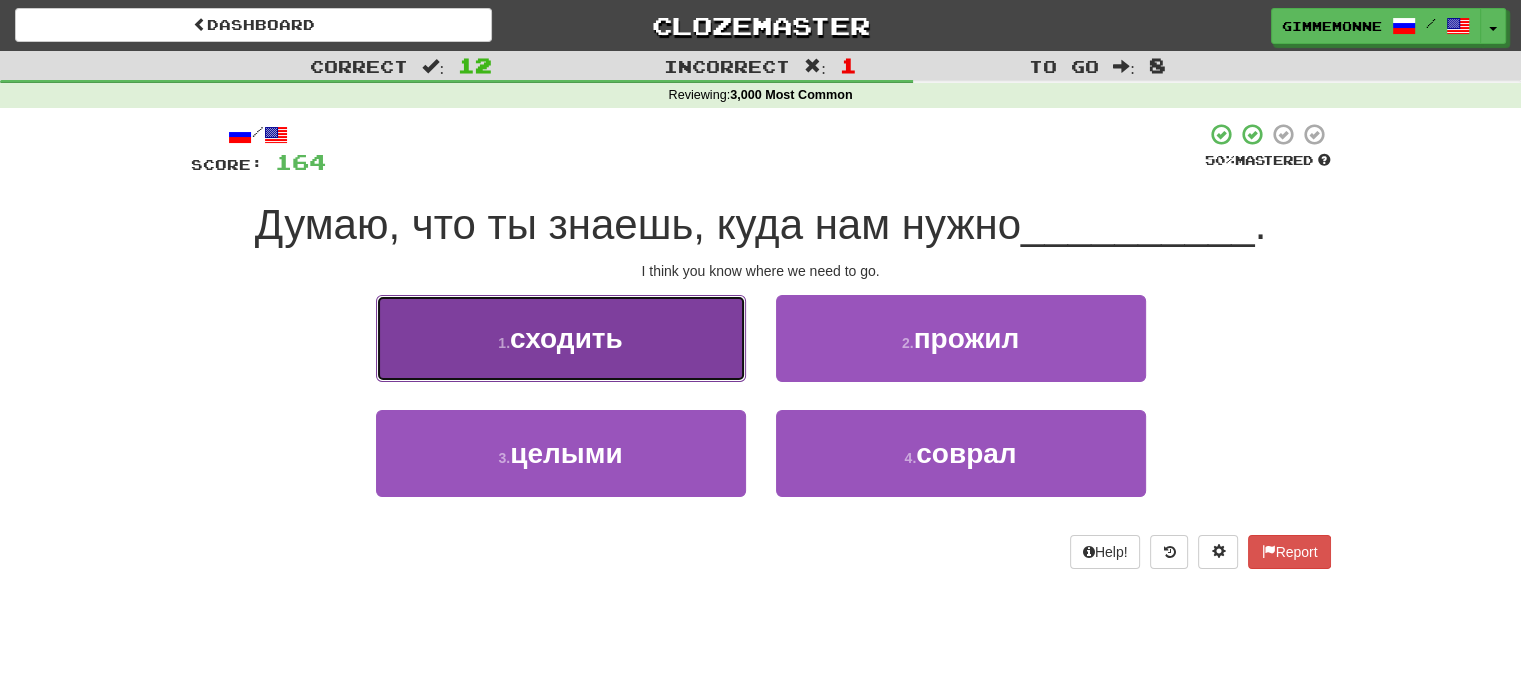 click on "1 .  сходить" at bounding box center (561, 338) 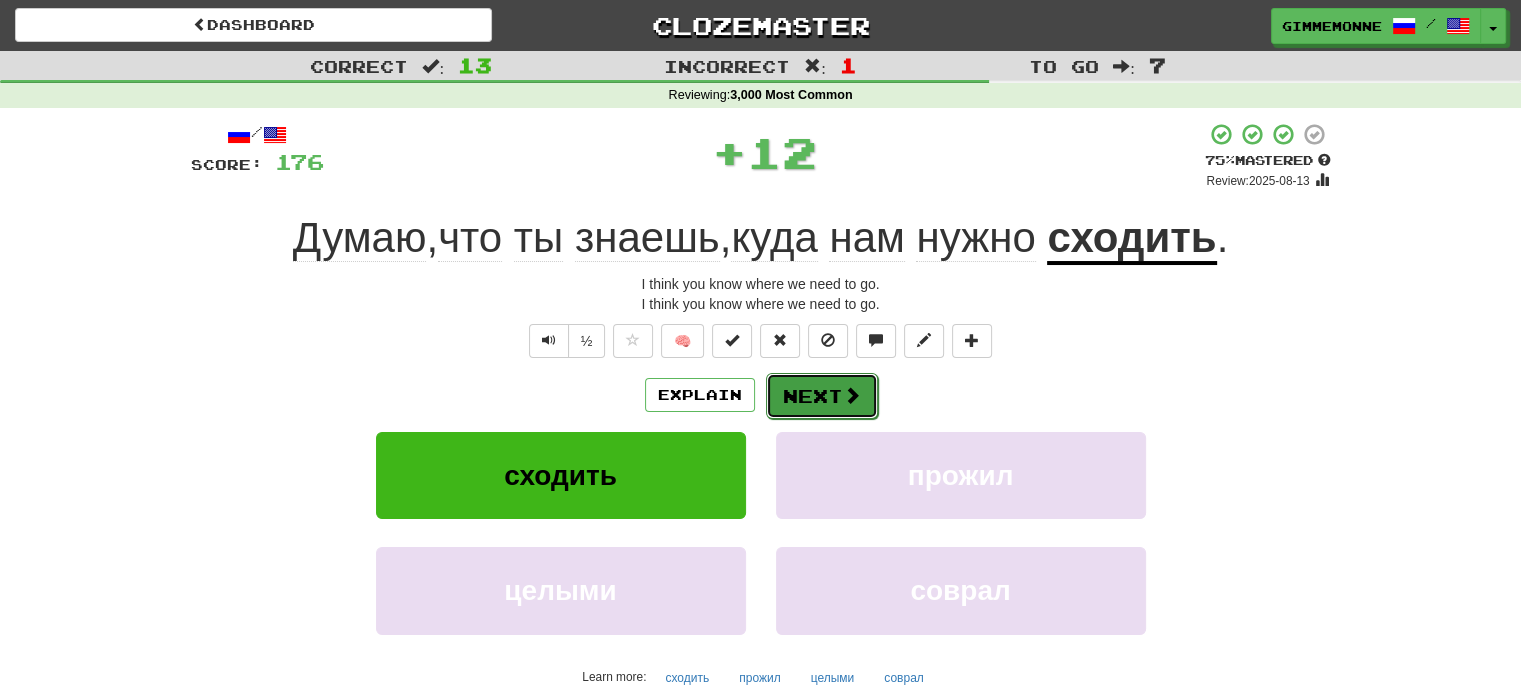 click at bounding box center (852, 395) 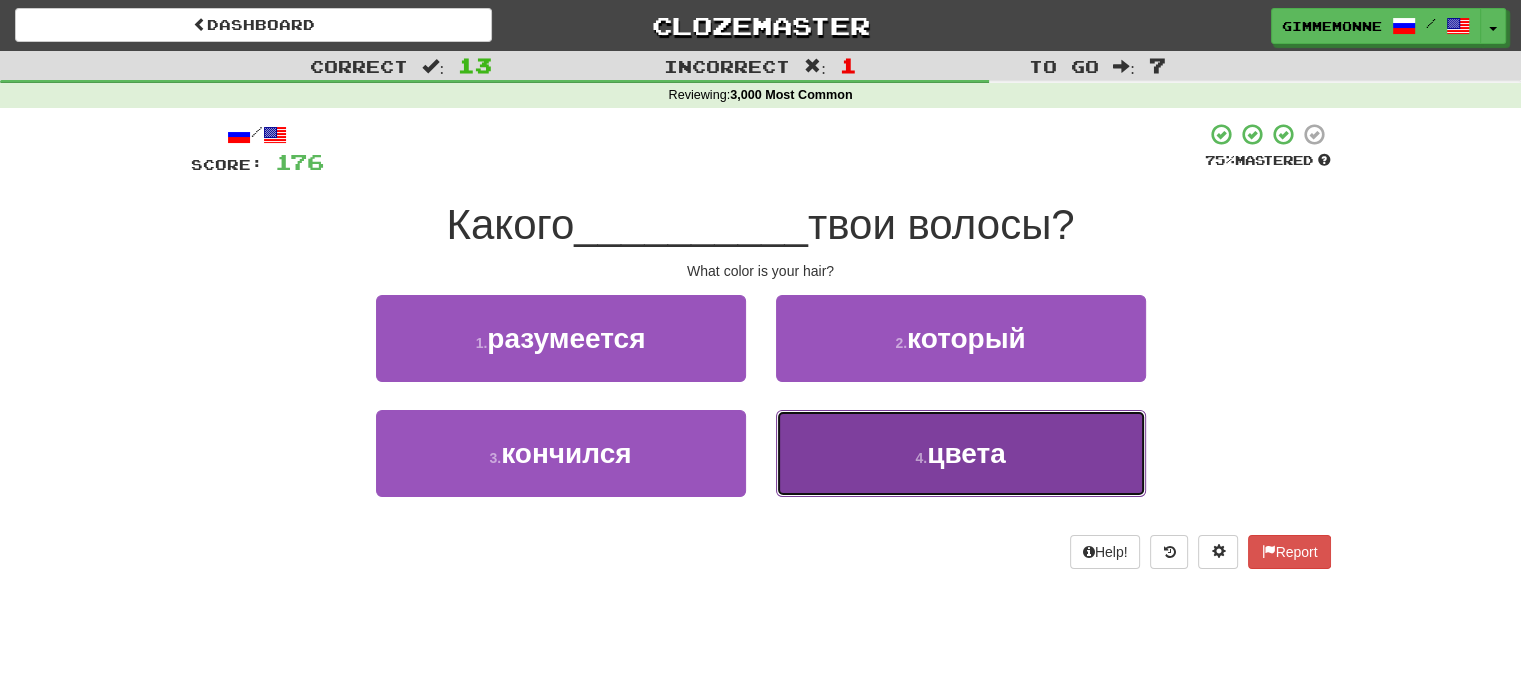 click on "4 .  цвета" at bounding box center (961, 453) 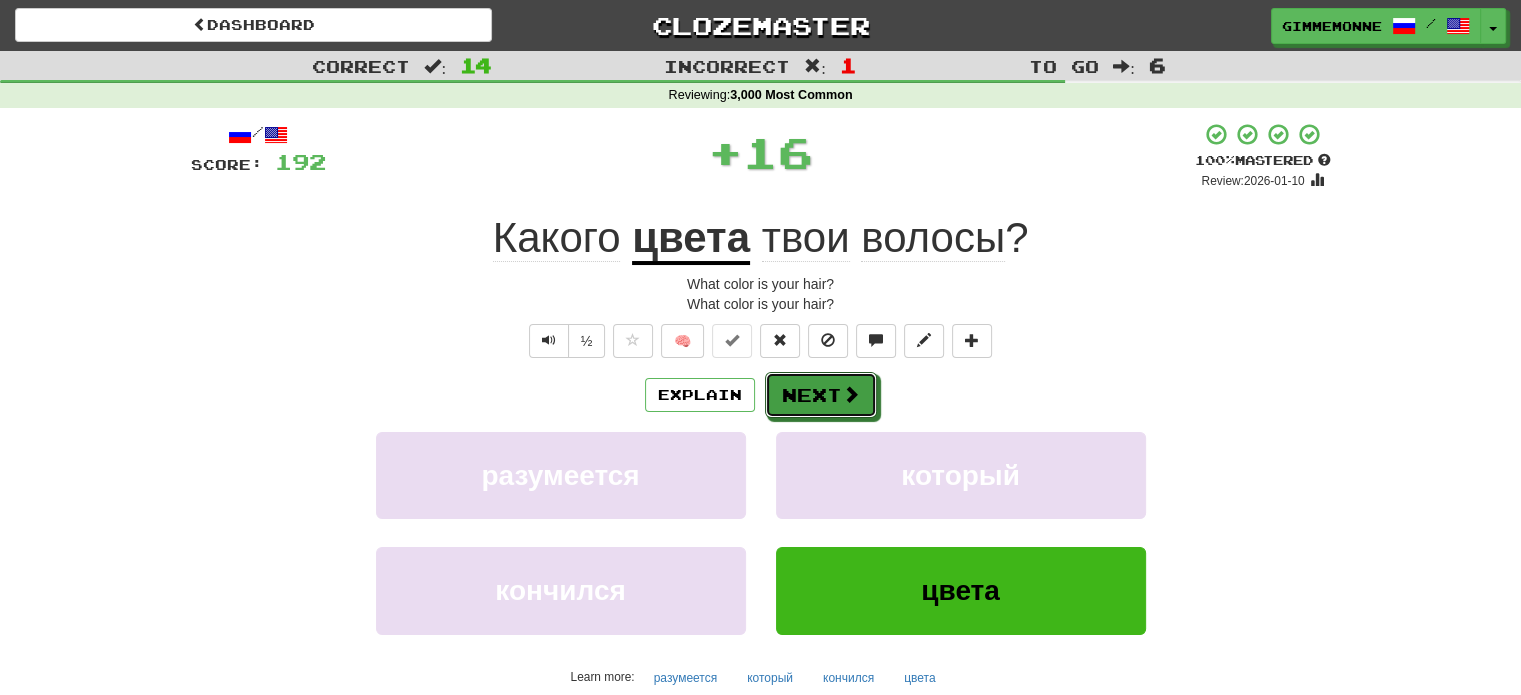 click on "Next" at bounding box center [821, 395] 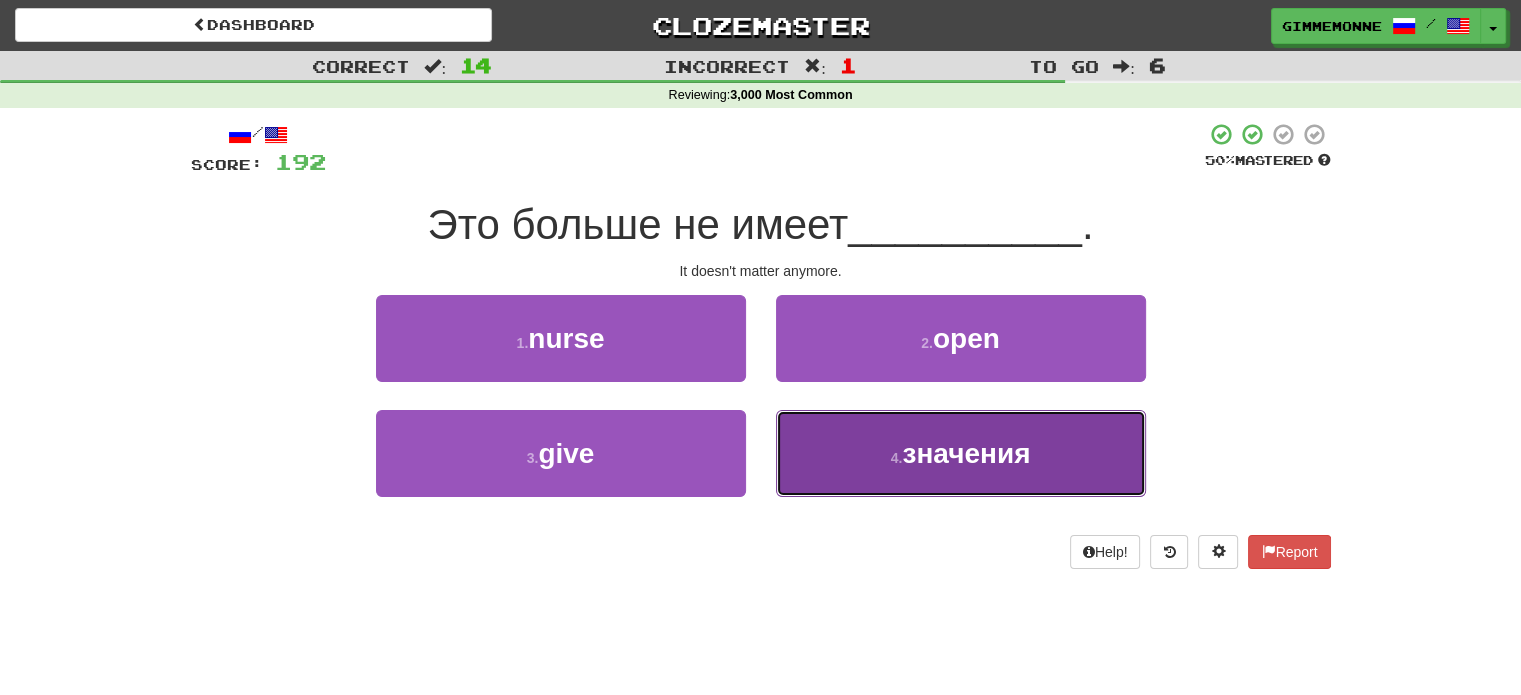 click on "4 .  значения" at bounding box center [961, 453] 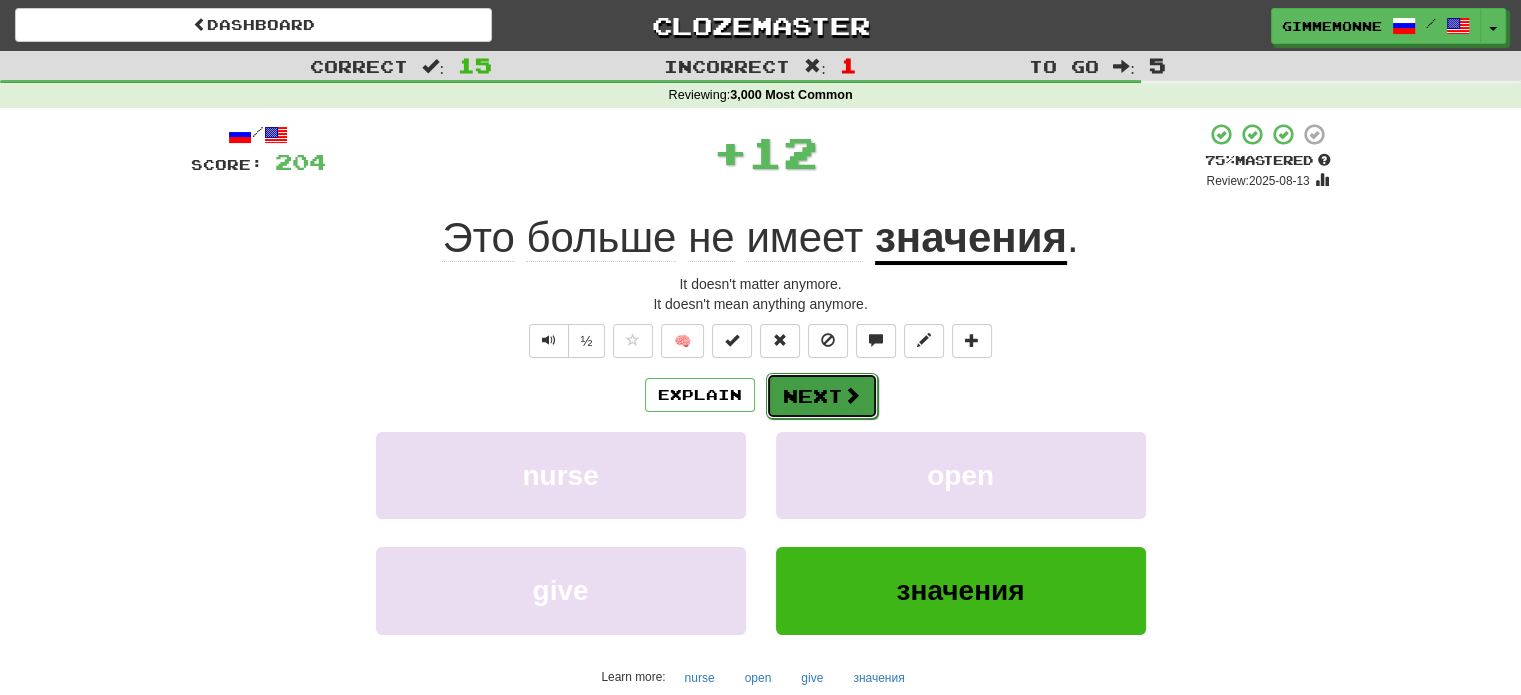 click on "Next" at bounding box center [822, 396] 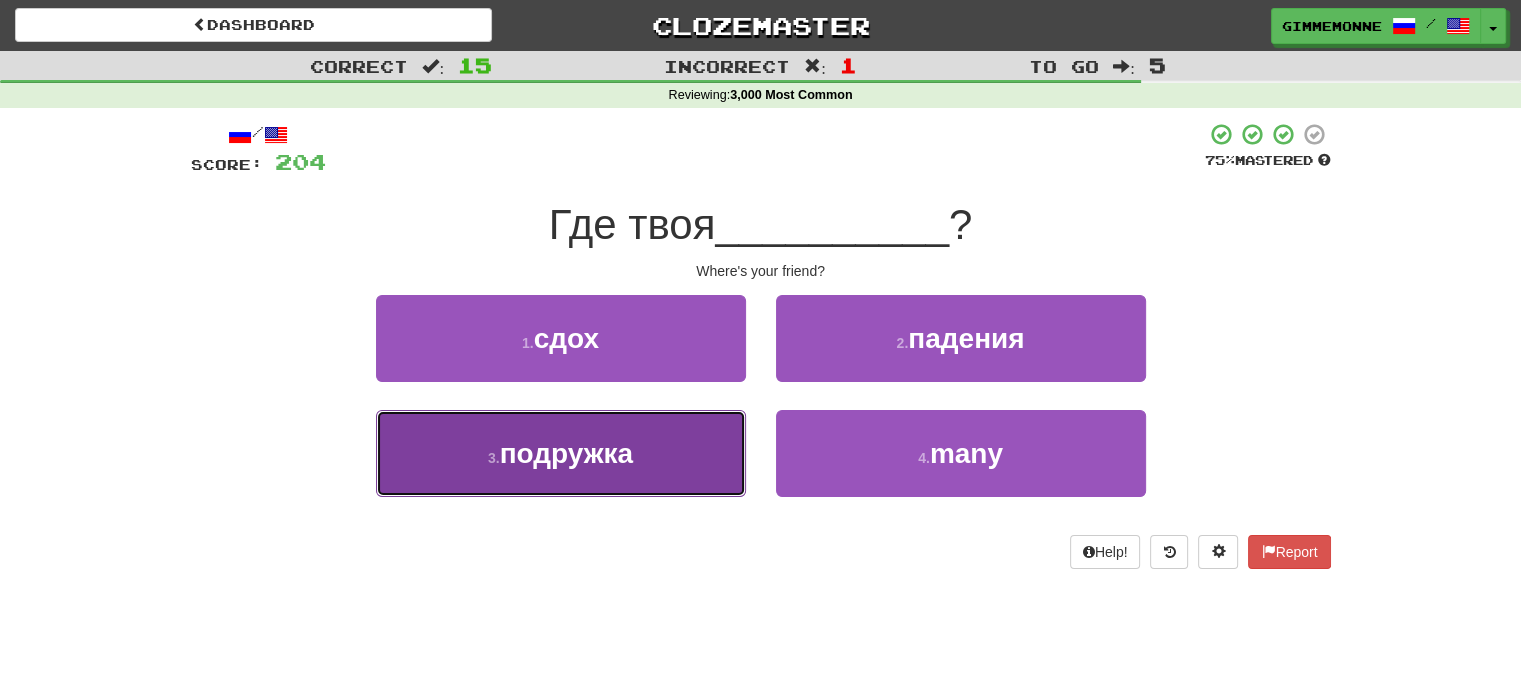 click on "подружка" at bounding box center (567, 453) 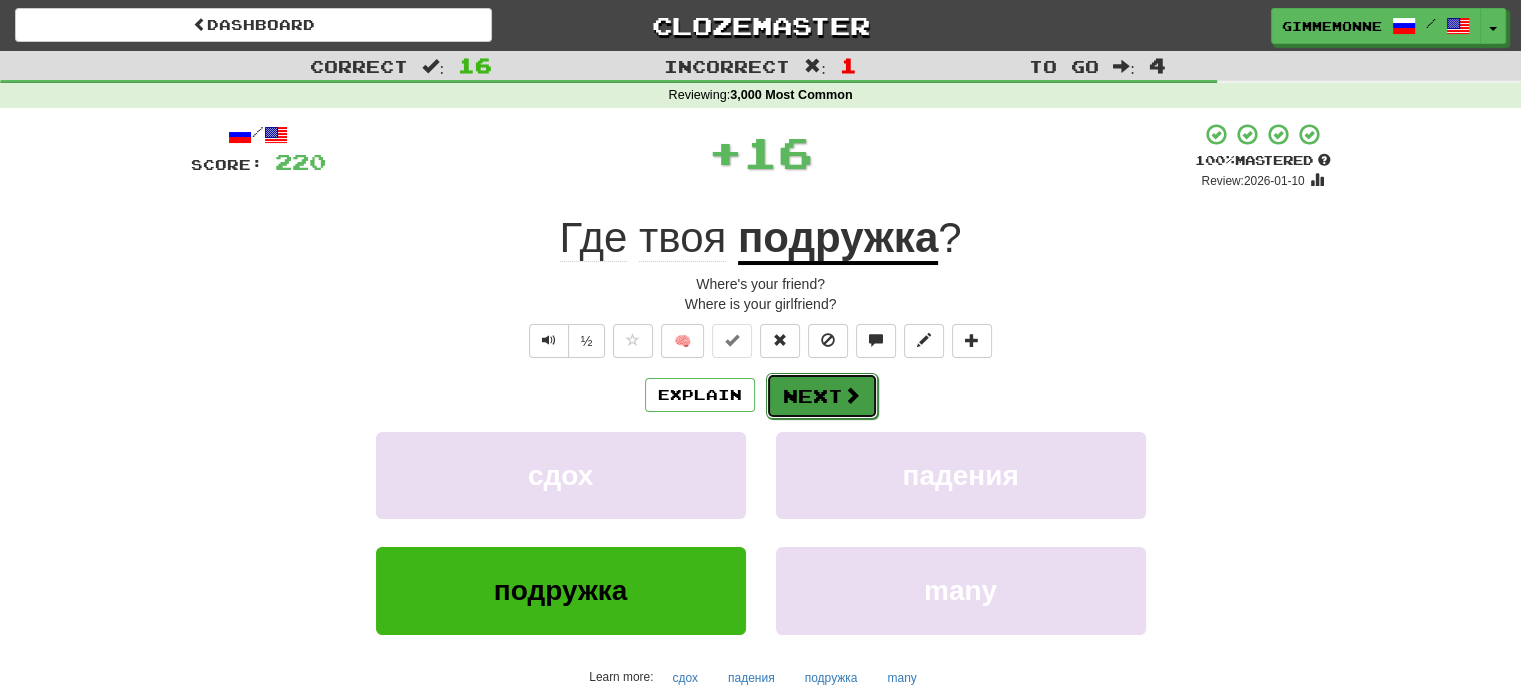 click on "Next" at bounding box center (822, 396) 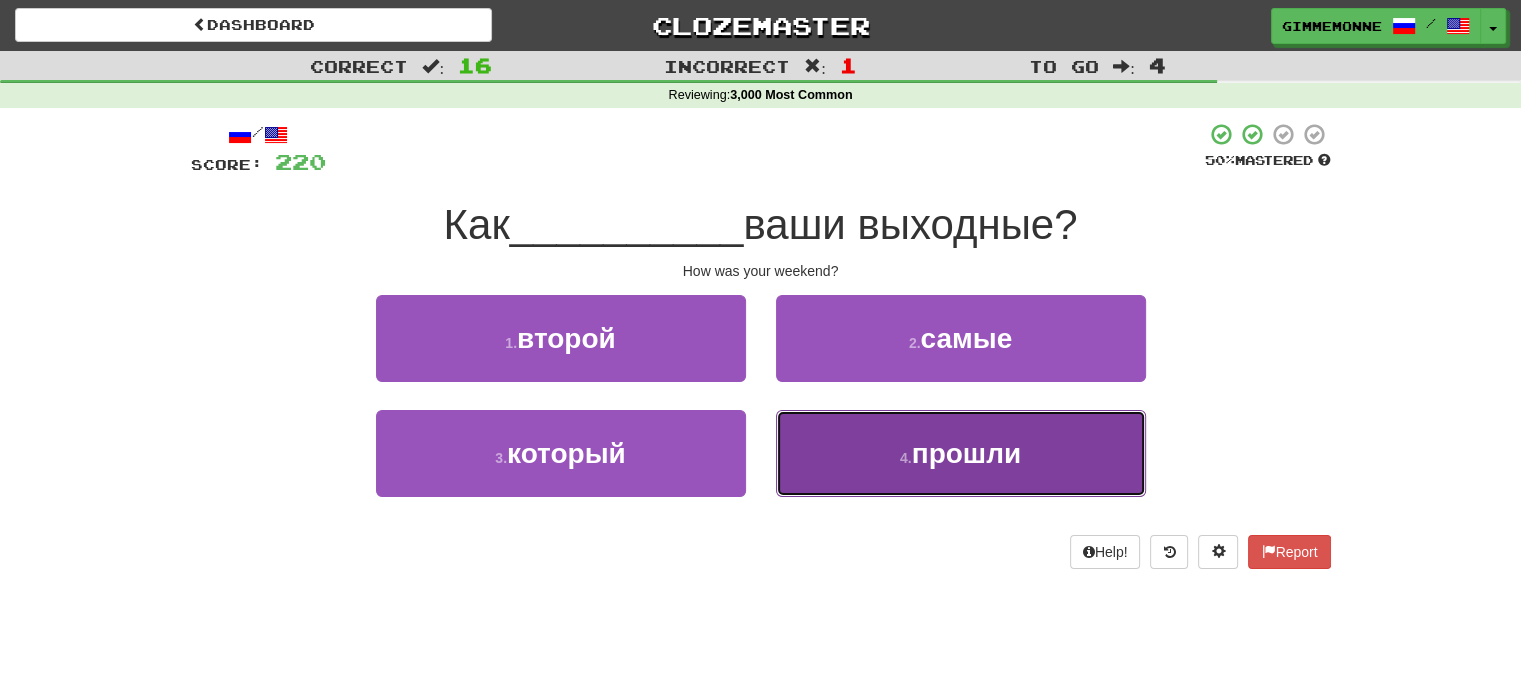 click on "прошли" at bounding box center [966, 453] 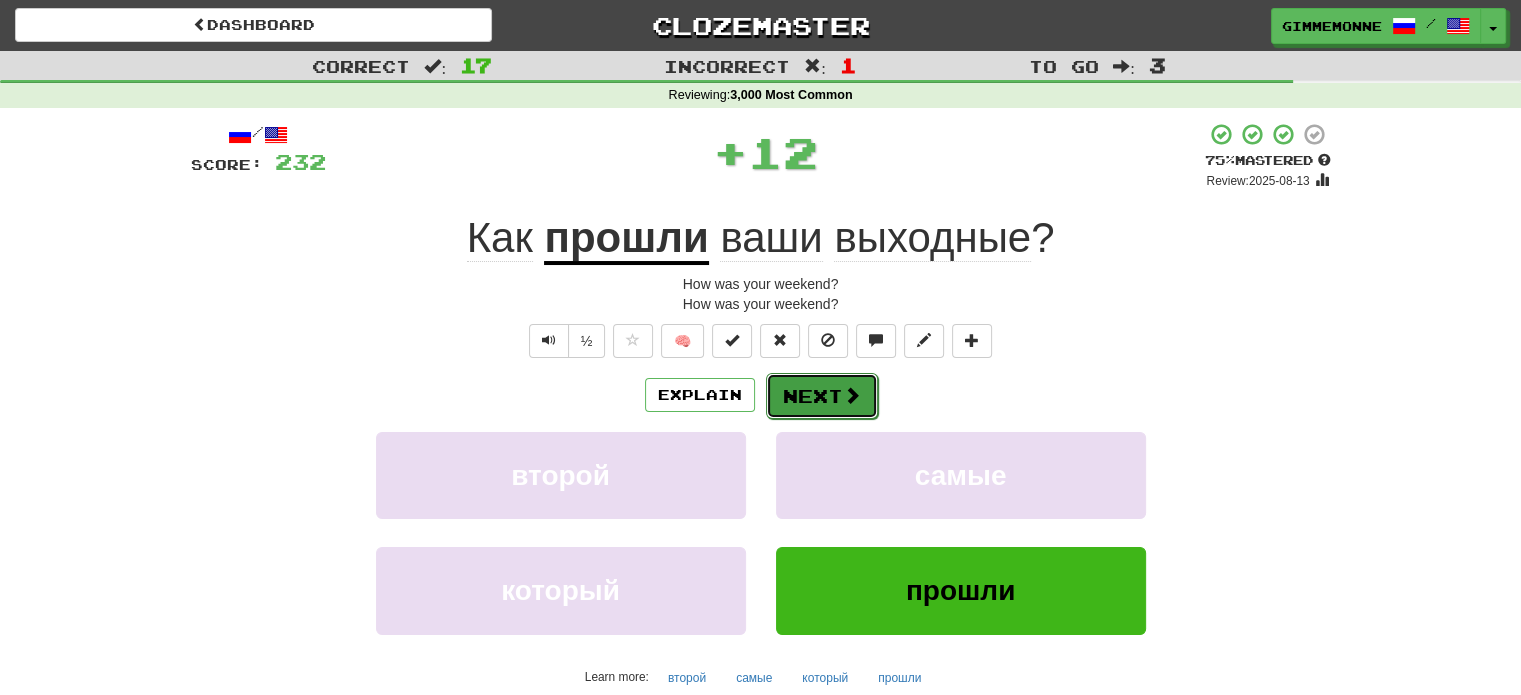 click on "Next" at bounding box center [822, 396] 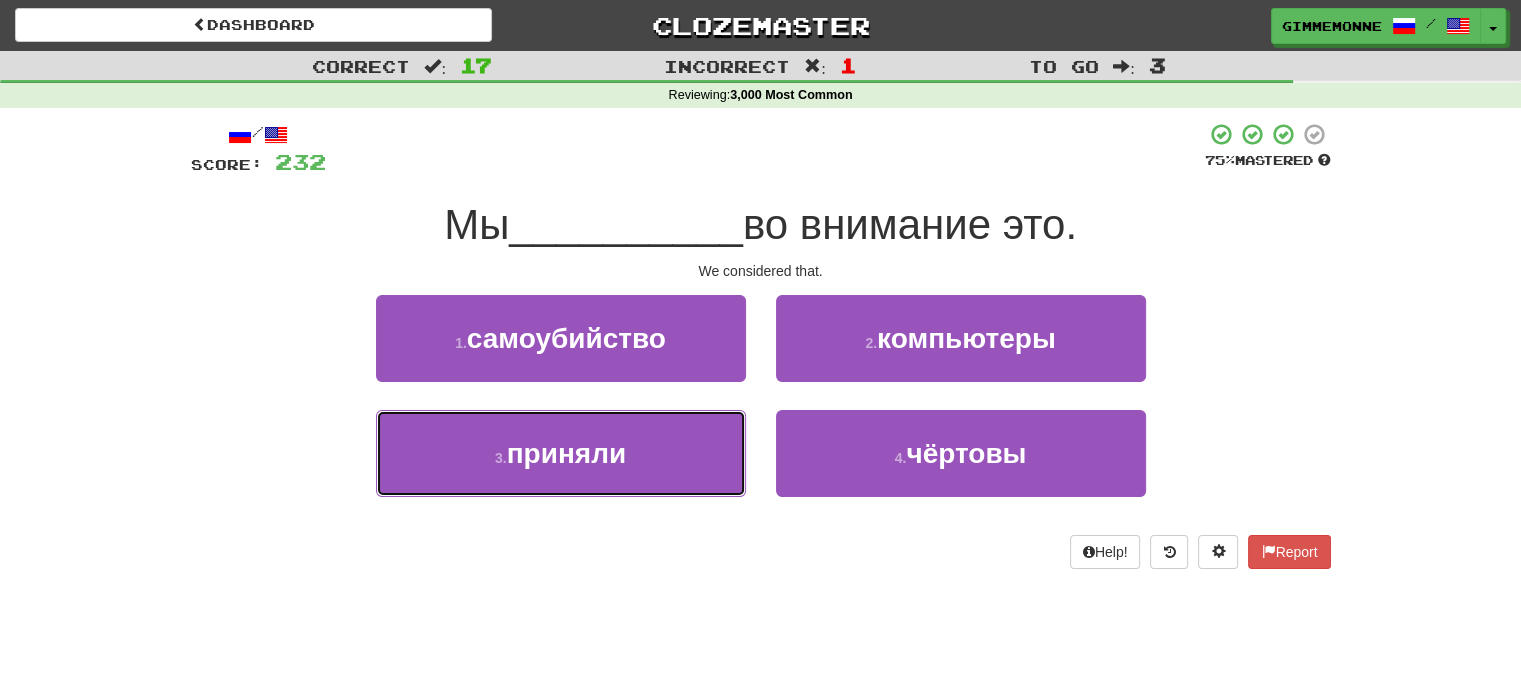 drag, startPoint x: 588, startPoint y: 464, endPoint x: 788, endPoint y: 423, distance: 204.15926 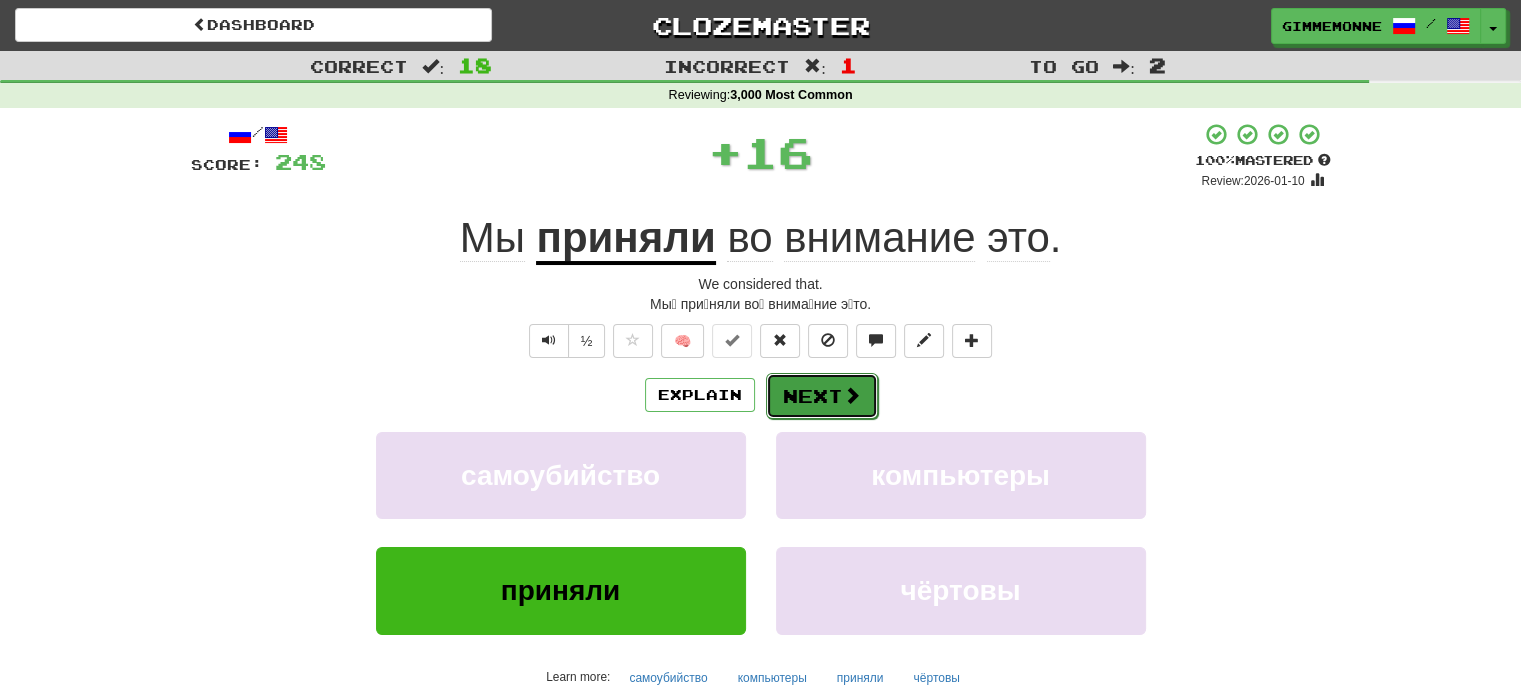 click on "Next" at bounding box center [822, 396] 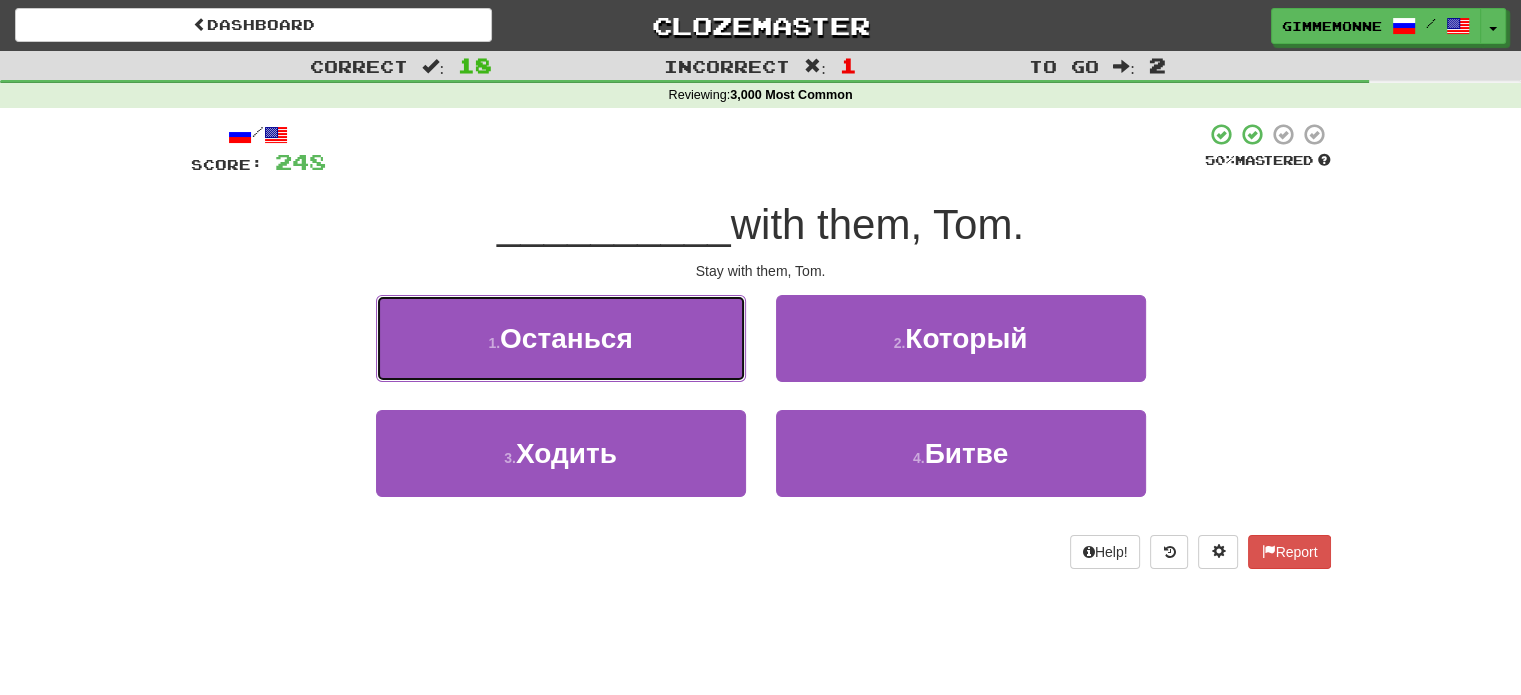 click on "1 .  Останься" at bounding box center [561, 338] 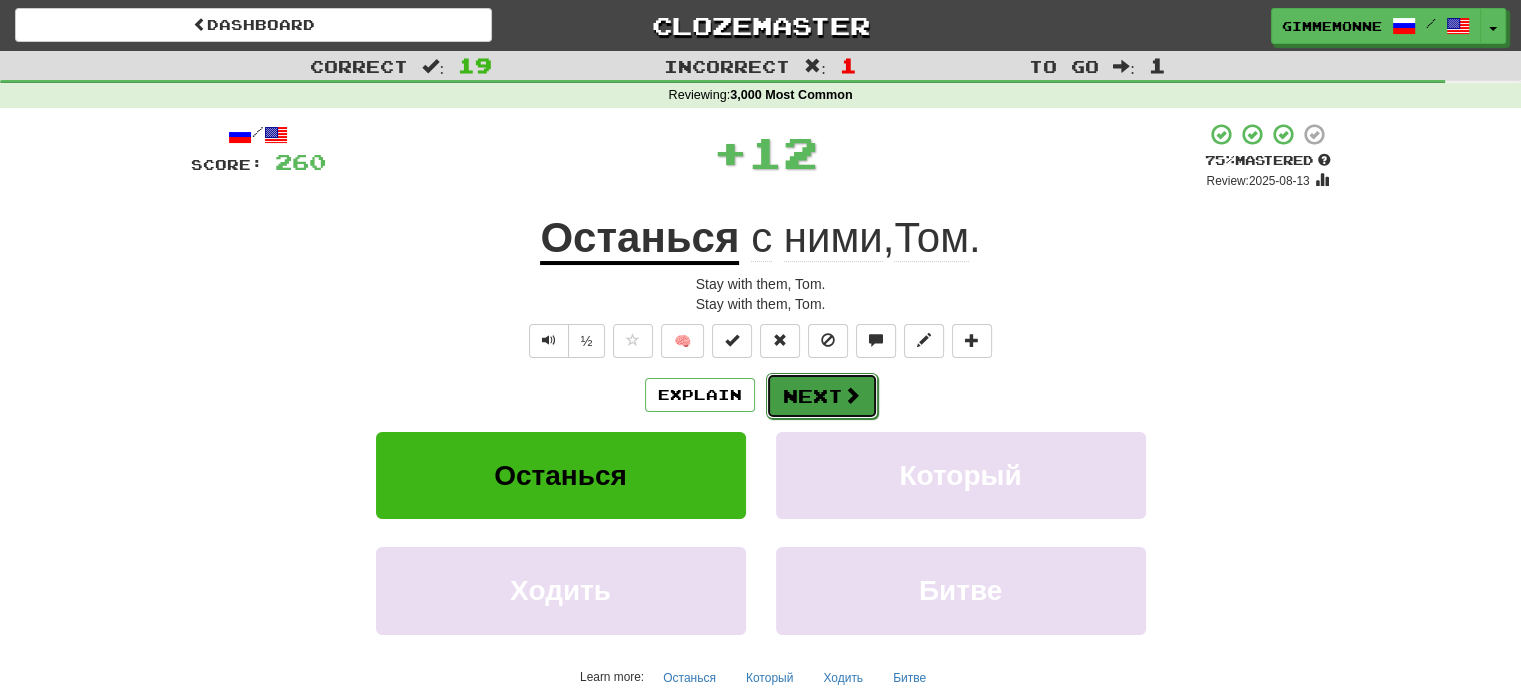 click on "Next" at bounding box center (822, 396) 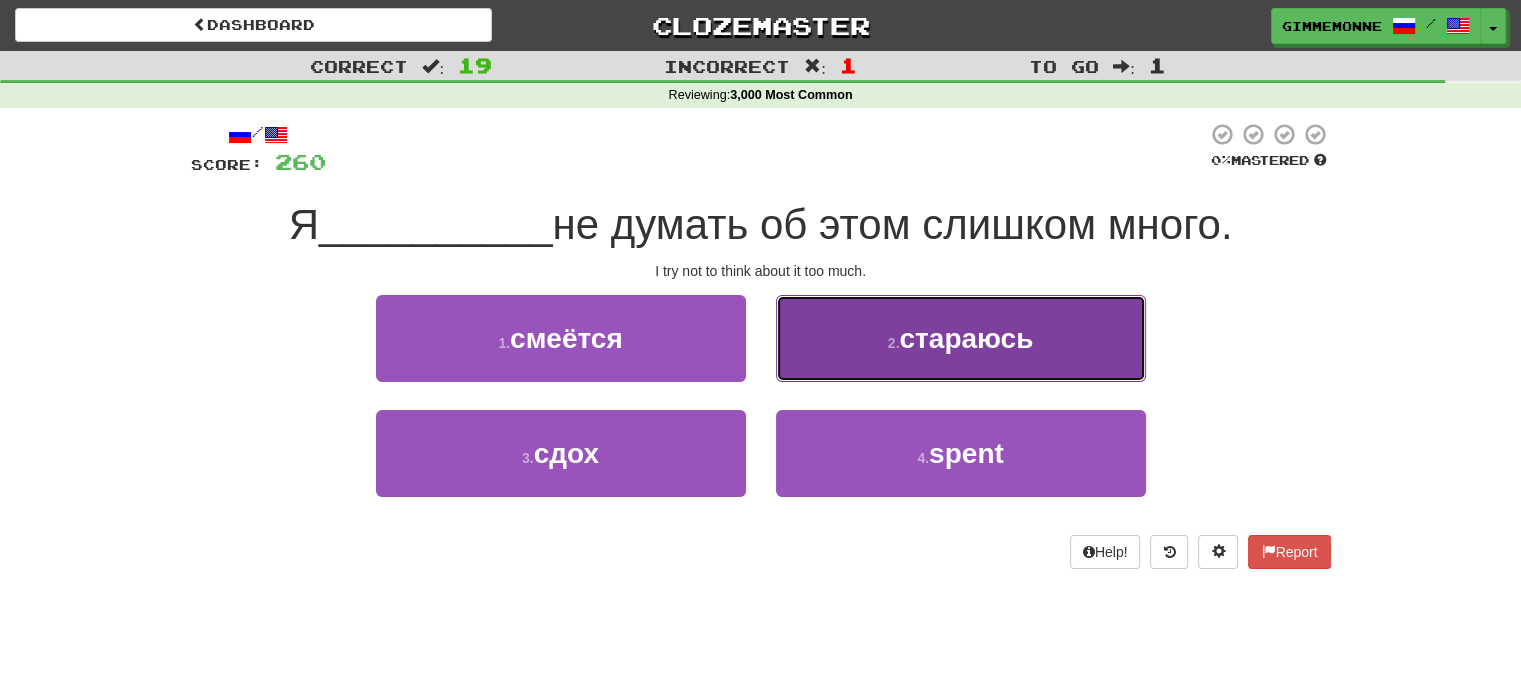 click on "стараюсь" at bounding box center (966, 338) 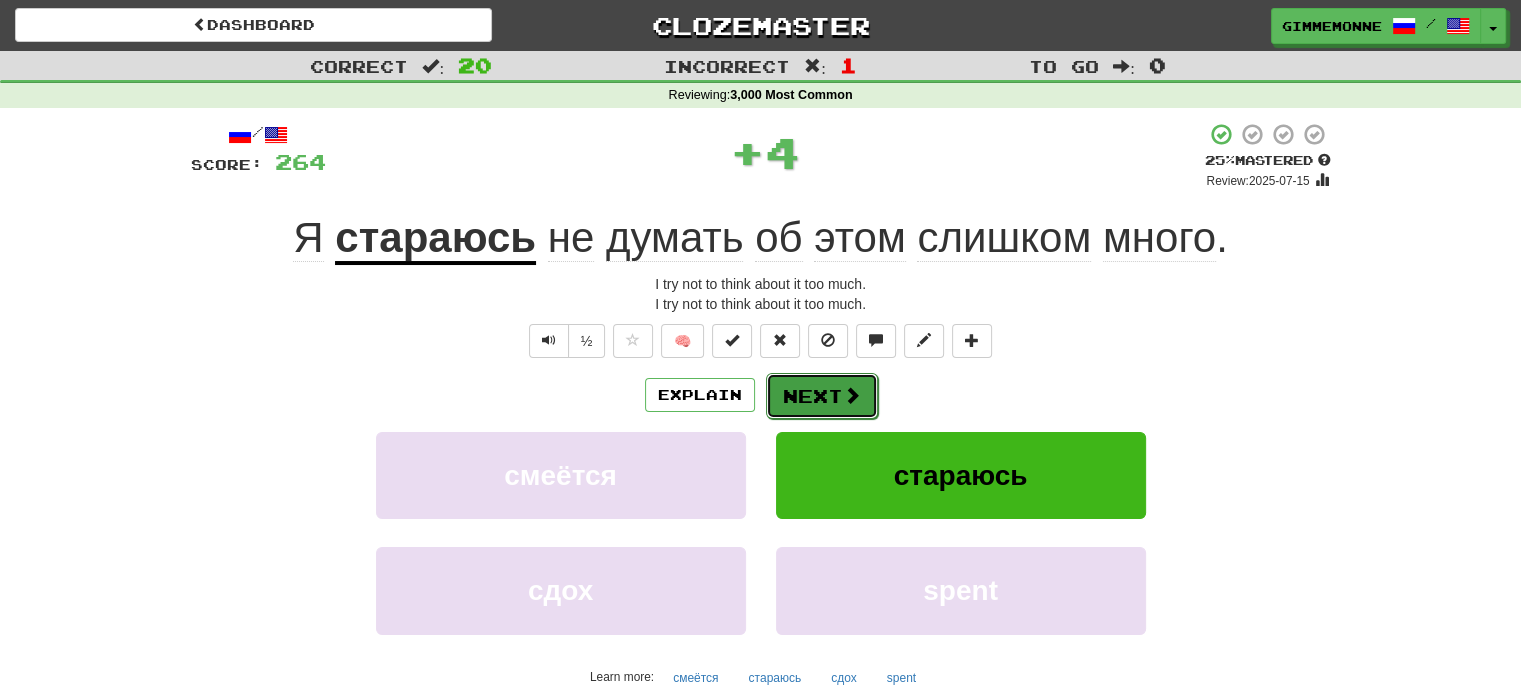 click on "Next" at bounding box center (822, 396) 